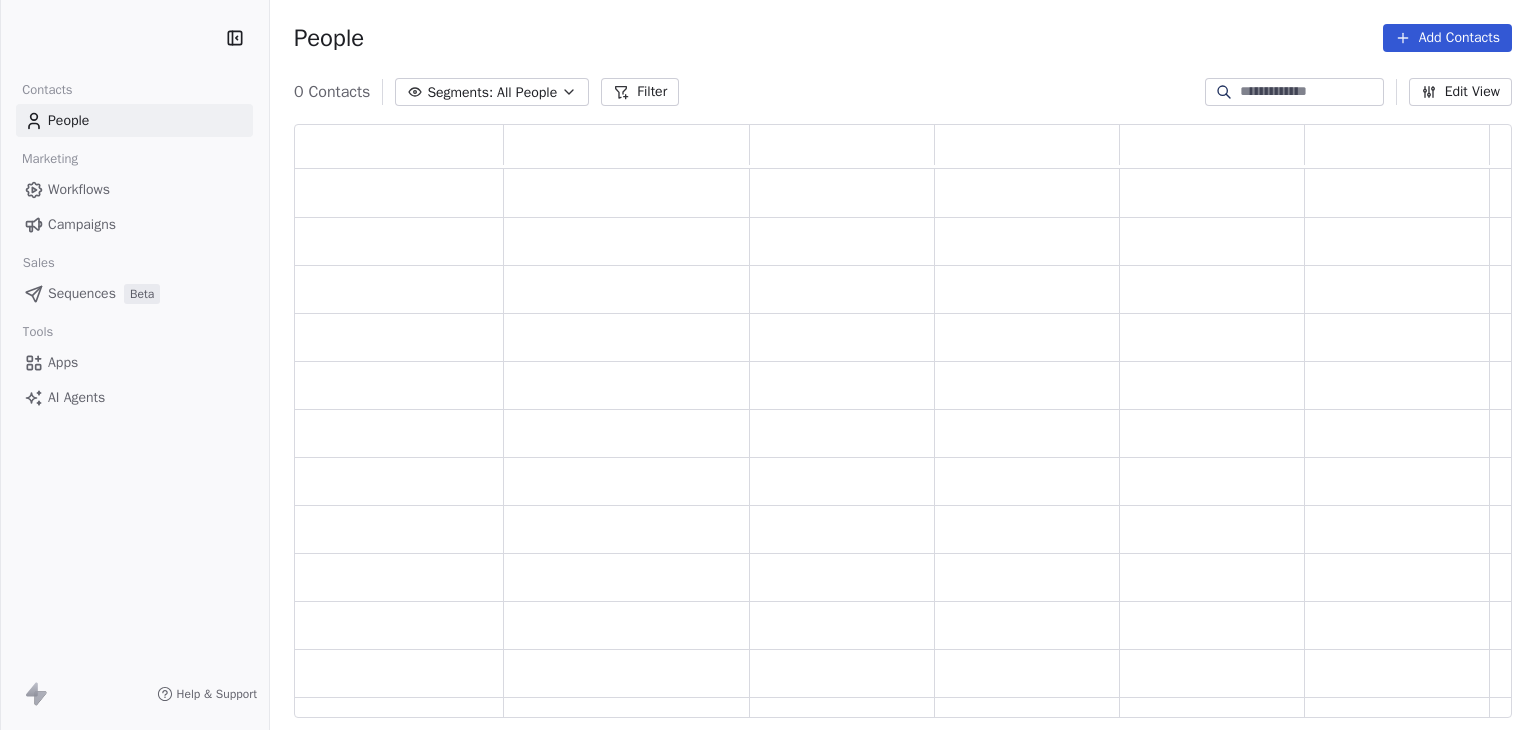 scroll, scrollTop: 0, scrollLeft: 0, axis: both 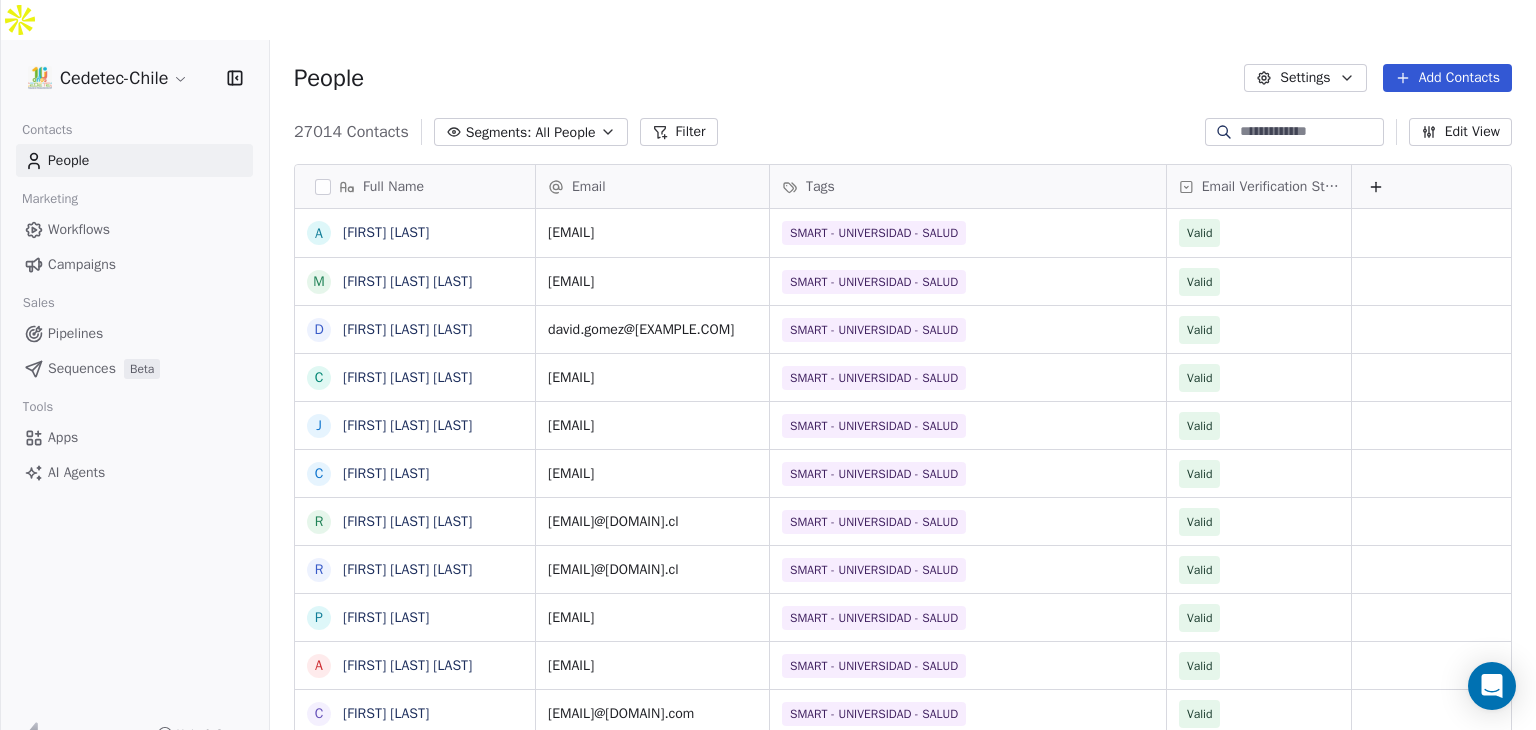 click on "All People" at bounding box center [565, 132] 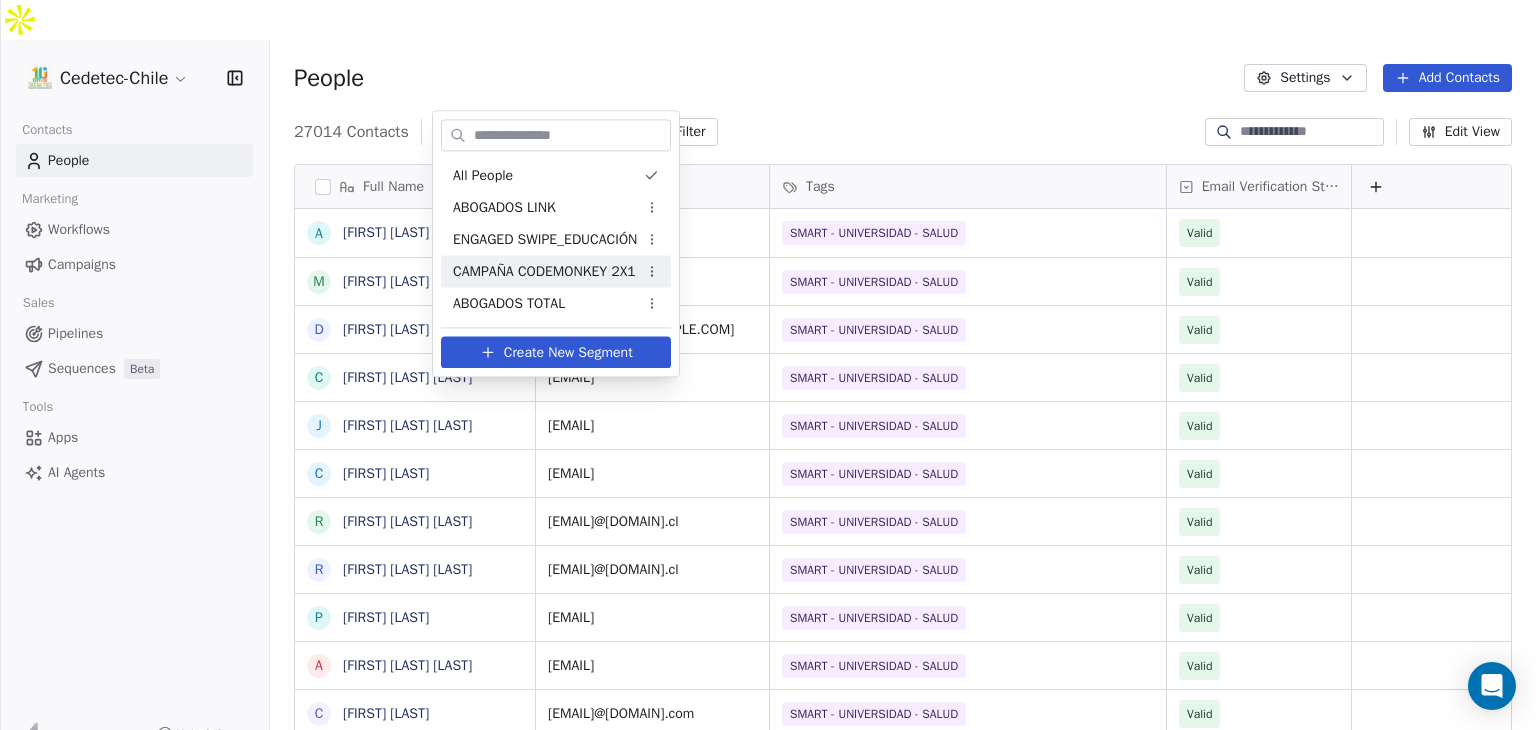 click on "Cedetec-Chile Contacts People Marketing Workflows Campaigns Sales Pipelines Sequences Beta Tools Apps AI Agents Help & Support People Settings Add Contacts [NUMBER] Contacts Segments: All People Filter Edit View Tag Add to Sequence Export Full Name A [FIRST] [LAST] [LAST] D [FIRST] [LAST] [LAST] C [FIRST] [LAST] [LAST] J [FIRST] [LAST] [LAST] C [FIRST] [LAST] [LAST] R [FIRST] [LAST] [LAST] R [FIRST] [LAST] [LAST] P [FIRST] [LAST] [LAST] A [FIRST] [LAST] [LAST] C [FIRST] [LAST] [LAST] H [FIRST] [LAST] [LAST] C [FIRST] [LAST] [LAST] F [FIRST] [LAST] [LAST] J [FIRST] [LAST] [LAST] V [FIRST] [LAST] [LAST] J [FIRST] [LAST] [LAST] C [FIRST] [LAST] [LAST] A [FIRST] [LAST] [LAST] S [FIRST] [LAST] [LAST] H [FIRST] [LAST] [LAST] N [FIRST] [LAST] [LAST] E [FIRST] [LAST] [LAST] C [FIRST] [LAST] [LAST] D [FIRST] [LAST] [LAST] R [FIRST] [LAST] [LAST] Email Tags Email Verification Status [EMAIL] SMART - UNIVERSIDAD - SALUD Valid" at bounding box center [768, 385] 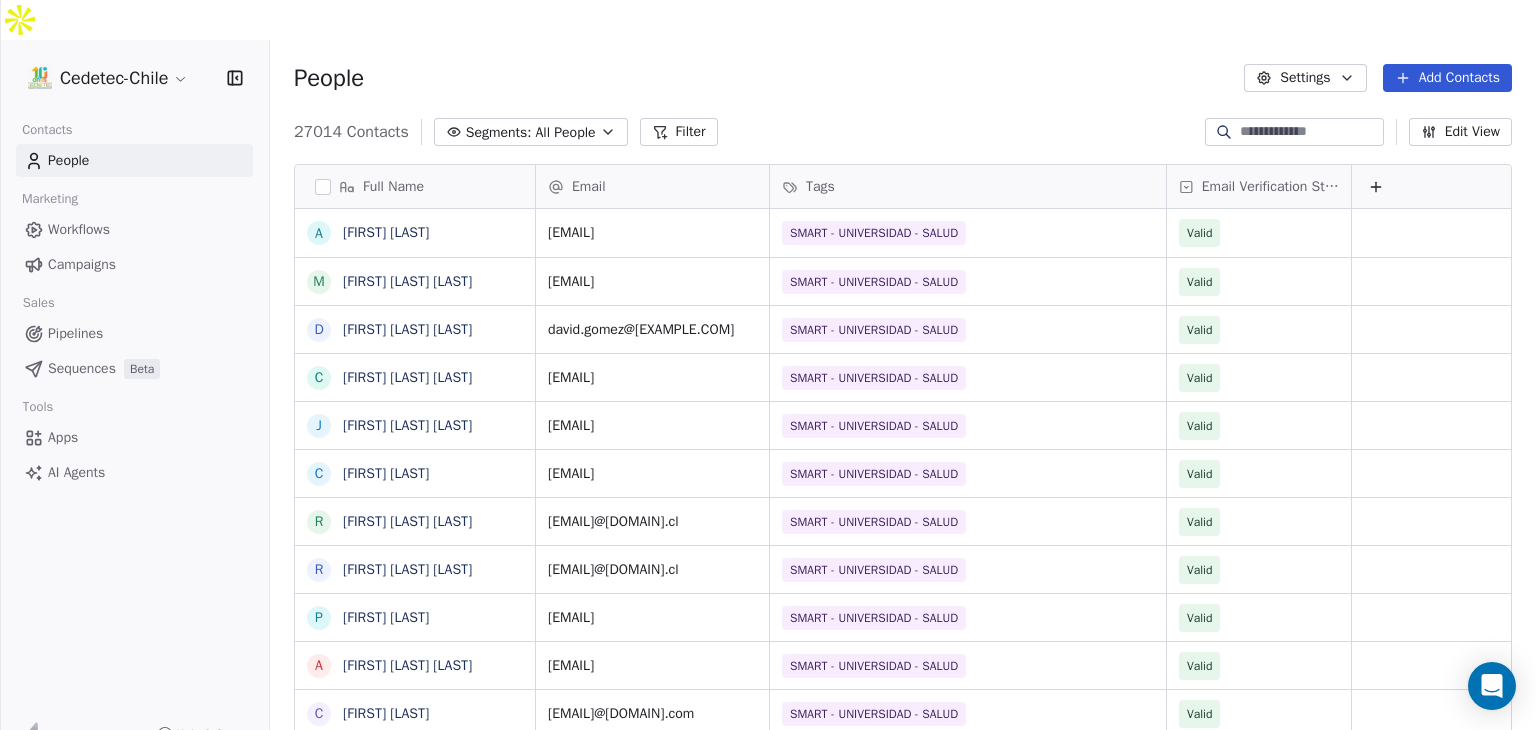 click 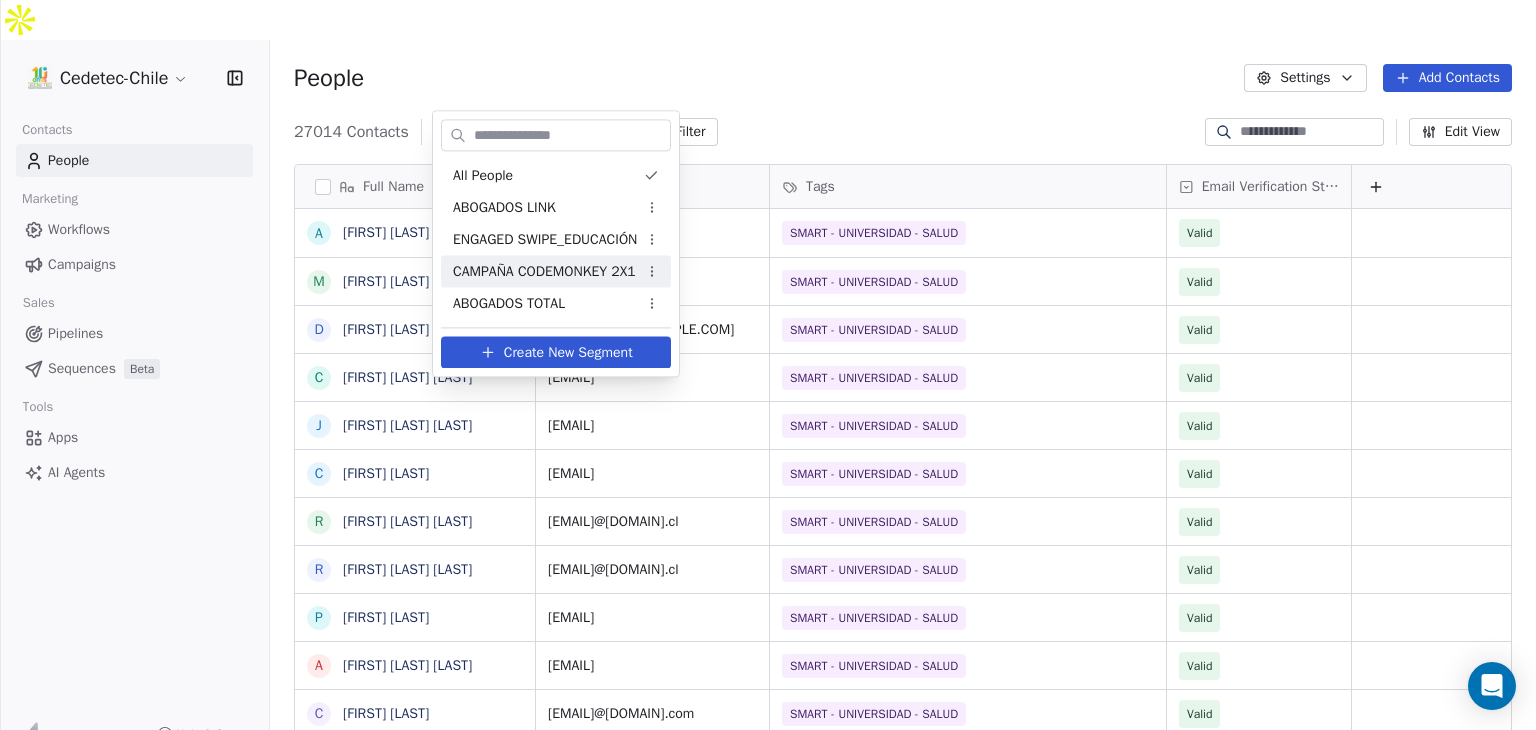 click on "Cedetec-Chile Contacts People Marketing Workflows Campaigns Sales Pipelines Sequences Beta Tools Apps AI Agents Help & Support People Settings Add Contacts [NUMBER] Contacts Segments: All People Filter Edit View Tag Add to Sequence Export Full Name A [FIRST] [LAST] [LAST] D [FIRST] [LAST] [LAST] C [FIRST] [LAST] [LAST] J [FIRST] [LAST] [LAST] C [FIRST] [LAST] [LAST] R [FIRST] [LAST] [LAST] R [FIRST] [LAST] [LAST] P [FIRST] [LAST] [LAST] A [FIRST] [LAST] [LAST] C [FIRST] [LAST] [LAST] H [FIRST] [LAST] [LAST] C [FIRST] [LAST] [LAST] F [FIRST] [LAST] [LAST] J [FIRST] [LAST] [LAST] V [FIRST] [LAST] [LAST] J [FIRST] [LAST] [LAST] C [FIRST] [LAST] [LAST] A [FIRST] [LAST] [LAST] S [FIRST] [LAST] [LAST] H [FIRST] [LAST] [LAST] N [FIRST] [LAST] [LAST] E [FIRST] [LAST] [LAST] C [FIRST] [LAST] [LAST] D [FIRST] [LAST] [LAST] R [FIRST] [LAST] [LAST] Email Tags Email Verification Status [EMAIL] SMART - UNIVERSIDAD - SALUD Valid" at bounding box center (768, 385) 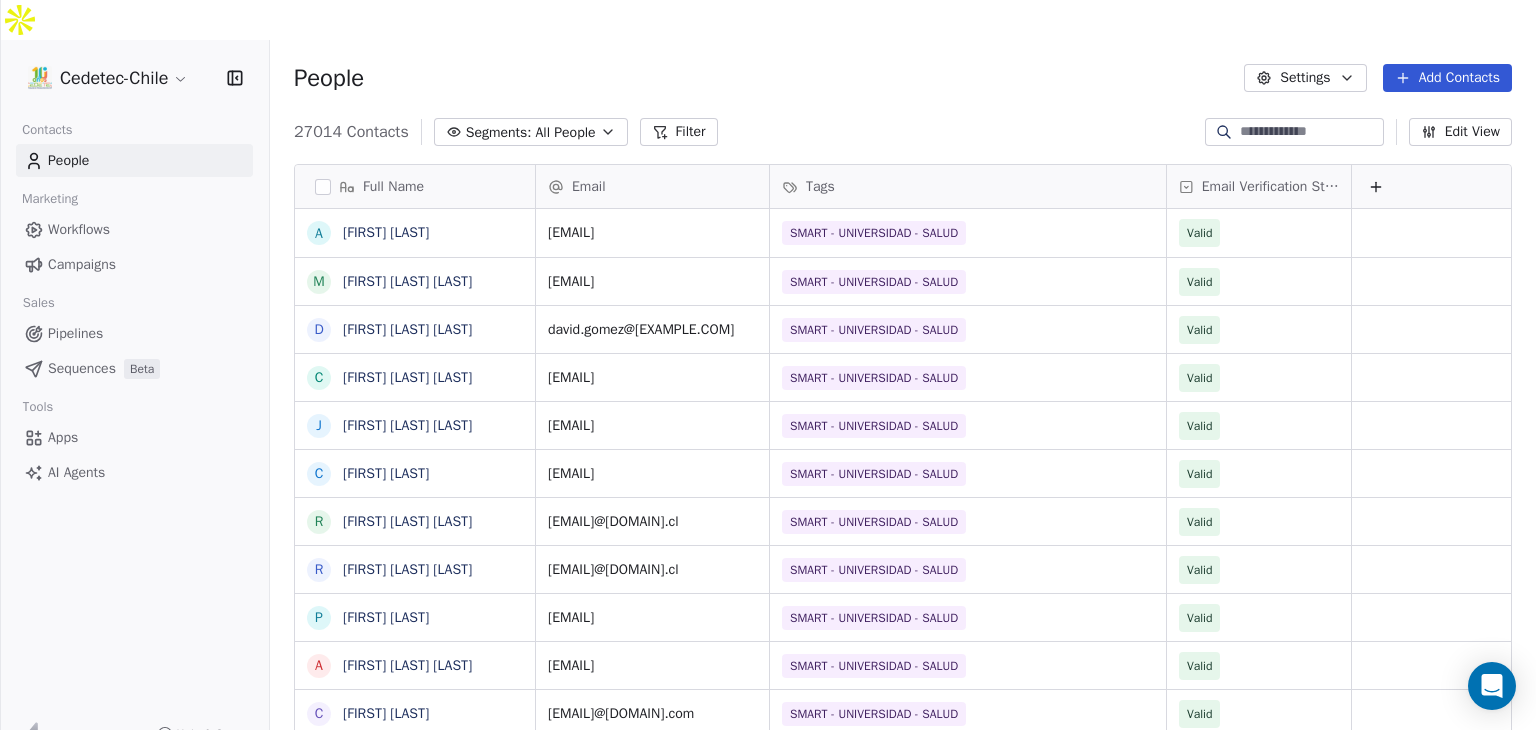 click on "People" at bounding box center [68, 160] 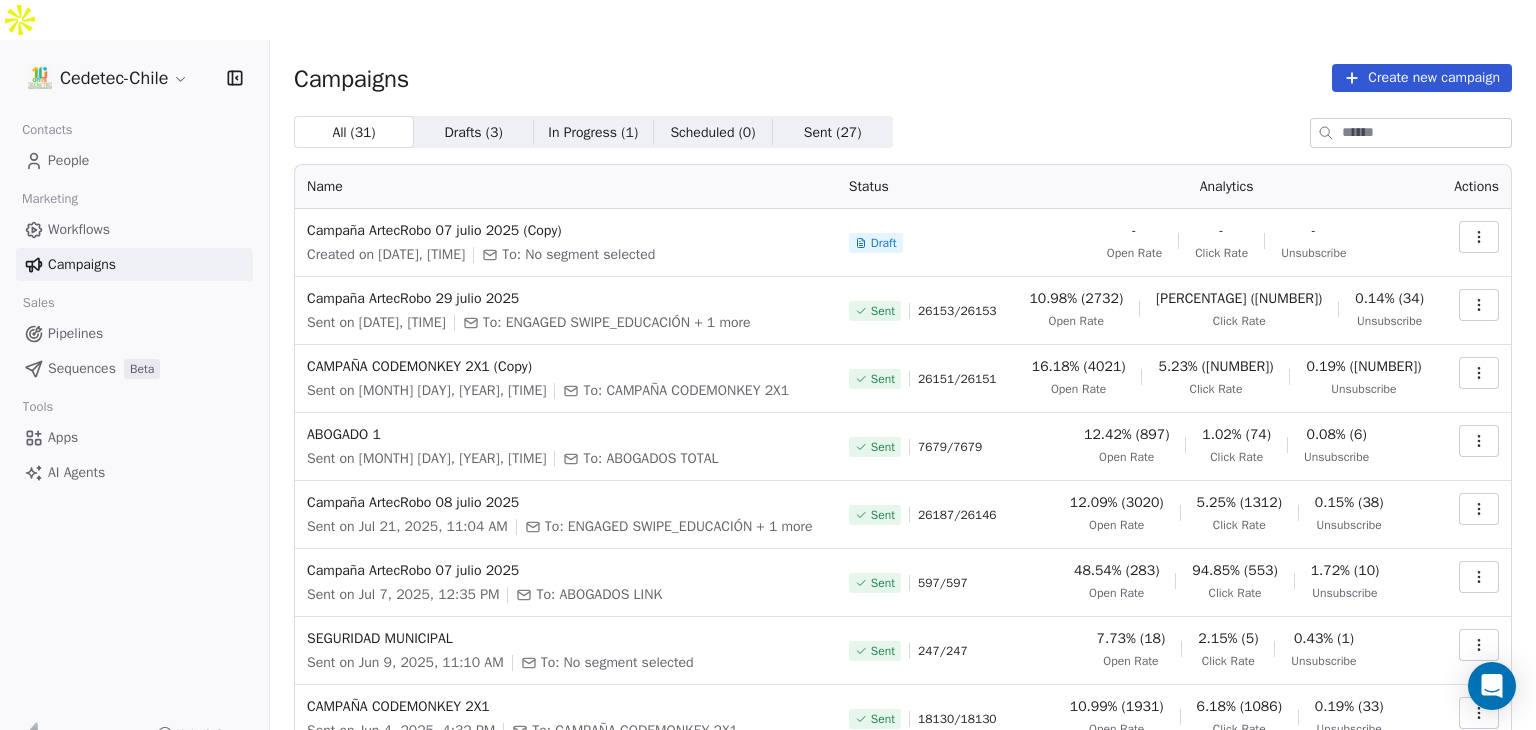 click on "Create new campaign" at bounding box center [1422, 78] 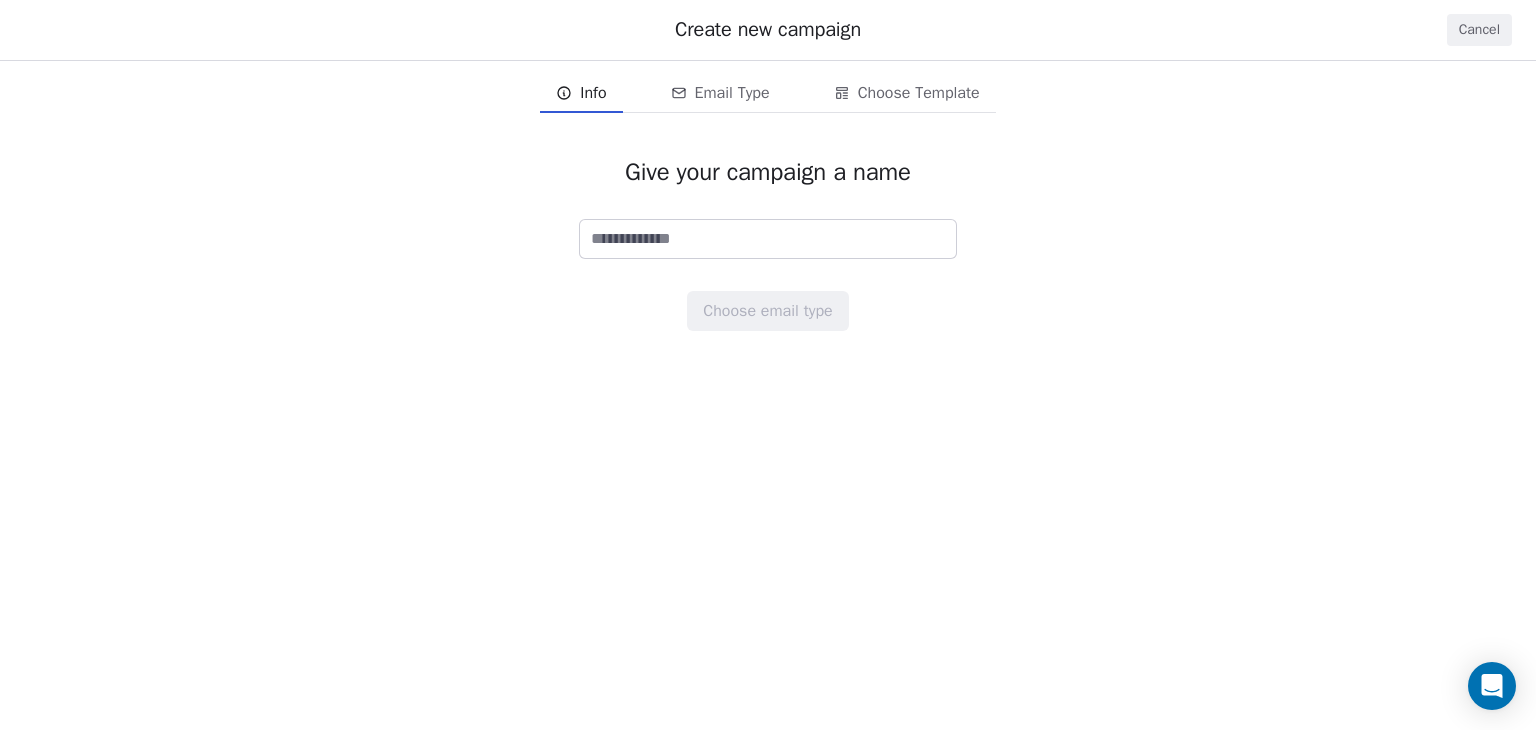 click on "Cancel" at bounding box center [1479, 30] 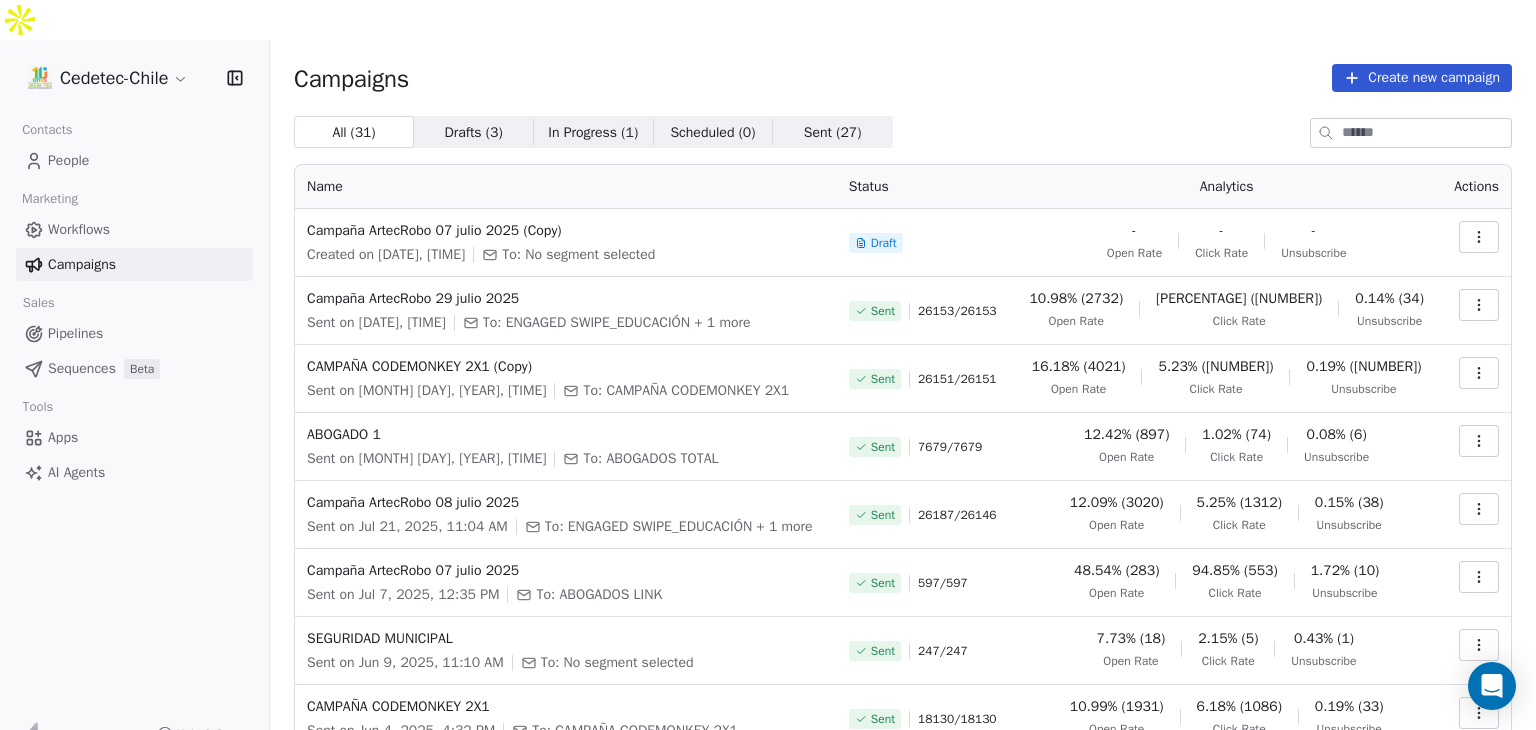 click 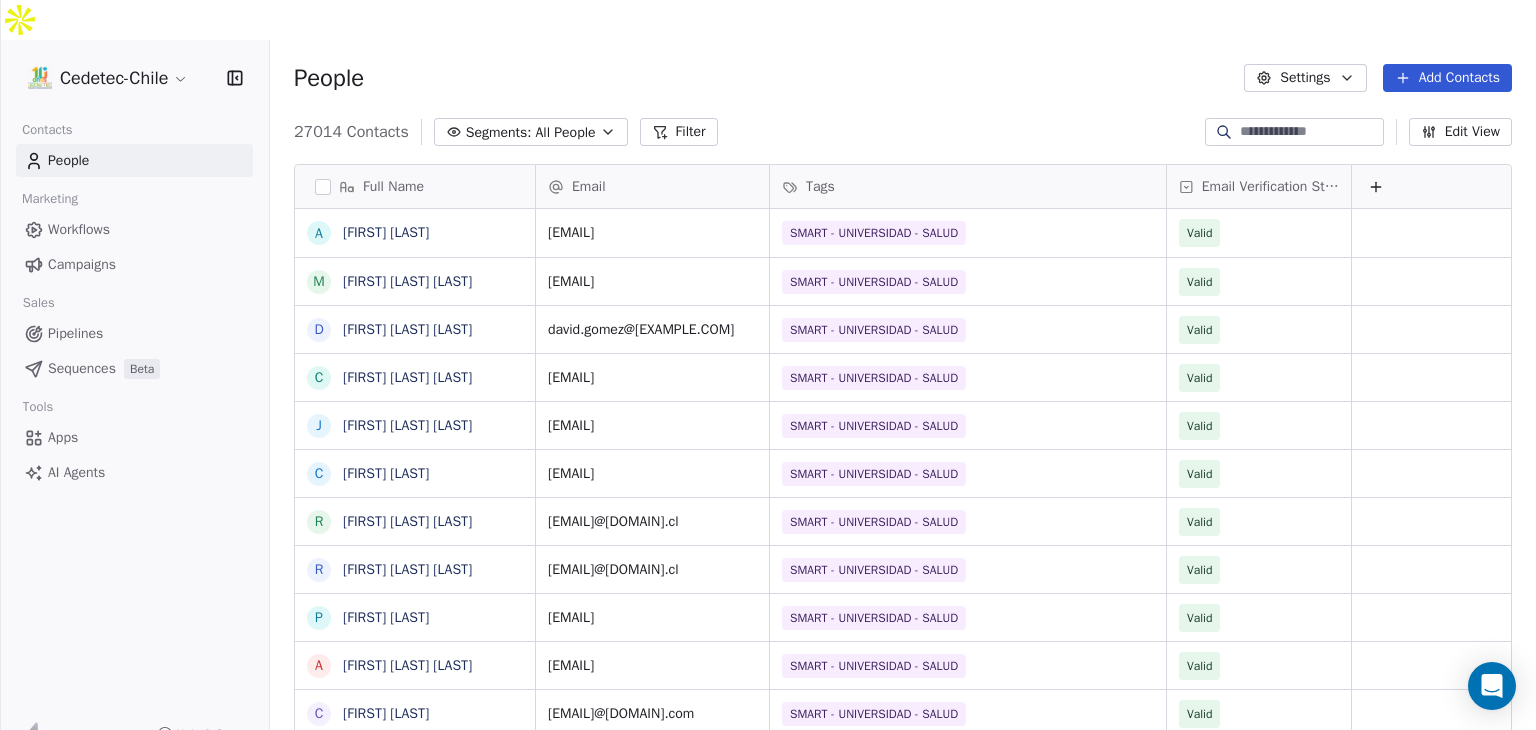 scroll, scrollTop: 16, scrollLeft: 16, axis: both 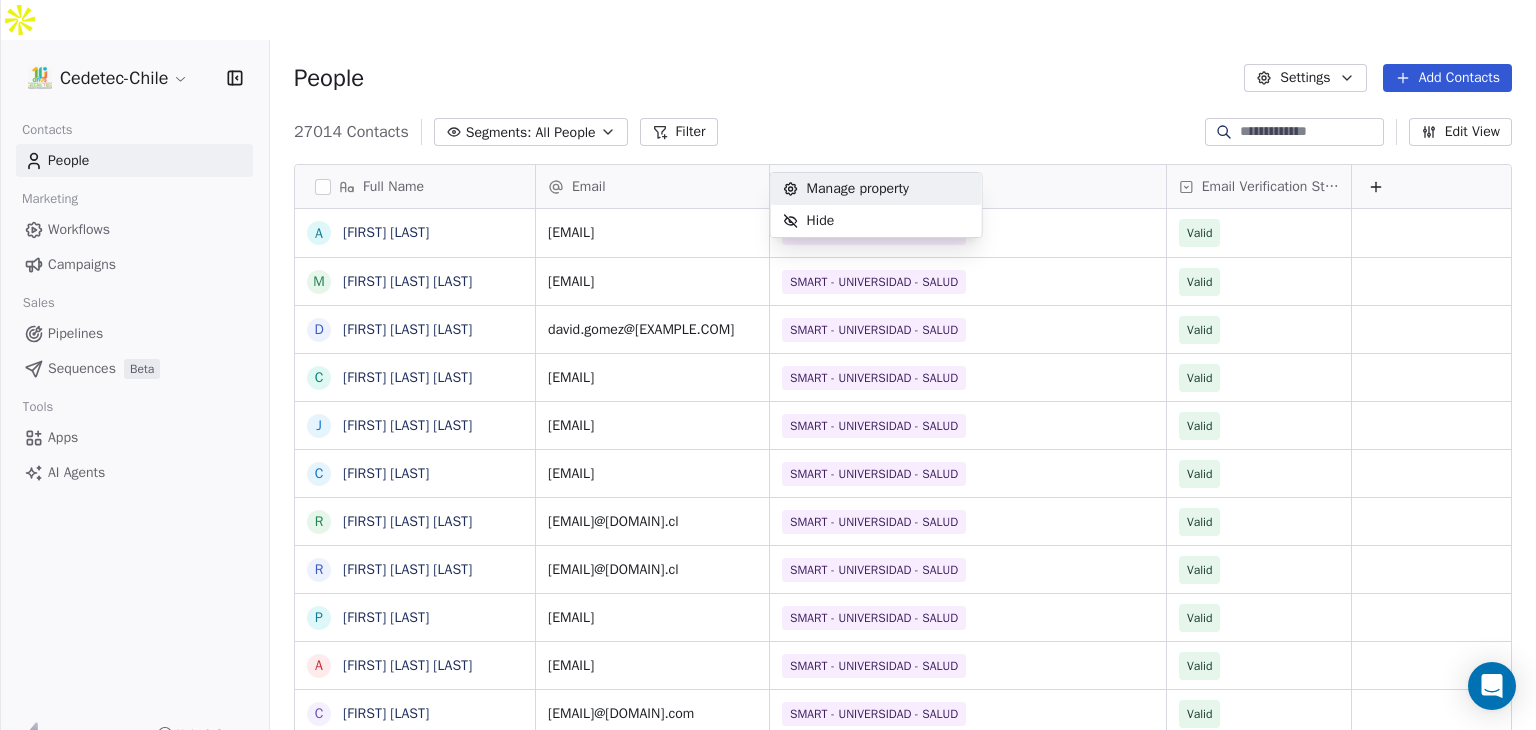 click on "Cedetec-Chile Contacts People Marketing Workflows Campaigns Sales Pipelines Sequences Beta Tools Apps AI Agents Help & Support People Settings Add Contacts [NUMBER] Contacts Segments: All People Filter Edit View Tag Add to Sequence Export Full Name A [FIRST] [LAST] [LAST] D [FIRST] [LAST] [LAST] C [FIRST] [LAST] [LAST] J [FIRST] [LAST] [LAST] C [FIRST] [LAST] [LAST] R [FIRST] [LAST] [LAST] R [FIRST] [LAST] [LAST] P [FIRST] [LAST] [LAST] A [FIRST] [LAST] [LAST] C [FIRST] [LAST] [LAST] H [FIRST] [LAST] [LAST] C [FIRST] [LAST] [LAST] F [FIRST] [LAST] [LAST] J [FIRST] [LAST] [LAST] V [FIRST] [LAST] [LAST] J [FIRST] [LAST] [LAST] C [FIRST] [LAST] [LAST] A [FIRST] [LAST] [LAST] S [FIRST] [LAST] [LAST] H [FIRST] [LAST] [LAST] N [FIRST] [LAST] [LAST] E [FIRST] [LAST] [LAST] C [FIRST] [LAST] [LAST] D [FIRST] [LAST] [LAST] R [FIRST] [LAST] [LAST] Email Tags Email Verification Status [EMAIL] SMART - UNIVERSIDAD - SALUD Valid" at bounding box center (768, 385) 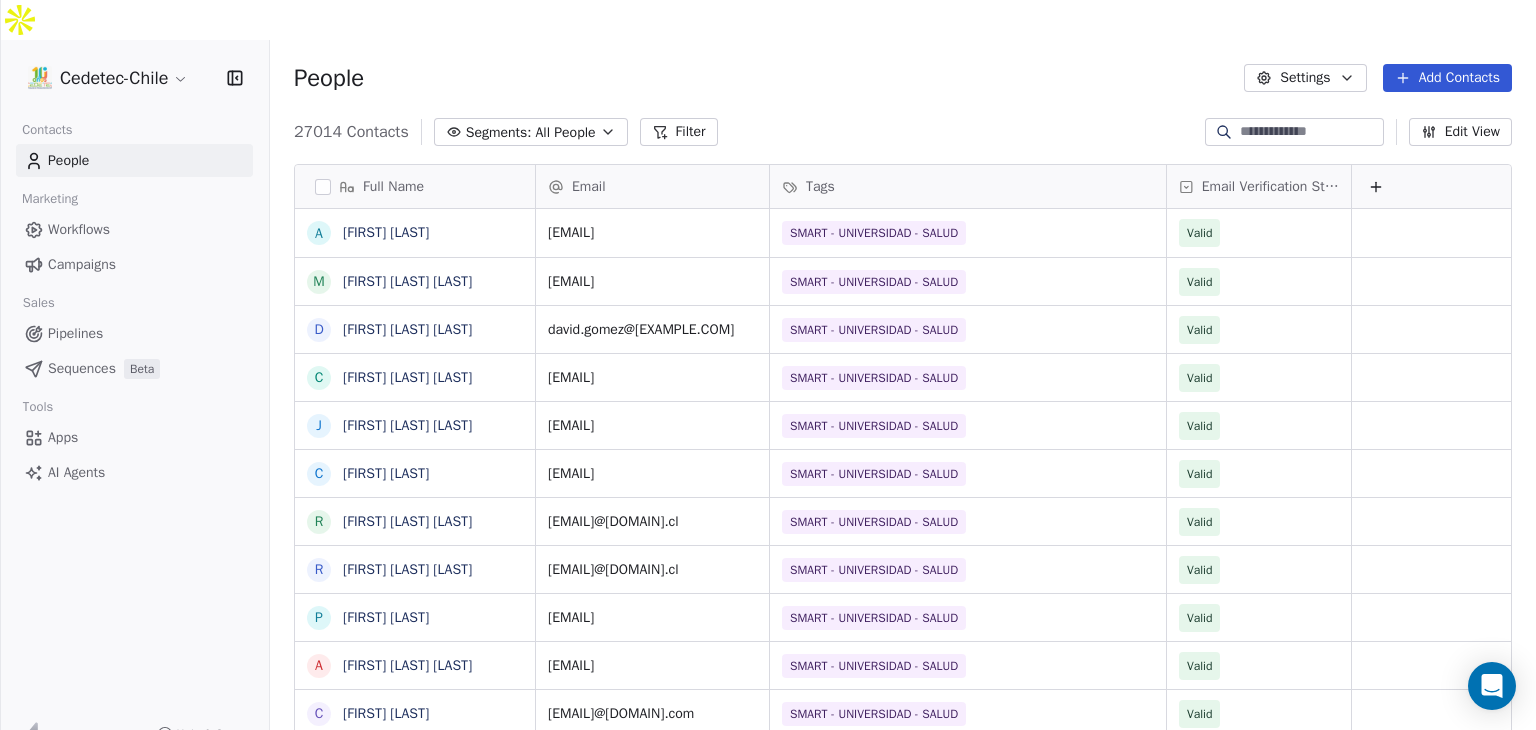 click on "Settings" at bounding box center [1305, 78] 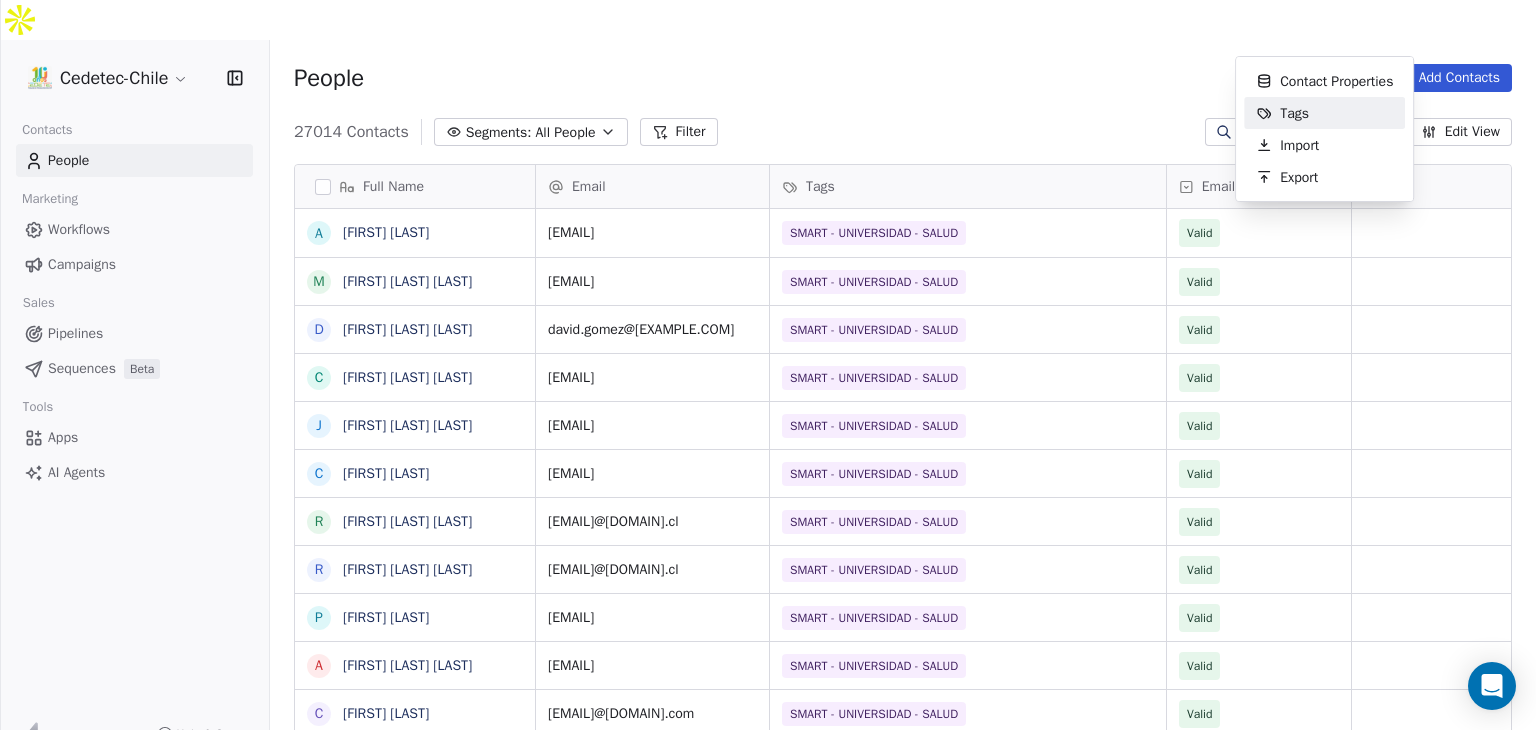 click on "Tags" at bounding box center (1294, 113) 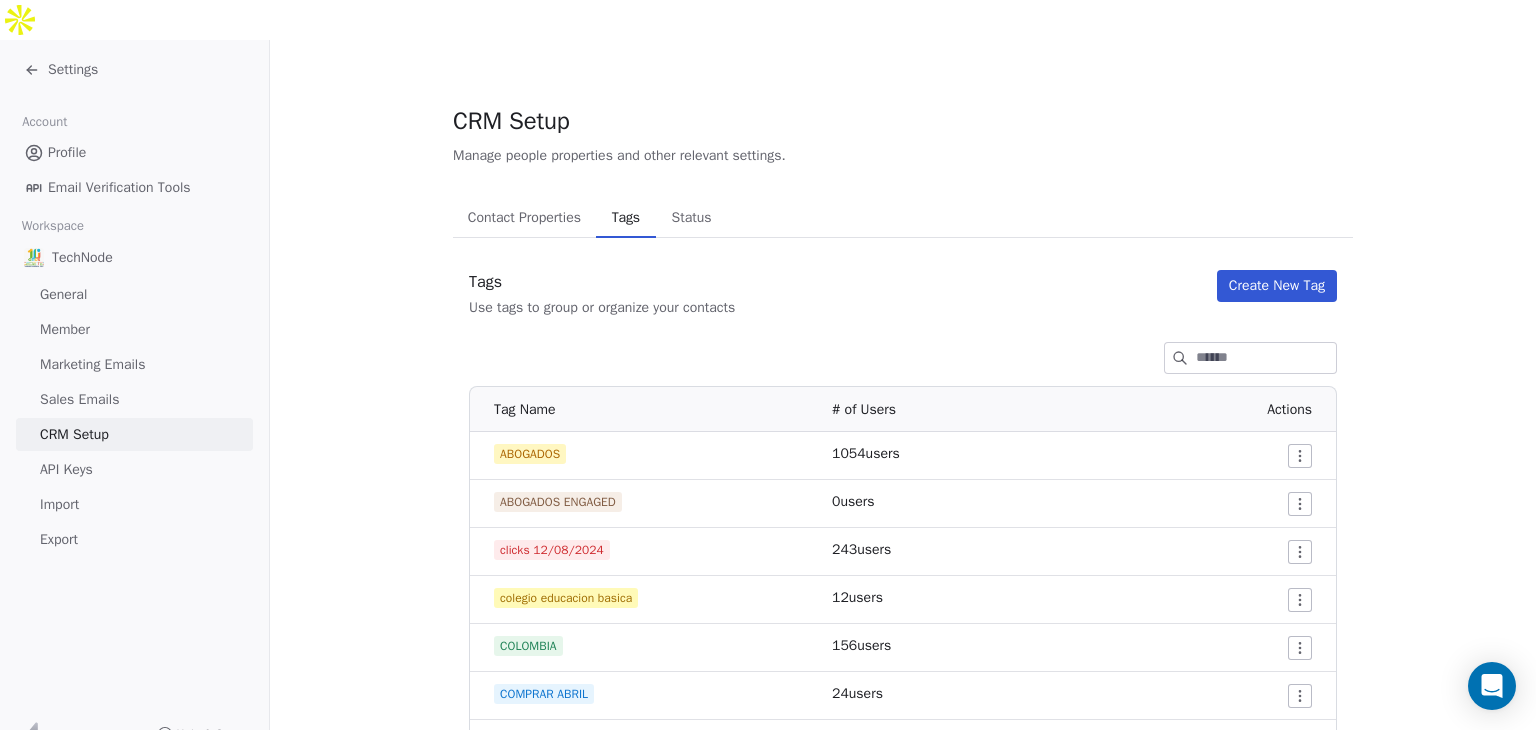 scroll, scrollTop: 100, scrollLeft: 0, axis: vertical 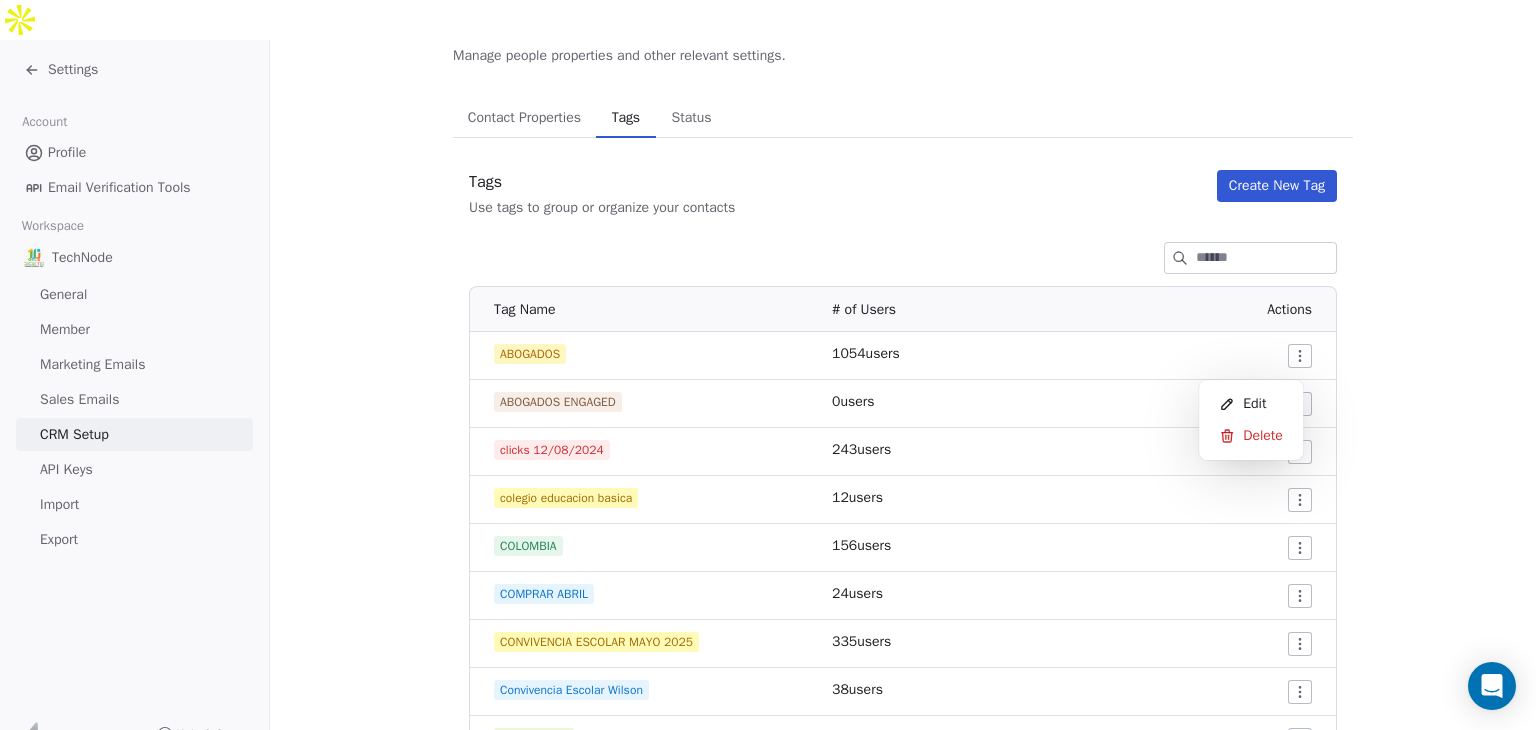 click on "Settings Account Profile Email Verification Tools Workspace TechNode General Member Marketing Emails Sales Emails CRM Setup API Keys Import Export Help & Support CRM Setup Manage people properties and other relevant settings. Contact Properties Contact Properties Tags Tags Status Status Tags Use tags to group or organize your contacts Create New Tag Tag Name # of Users Actions ABOGADOS 1054  users ABOGADOS ENGAGED 0  users clicks 12/08/2024 243  users colegio educacion basica 12  users COLOMBIA 156  users COMPRAR ABRIL 24  users CONVIVENCIA ESCOLAR MAYO 2025 335  users Convivencia Escolar Wilson 38  users DIRECTORES 1020  users ENGAGED CAMPAÑA 7 ENERO 2  users Engaged Campaña Seguridad Aula 0  users ENGAGED CODEMONKEY 1086  users ENGAGED SEDURIDAD 0  users ENGAGED SOSTENEDORES 1073  users ENGAGED WEBINAR 1  users Import "Apollo.2 26-12.csv" 2024-12-26 11:19:29 3  users Import "Apollo 26-12.csv" 2024-12-26 11:12:54 3  users Lead 3824  users MOST ENGAGED 260  users NOT ENGAGED 0  users 825  users 166  users" at bounding box center [768, 385] 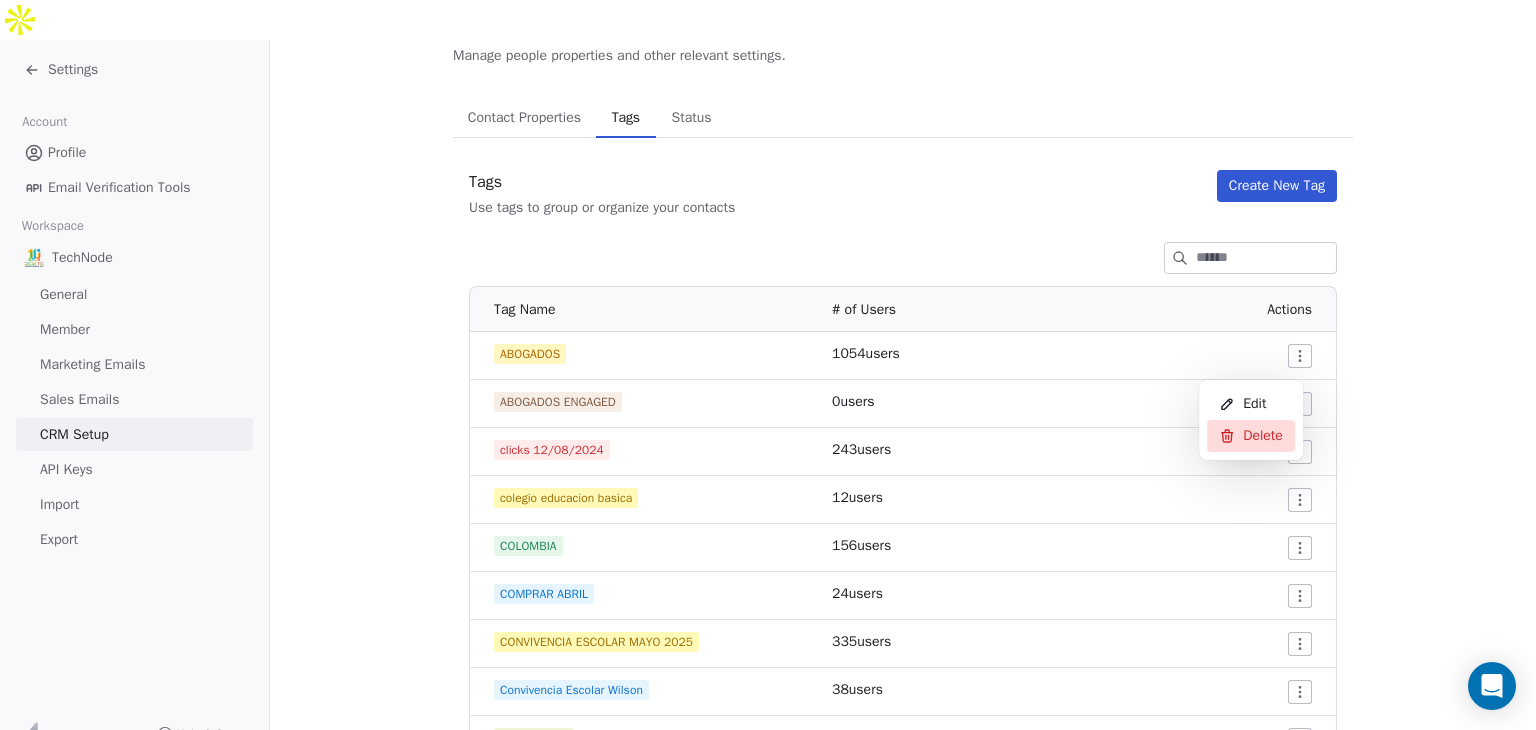 click 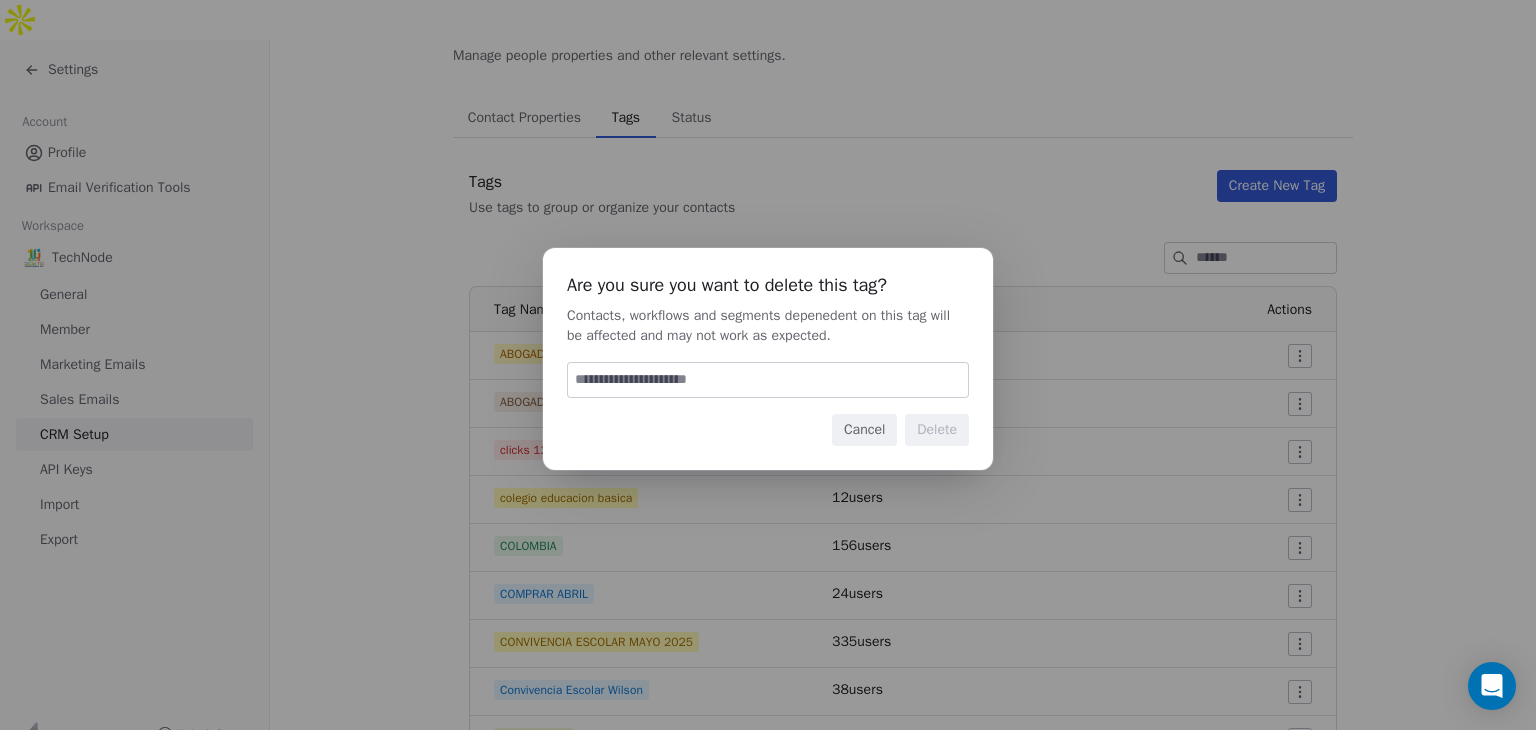 click at bounding box center (768, 380) 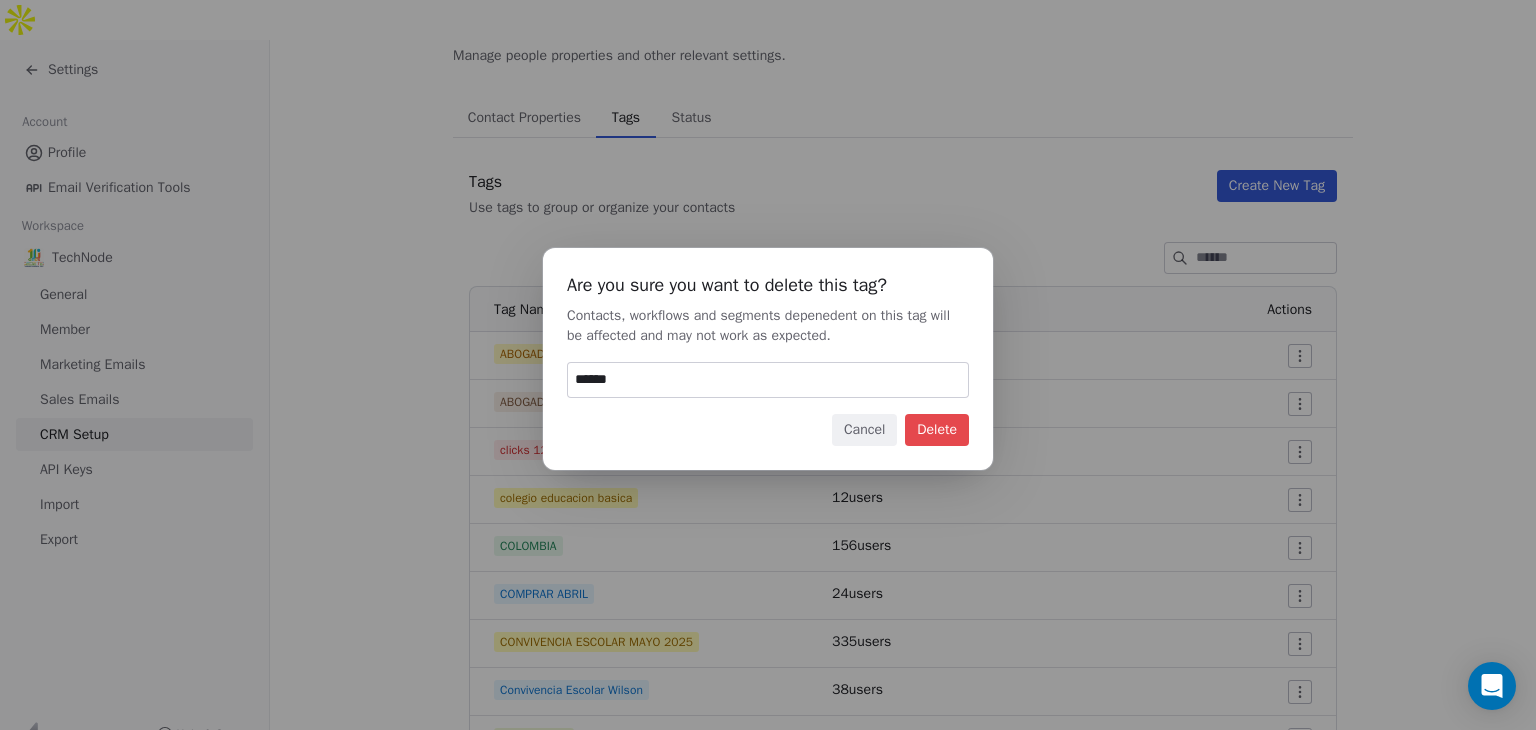 type on "******" 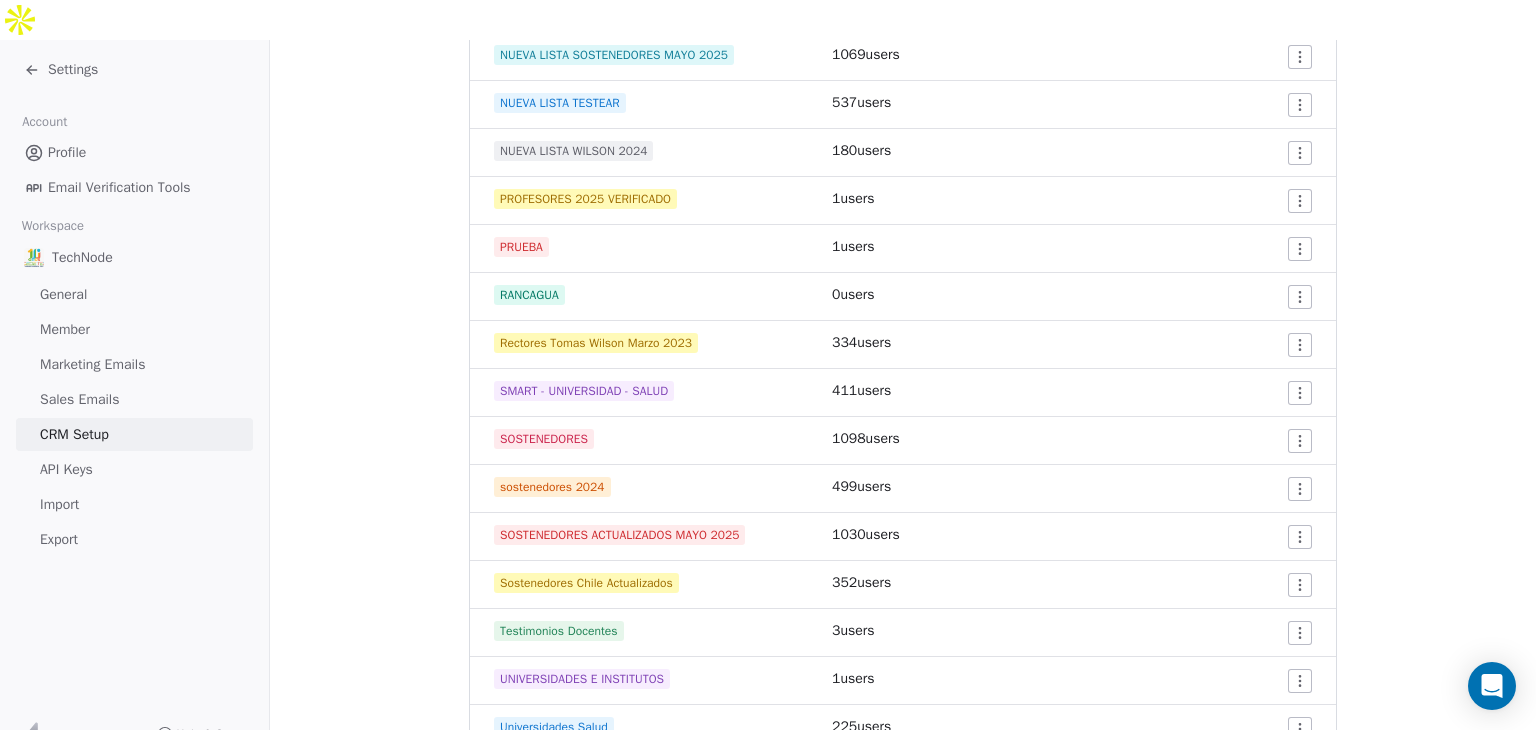 scroll, scrollTop: 1503, scrollLeft: 0, axis: vertical 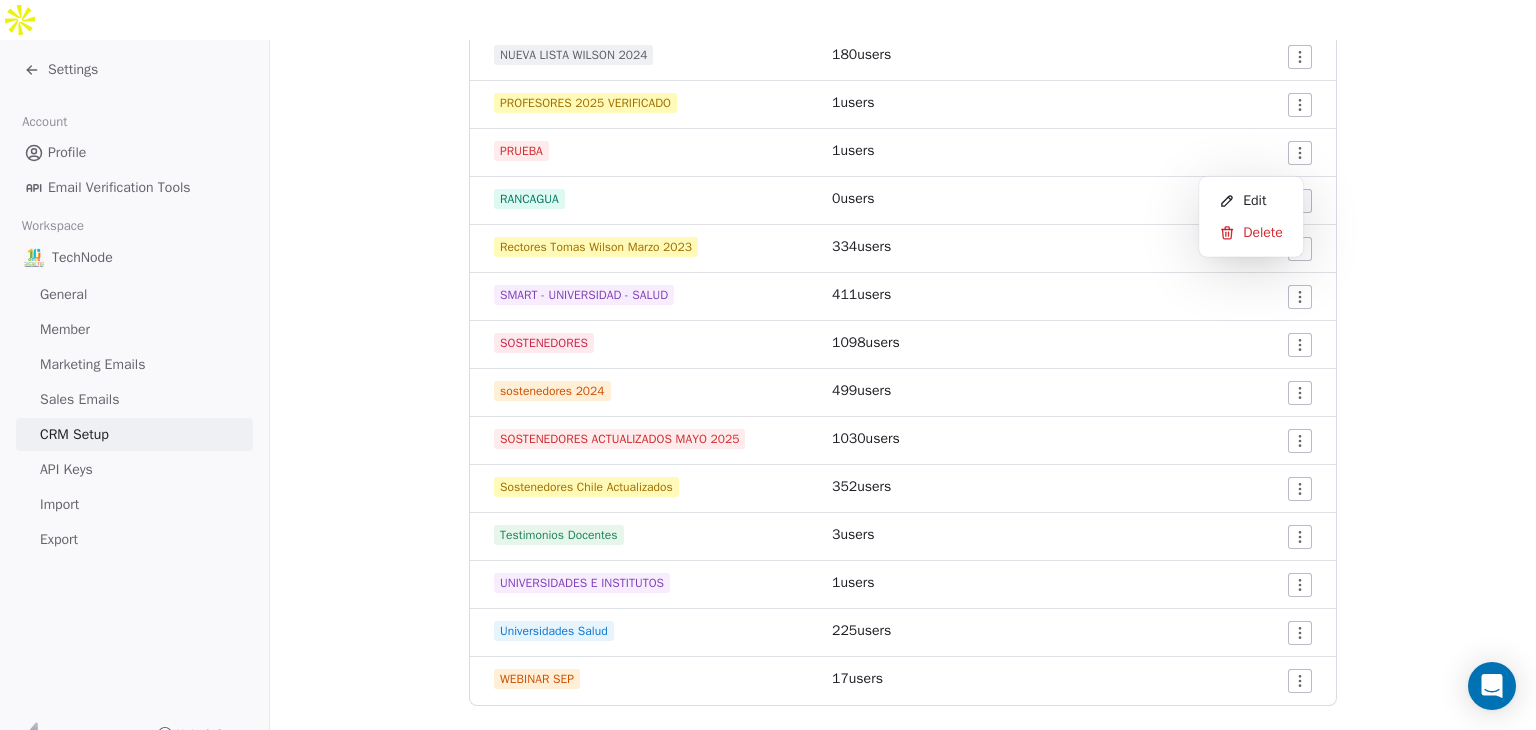 click on "Settings Account Profile Email Verification Tools Workspace TechNode General Member Marketing Emails Sales Emails CRM Setup API Keys Import Export Help & Support CRM Setup Manage people properties and other relevant settings. Contact Properties Contact Properties Tags Tags Status Status Tags Use tags to group or organize your contacts Create New Tag Tag Name # of Users Actions ABOGADOS 1054  users clicks 12/08/2024 243  users colegio educacion basica 12  users COLOMBIA 156  users COMPRAR ABRIL 24  users CONVIVENCIA ESCOLAR MAYO 2025 335  users Convivencia Escolar Wilson 38  users DIRECTORES 1020  users ENGAGED CAMPAÑA 7 ENERO 2  users Engaged Campaña Seguridad Aula 0  users ENGAGED CODEMONKEY 1086  users ENGAGED SEDURIDAD 0  users ENGAGED SOSTENEDORES 1022  users ENGAGED WEBINAR 1  users Import "Apollo.2 26-12.csv" 2024-12-26 11:19:29 3  users Import "Apollo 26-12.csv" 2024-12-26 11:12:54 3  users Lead 3824  users MOST ENGAGED 260  users NOT ENGAGED 0  users NUEVA BASE DE DATOS ABRIL 2025 825  users 166 1" at bounding box center (768, 385) 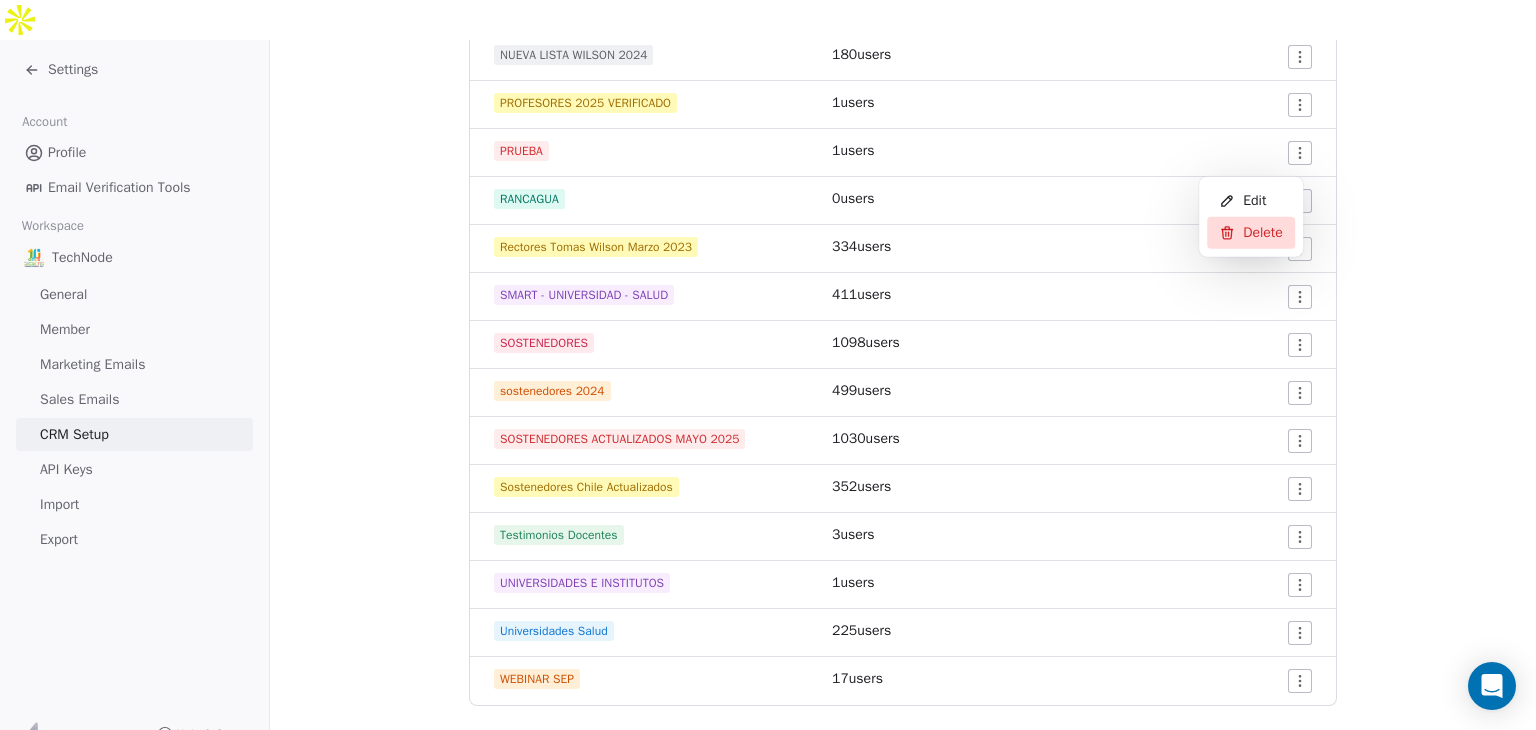 click on "Delete" at bounding box center [1263, 233] 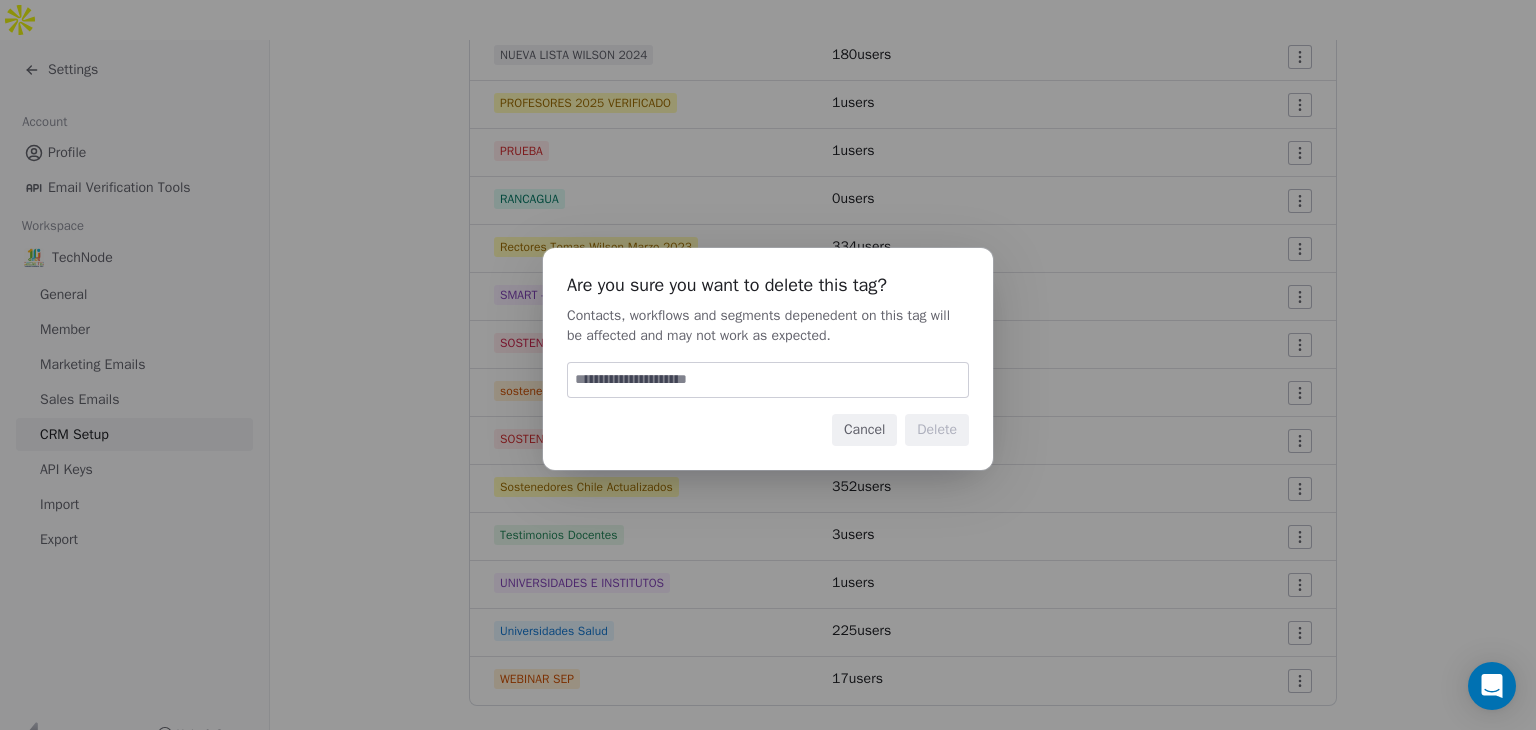 click at bounding box center [768, 380] 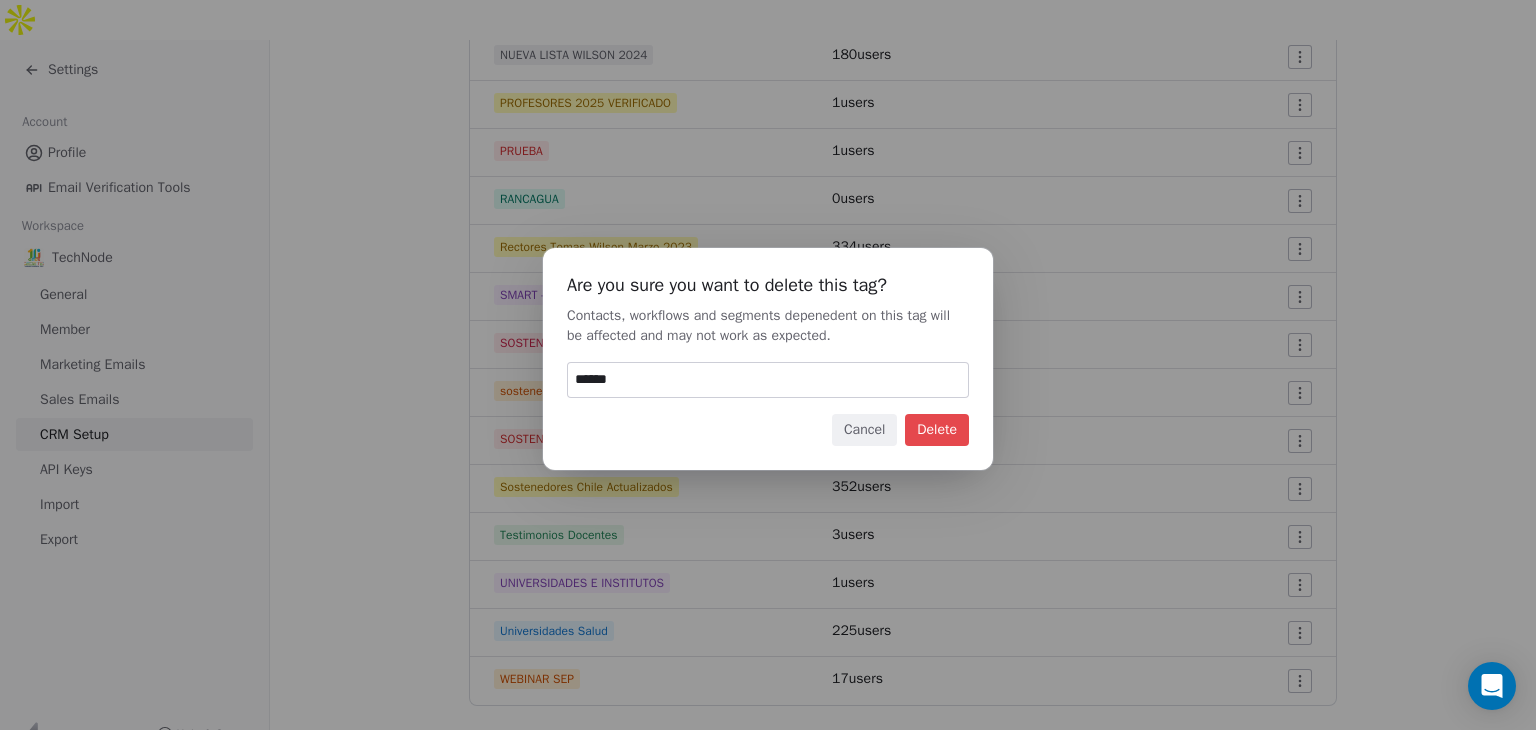 type on "******" 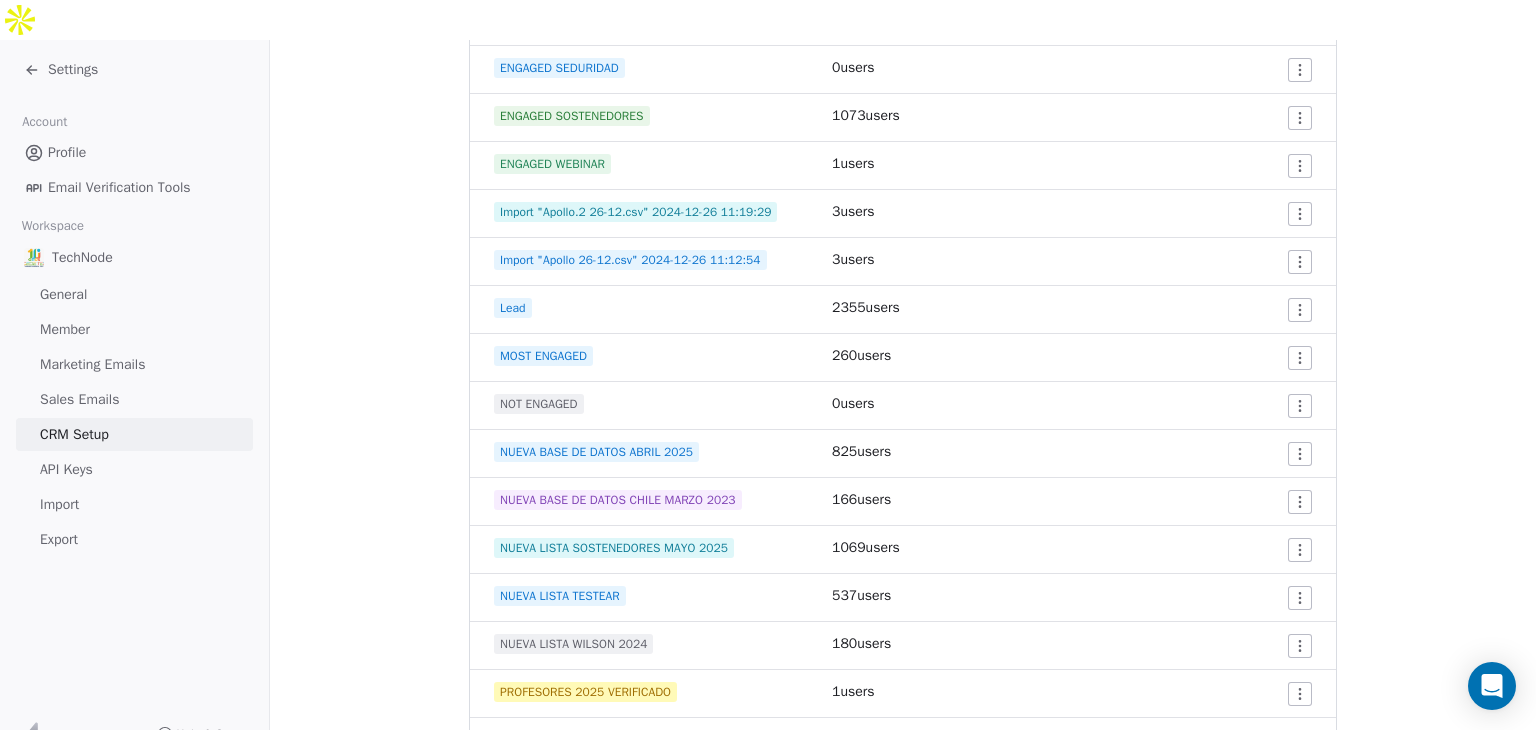 scroll, scrollTop: 855, scrollLeft: 0, axis: vertical 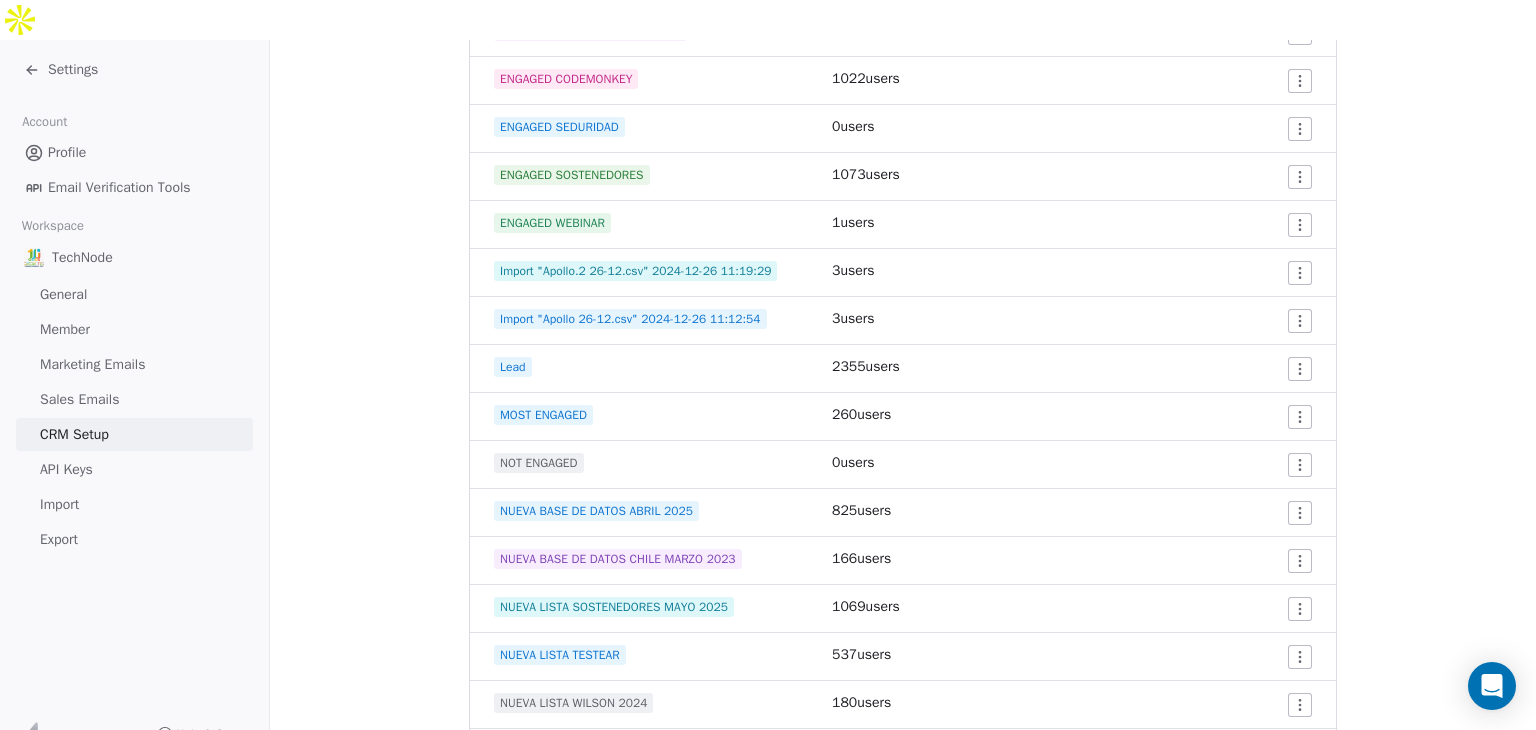 click on "Settings Account Profile Email Verification Tools Workspace TechNode General Member Marketing Emails Sales Emails CRM Setup API Keys Import Export Help & Support CRM Setup Manage people properties and other relevant settings. Contact Properties Contact Properties Tags Tags Status Status Tags Use tags to group or organize your contacts Create New Tag Tag Name # of Users Actions ABOGADOS 1024 users clicks 12/08/2024 243 users colegio educacion basica 12 users COLOMBIA 156 users COMPRAR ABRIL 24 users CONVIVENCIA ESCOLAR MAYO 2025 335 users Convivencia Escolar [LAST] 38 users DIRECTORES 1035 users ENGAGED CAMPAÑA 7 ENERO 2 users Engaged Campaña Seguridad Aula 0 users ENGAGED CODEMONKEY 1022 users ENGAGED SEDURIDAD 0 users ENGAGED SOSTENEDORES 1073 users ENGAGED WEBINAR 1 users Import "Apollo.2 26-12.csv" 2024-12-26 11:19:29 3 users Import "Apollo 26-12.csv" 2024-12-26 11:12:54 3 users Lead 2355 users MOST ENGAGED 260 users NOT ENGAGED 0 users NUEVA BASE DE DATOS ABRIL 2025 825 users 166" at bounding box center (768, 385) 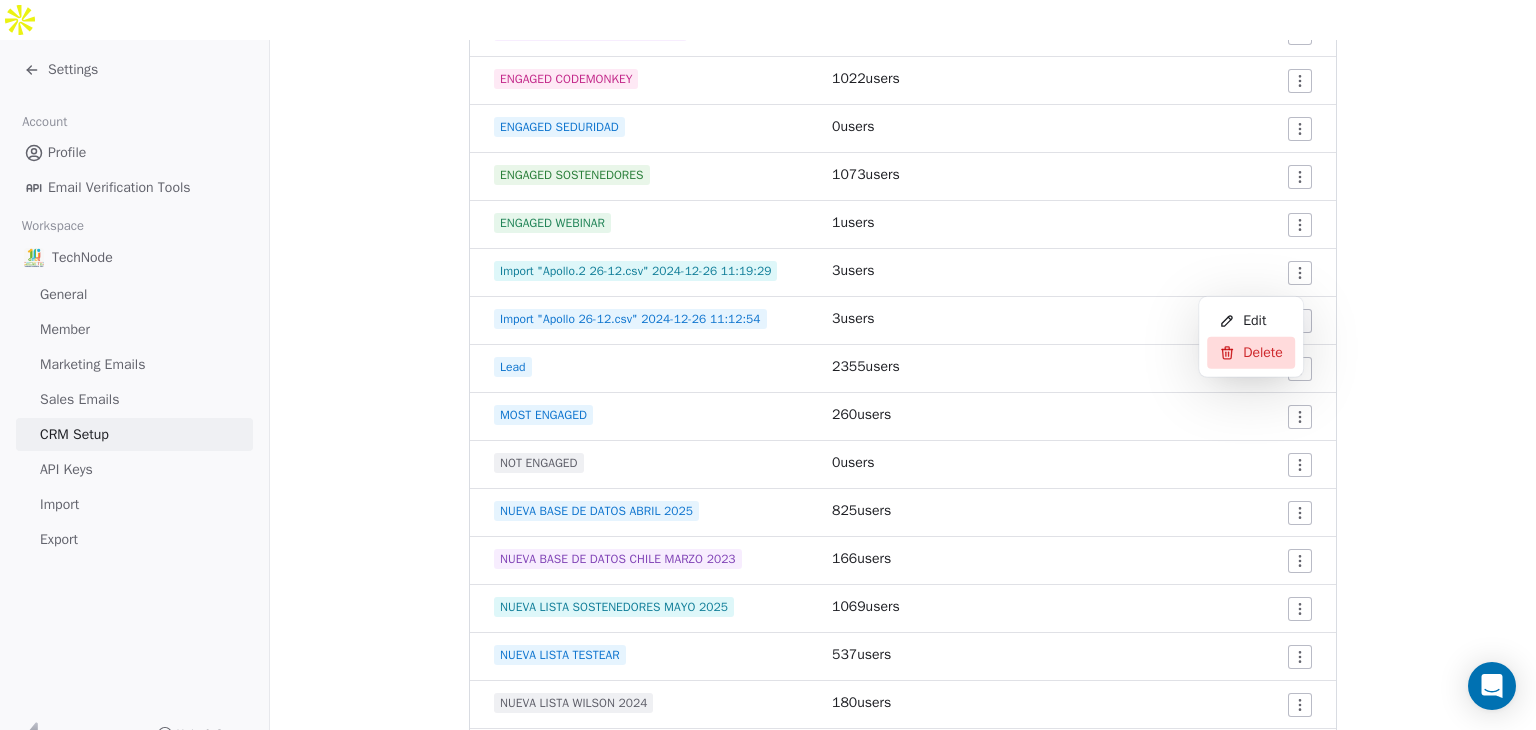 click 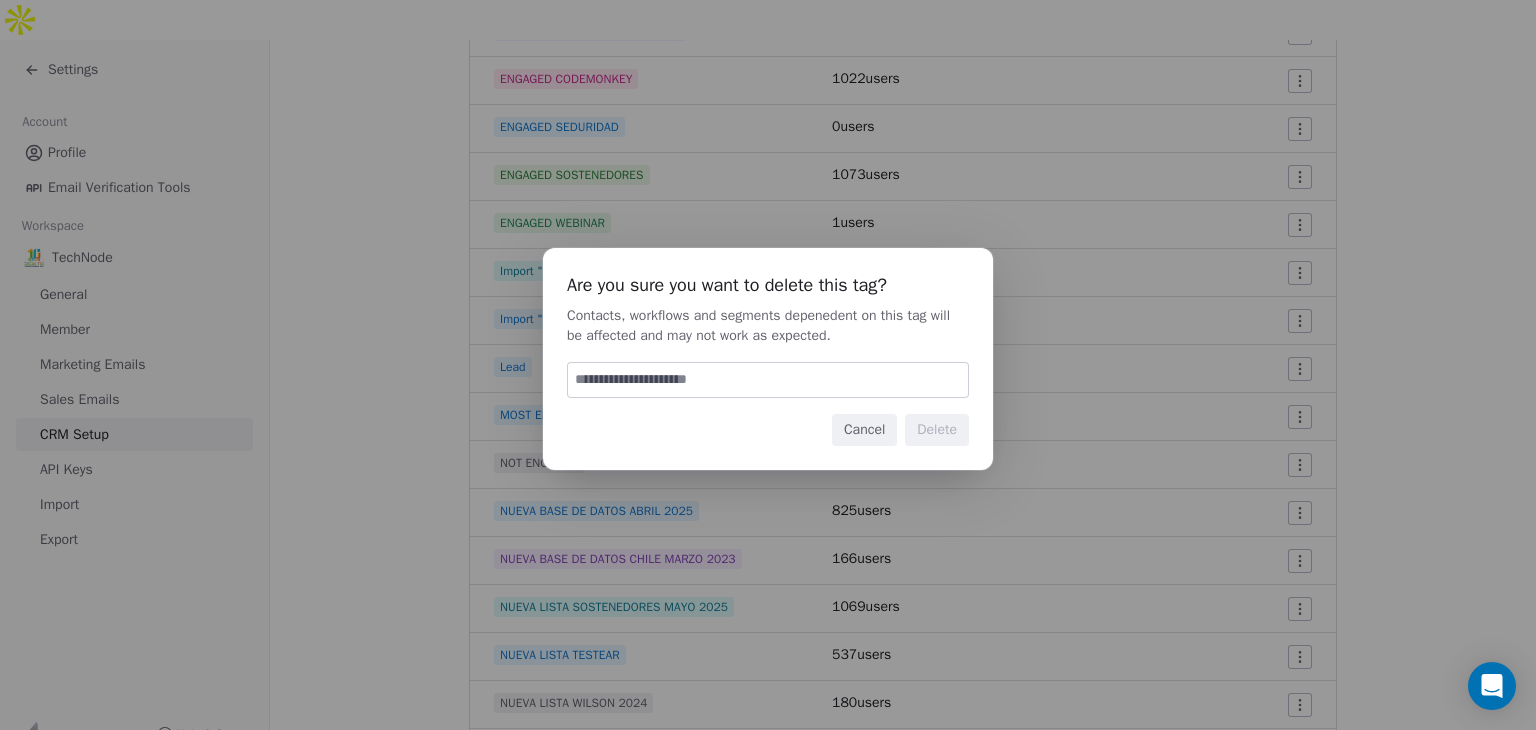 click at bounding box center (768, 380) 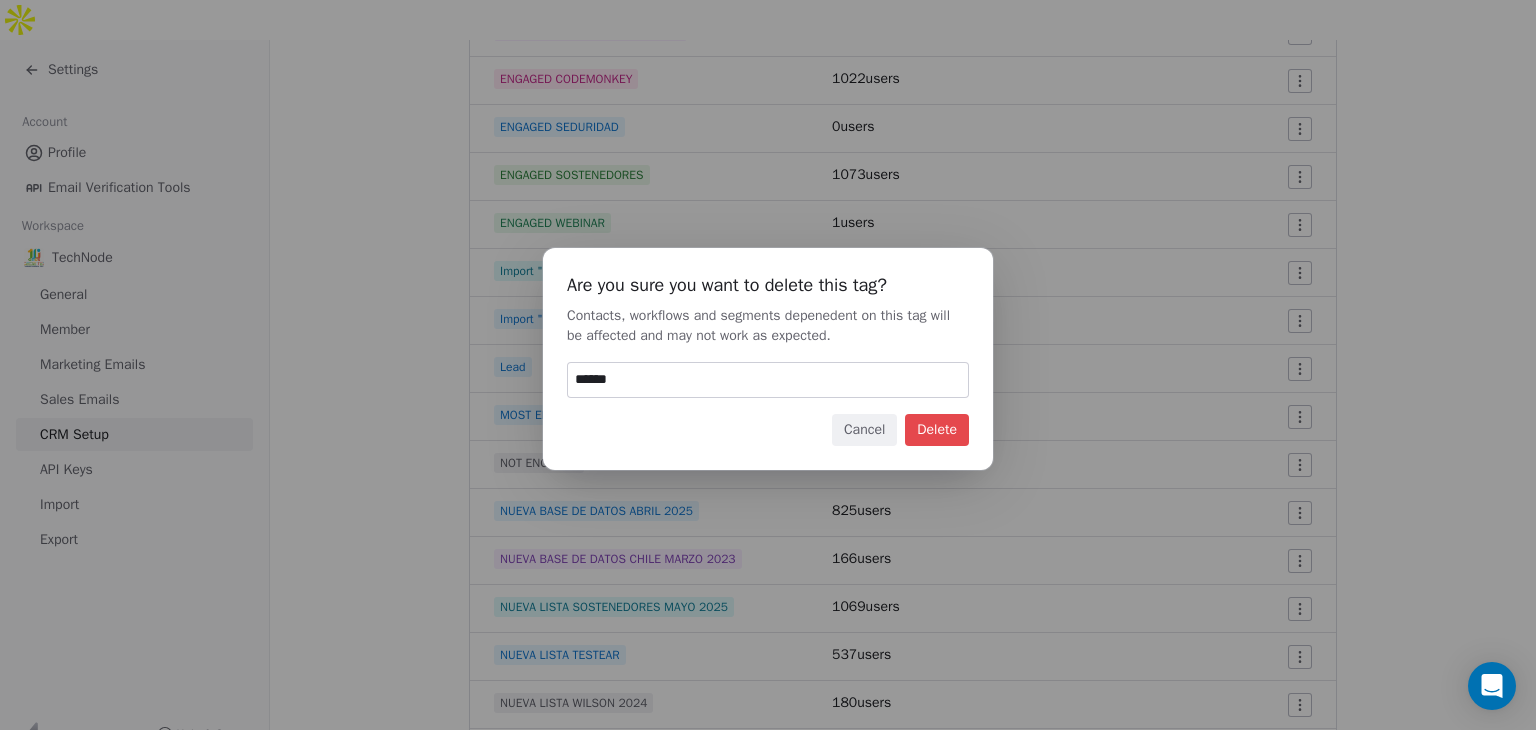type on "******" 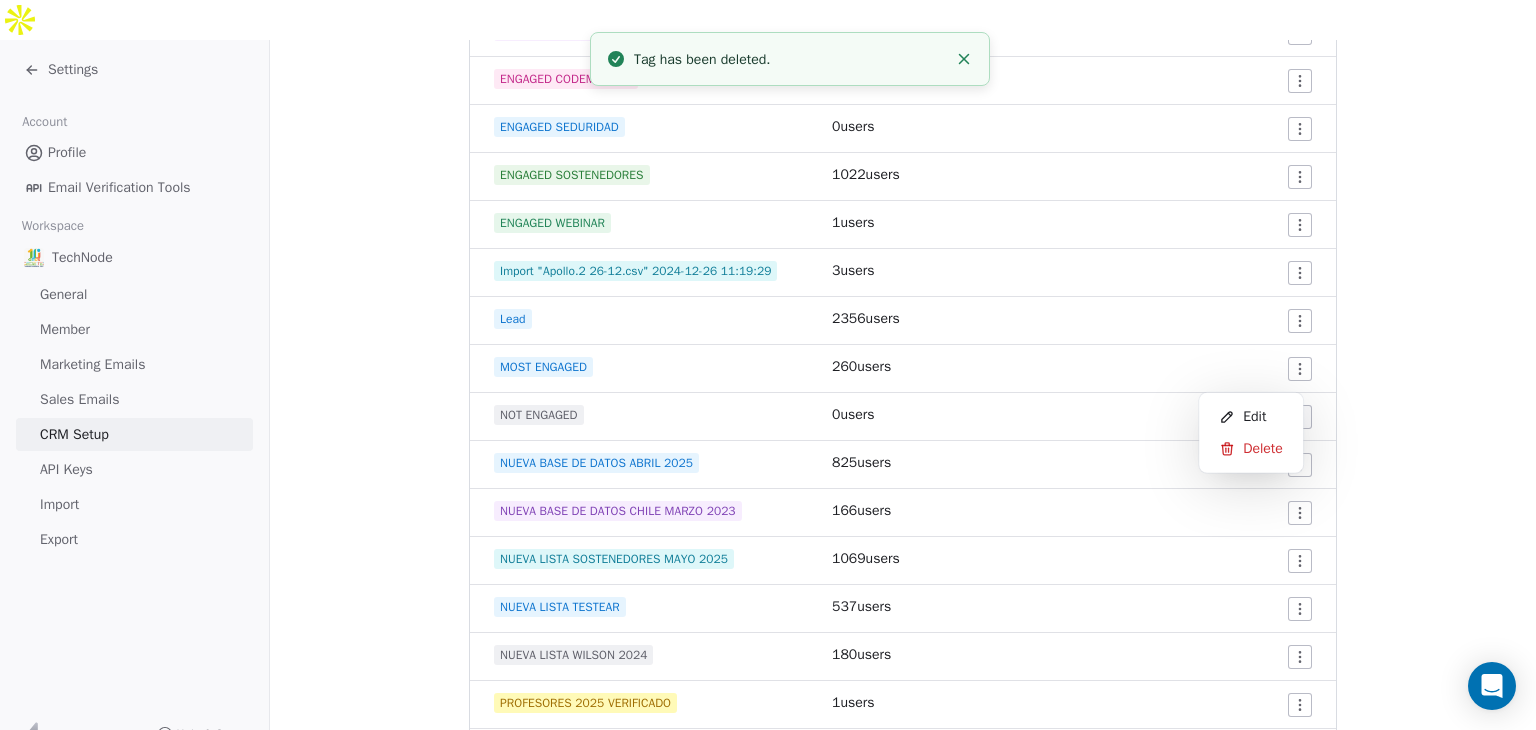 click on "Settings Account Profile Email Verification Tools Workspace TechNode General Member Marketing Emails Sales Emails CRM Setup API Keys Import Export Help & Support CRM Setup Manage people properties and other relevant settings. Contact Properties Contact Properties Tags Tags Status Status Tags Use tags to group or organize your contacts Create New Tag Tag Name # of Users Actions ABOGADOS [NUMBER] users clicks [DATE] [NUMBER] users colegio educacion basica [NUMBER] users COLOMBIA [NUMBER] users COMPRAR ABRIL [NUMBER] users CONVIVENCIA ESCOLAR MAYO [YEAR] [NUMBER] users Convivencia Escolar Wilson [NUMBER] users DIRECTORES [NUMBER] users ENGAGED CAMPAÑA [NUMBER] ENERO [NUMBER] users Engaged Campaña Seguridad Aula [NUMBER] users ENGAGED CODEMONKEY [NUMBER] users ENGAGED SEDURIDAD [NUMBER] users ENGAGED SOSTENEDORES [NUMBER] users ENGAGED WEBINAR [NUMBER] users Import "Apollo.2 [DATE].csv" [DATE] [NUMBER] users Lead [NUMBER] users MOST ENGAGED [NUMBER] users NOT ENGAGED [NUMBER] users NUEVA BASE DE DATOS ABRIL [YEAR] [NUMBER] users NUEVA BASE DE DATOS CHILE MARZO [YEAR] [NUMBER] users [NUMBER] users" at bounding box center [768, 385] 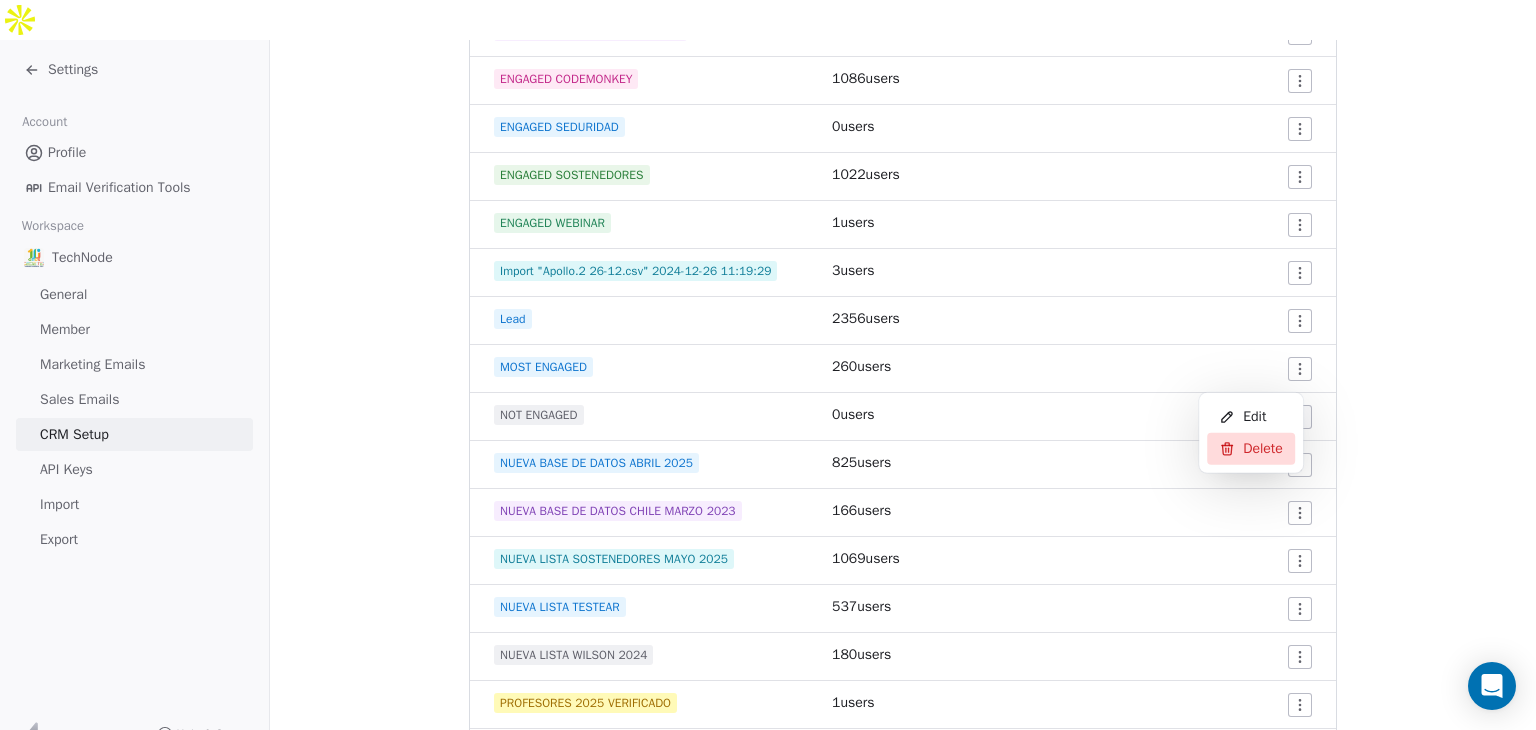 click on "Delete" at bounding box center [1251, 449] 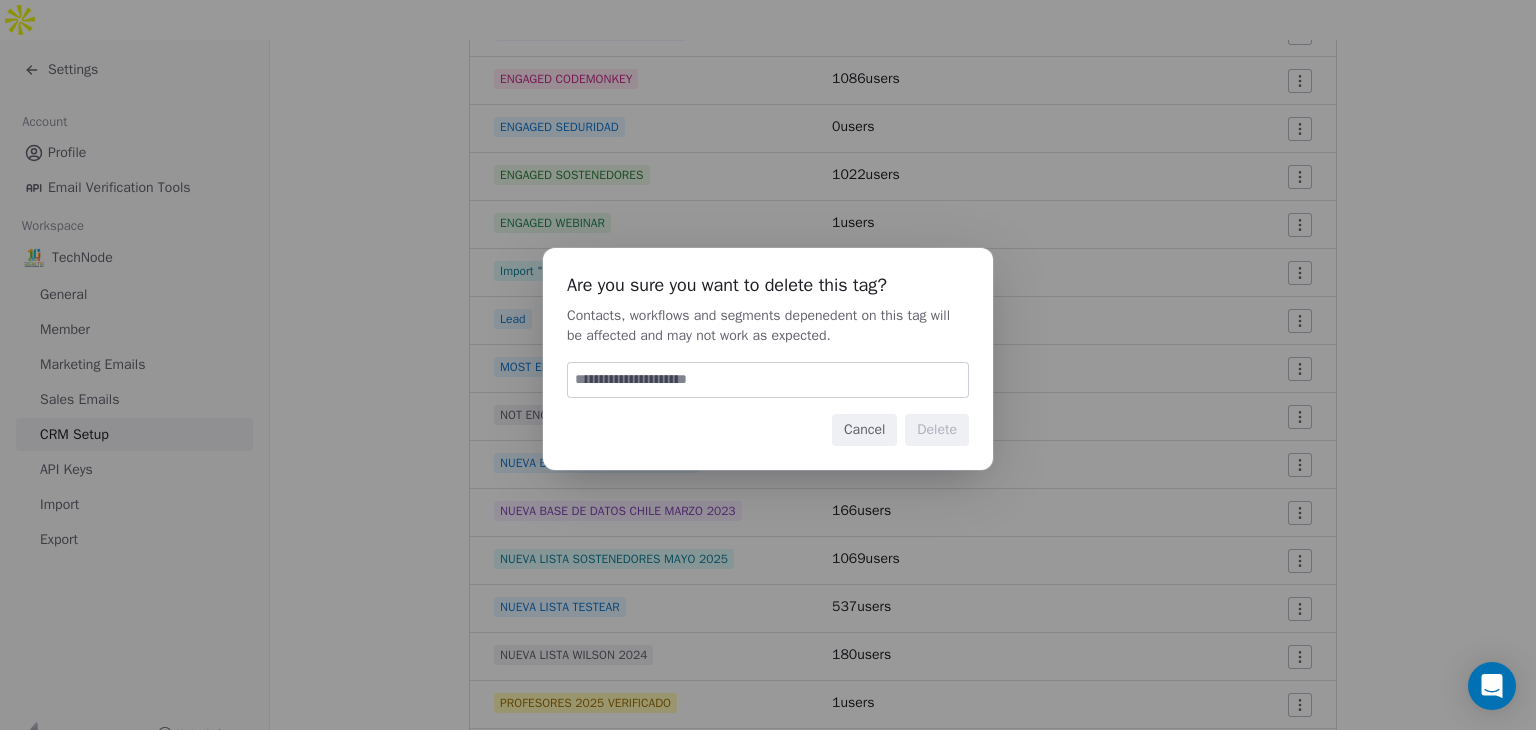 click at bounding box center (768, 380) 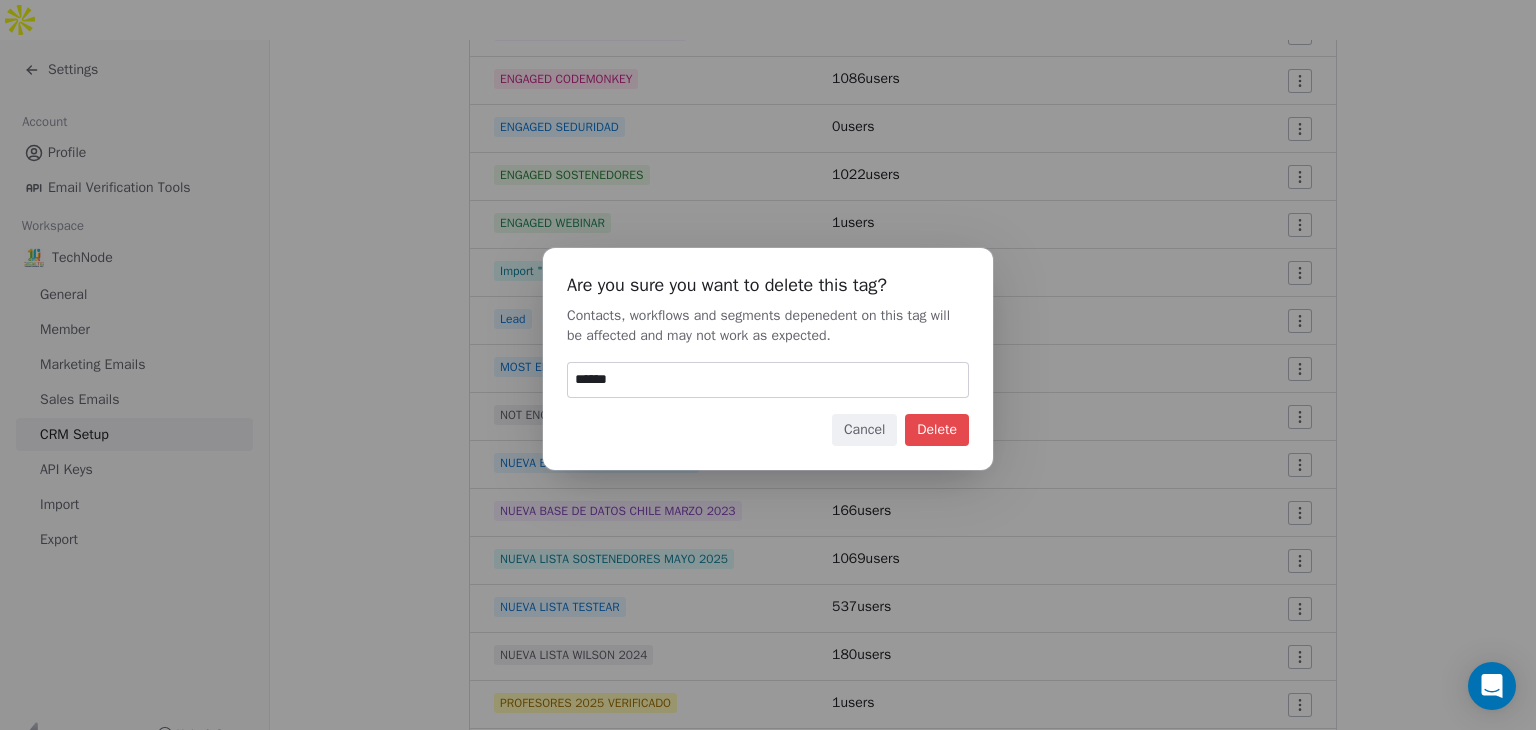 type on "******" 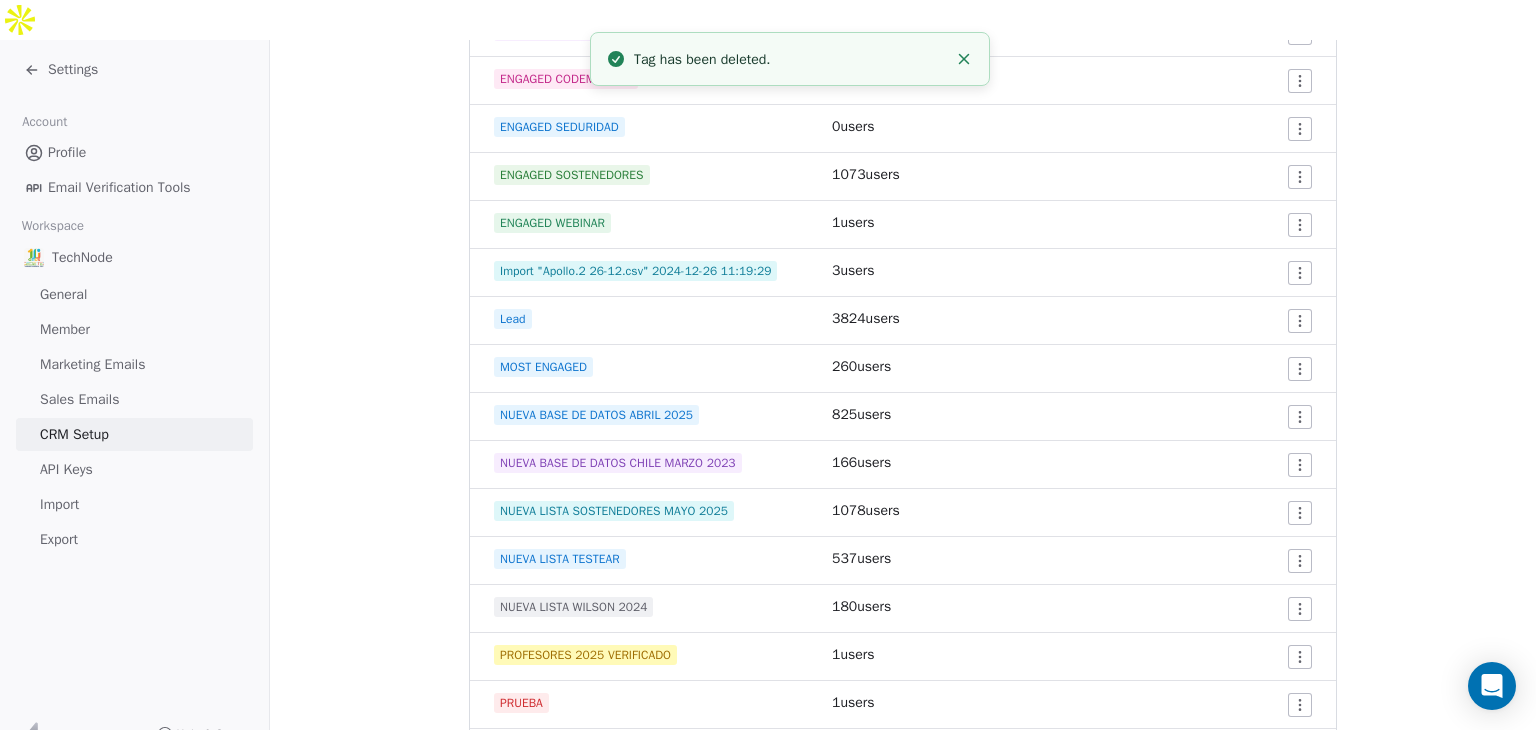 click on "Settings Account Profile Email Verification Tools Workspace TechNode General Member Marketing Emails Sales Emails CRM Setup API Keys Import Export Help & Support CRM Setup Manage people properties and other relevant settings. Contact Properties Contact Properties Tags Tags Status Status Tags Use tags to group or organize your contacts Create New Tag Tag Name # of Users Actions ABOGADOS 1024 users clicks 12/08/2024 243 users colegio educacion basica 12 users COLOMBIA 156 users COMPRAR ABRIL 24 users CONVIVENCIA ESCOLAR MAYO 2025 335 users Convivencia Escolar Wilson 38 users DIRECTORES 1020 users ENGAGED CAMPAÑA 7 ENERO 2 users Engaged Campaña Seguridad Aula 0 users ENGAGED CODEMONKEY 1022 users ENGAGED SEDURIDAD 0 users ENGAGED SOSTENEDORES 1073 users ENGAGED WEBINAR 1 users Import "Apollo.2 26-12.csv" 2024-12-26 11:19:29 3 users Lead 3824 users MOST ENGAGED 260 users NUEVA BASE DE DATOS ABRIL 2025 825 users NUEVA BASE DE DATOS CHILE MARZO 2023 166 users 1078 users NUEVA LISTA TESTEAR" at bounding box center [768, 385] 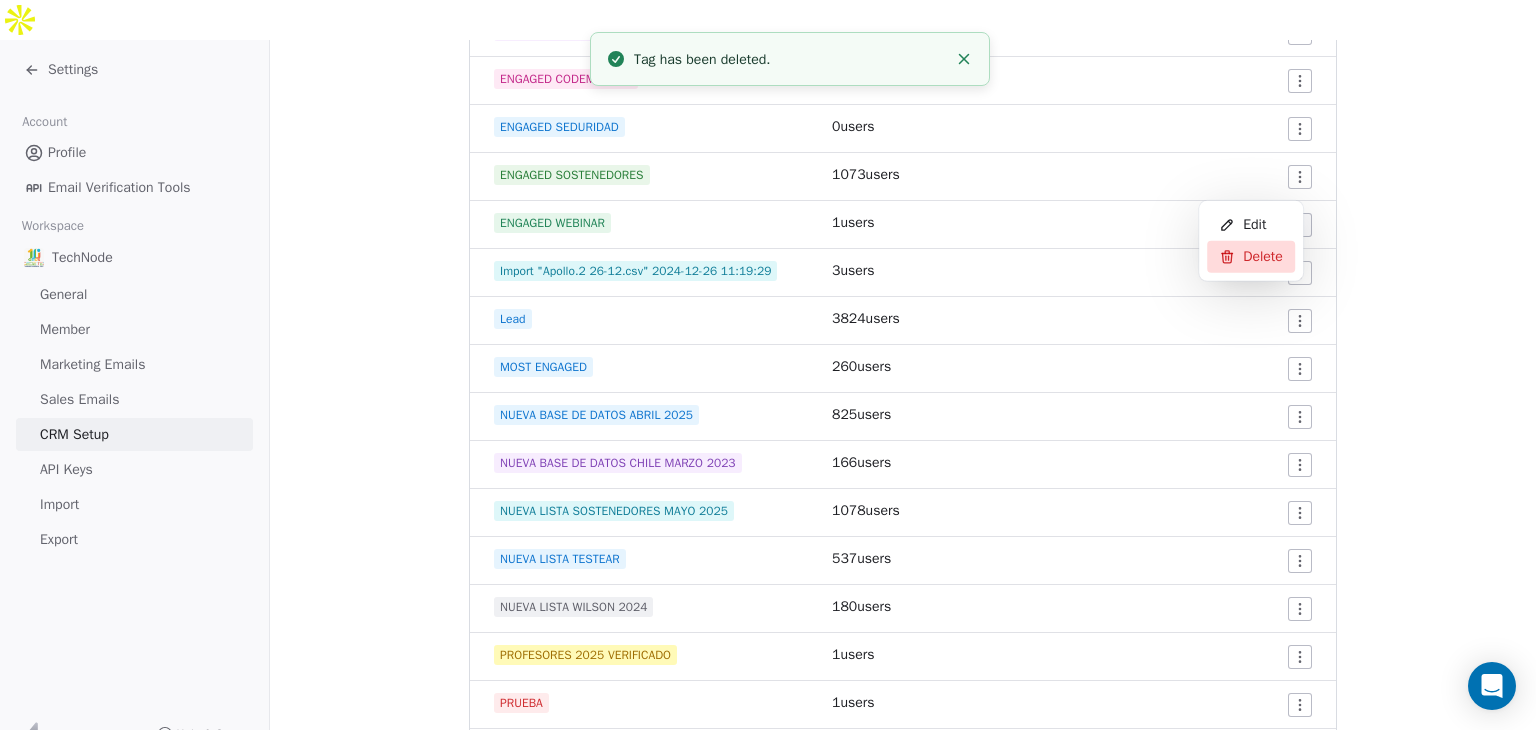 click on "Delete" at bounding box center [1251, 257] 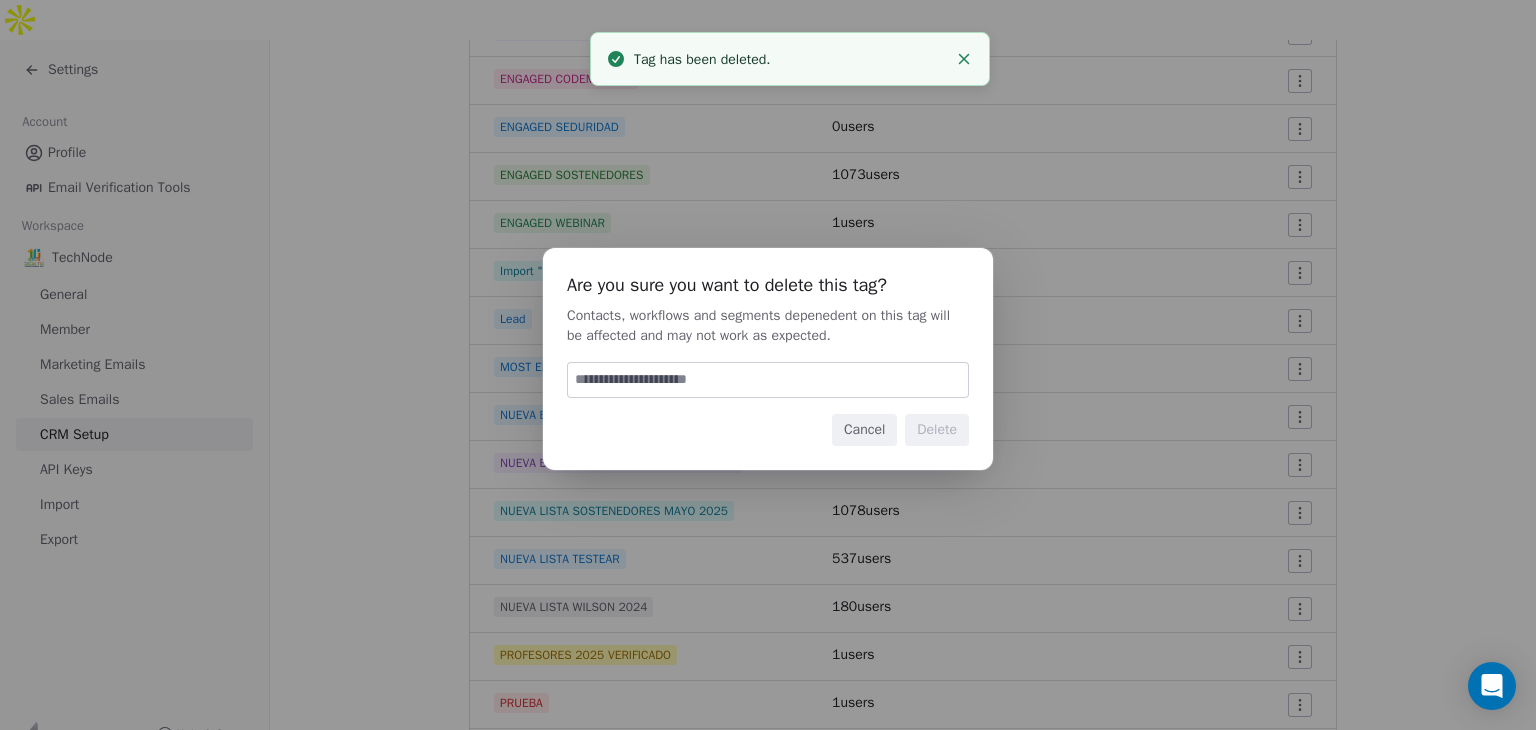 click at bounding box center [768, 380] 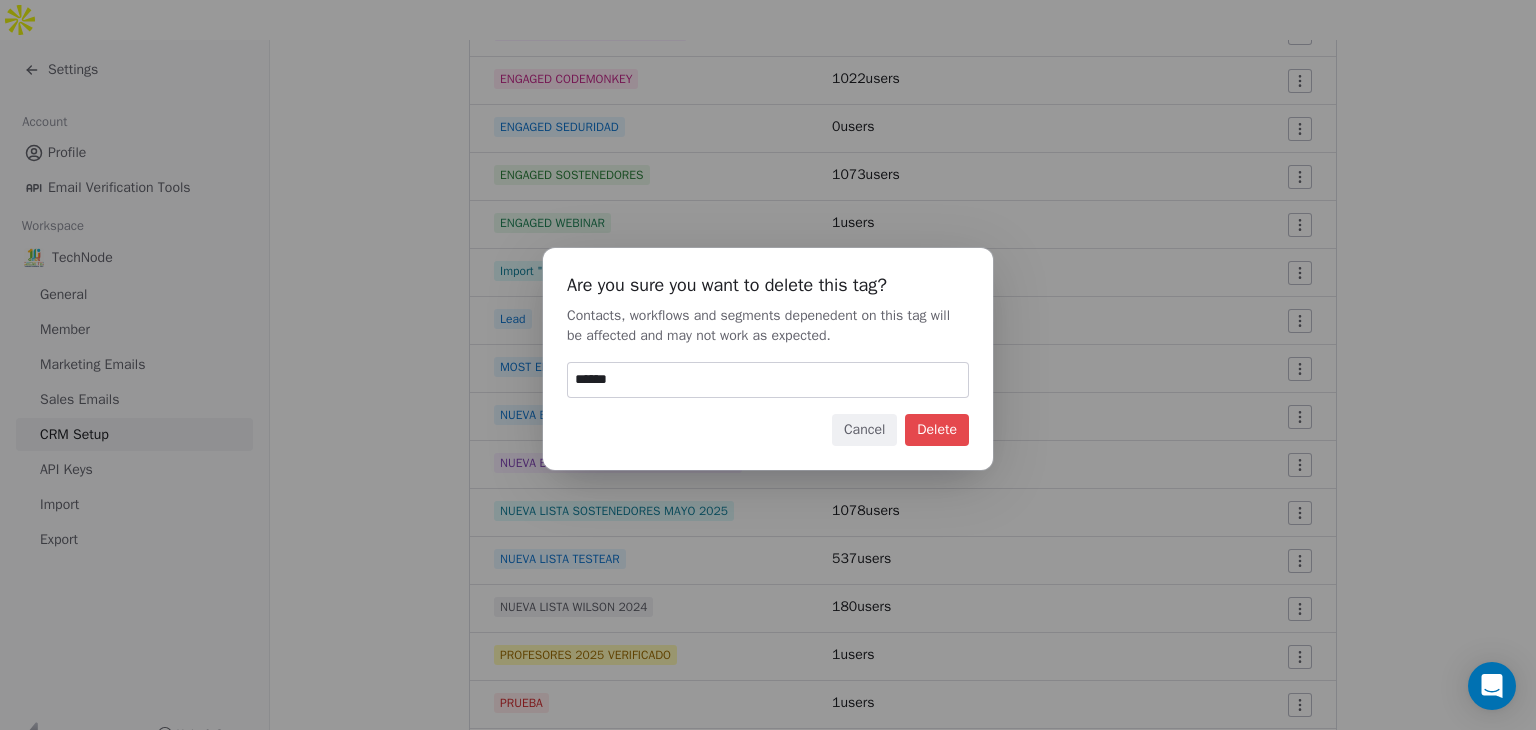 type on "******" 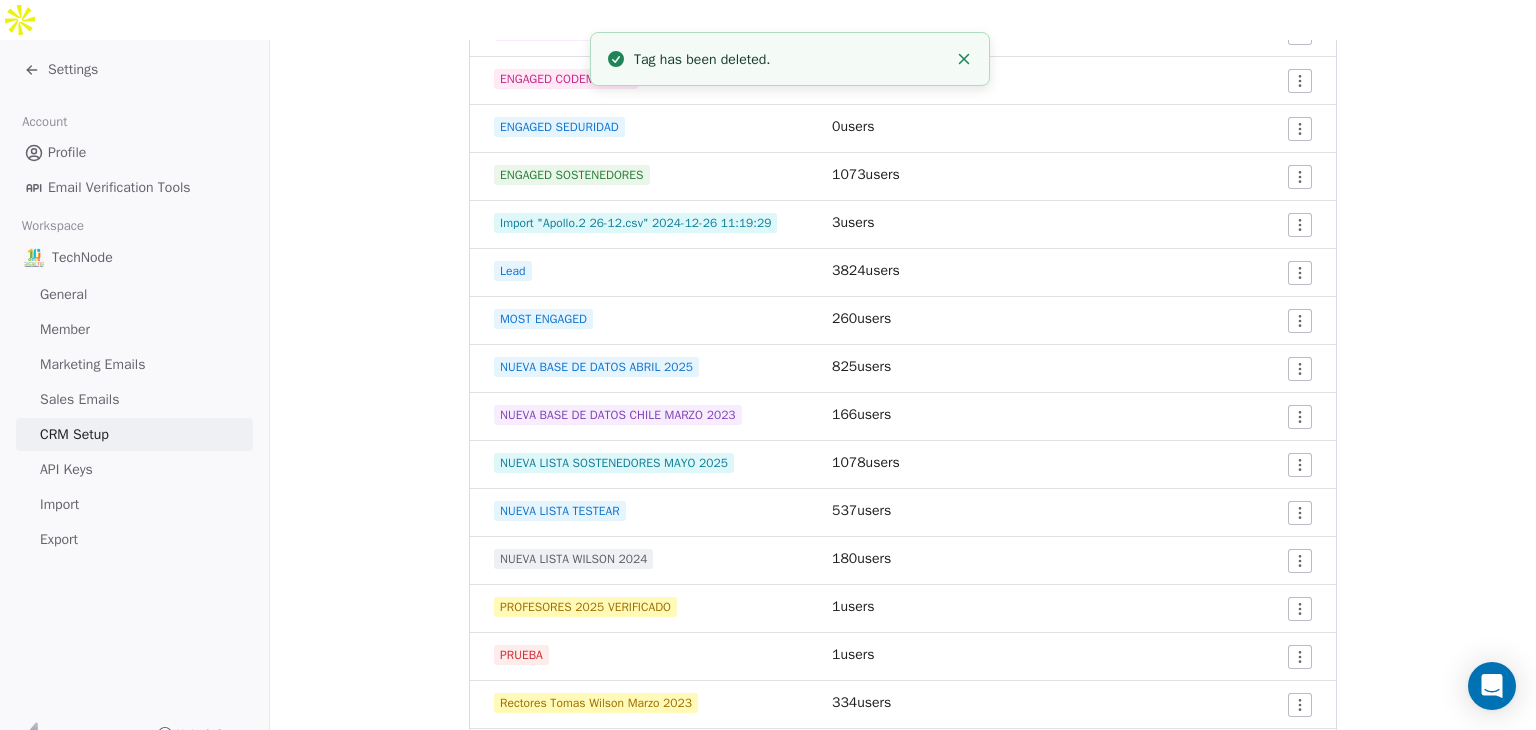 click on "Settings Account Profile Email Verification Tools Workspace TechNode General Member Marketing Emails Sales Emails CRM Setup API Keys Import Export Help & Support CRM Setup Manage people properties and other relevant settings. Contact Properties Contact Properties Tags Tags Status Status Tags Use tags to group or organize your contacts Create New Tag Tag Name # of Users Actions ABOGADOS 1024 users clicks 12/08/2024 243 users colegio educacion basica 12 users COLOMBIA 156 users COMPRAR ABRIL 24 users CONVIVENCIA ESCOLAR MAYO 2025 335 users Convivencia Escolar Wilson 38 users DIRECTORES 1020 users ENGAGED CAMPAÑA 7 ENERO 2 users Engaged Campaña Seguridad Aula 0 users ENGAGED CODEMONKEY 1022 users ENGAGED SEDURIDAD 0 users ENGAGED SOSTENEDORES 1073 users Import "Apollo.2 26-12.csv" 2024-12-26 11:19:29 3 users Lead 3824 users MOST ENGAGED 260 users NUEVA BASE DE DATOS ABRIL 2025 825 users NUEVA BASE DE DATOS CHILE MARZO 2023 166 users NUEVA LISTA SOSTENEDORES MAYO 2025 1078 users 537 users" at bounding box center [768, 385] 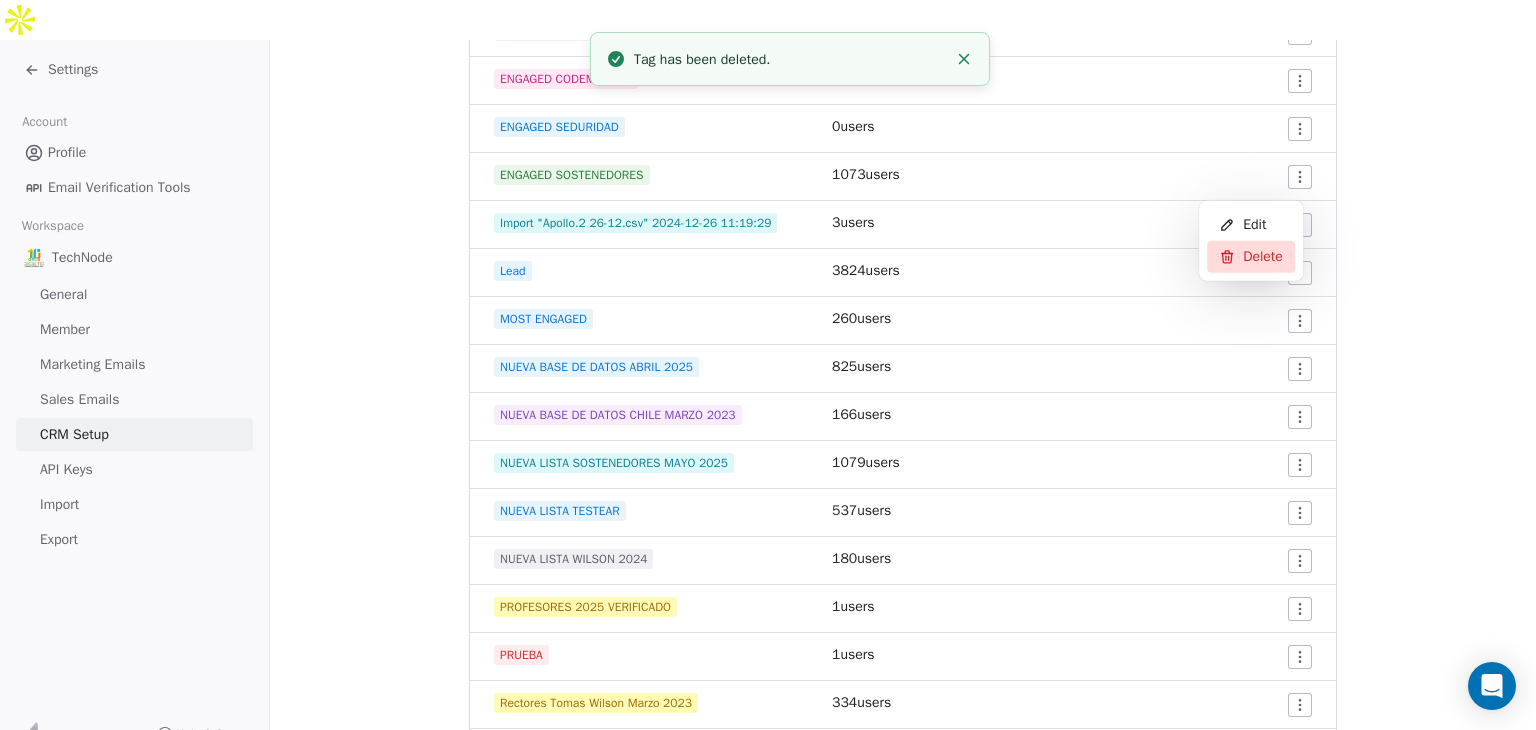 click on "Delete" at bounding box center (1251, 257) 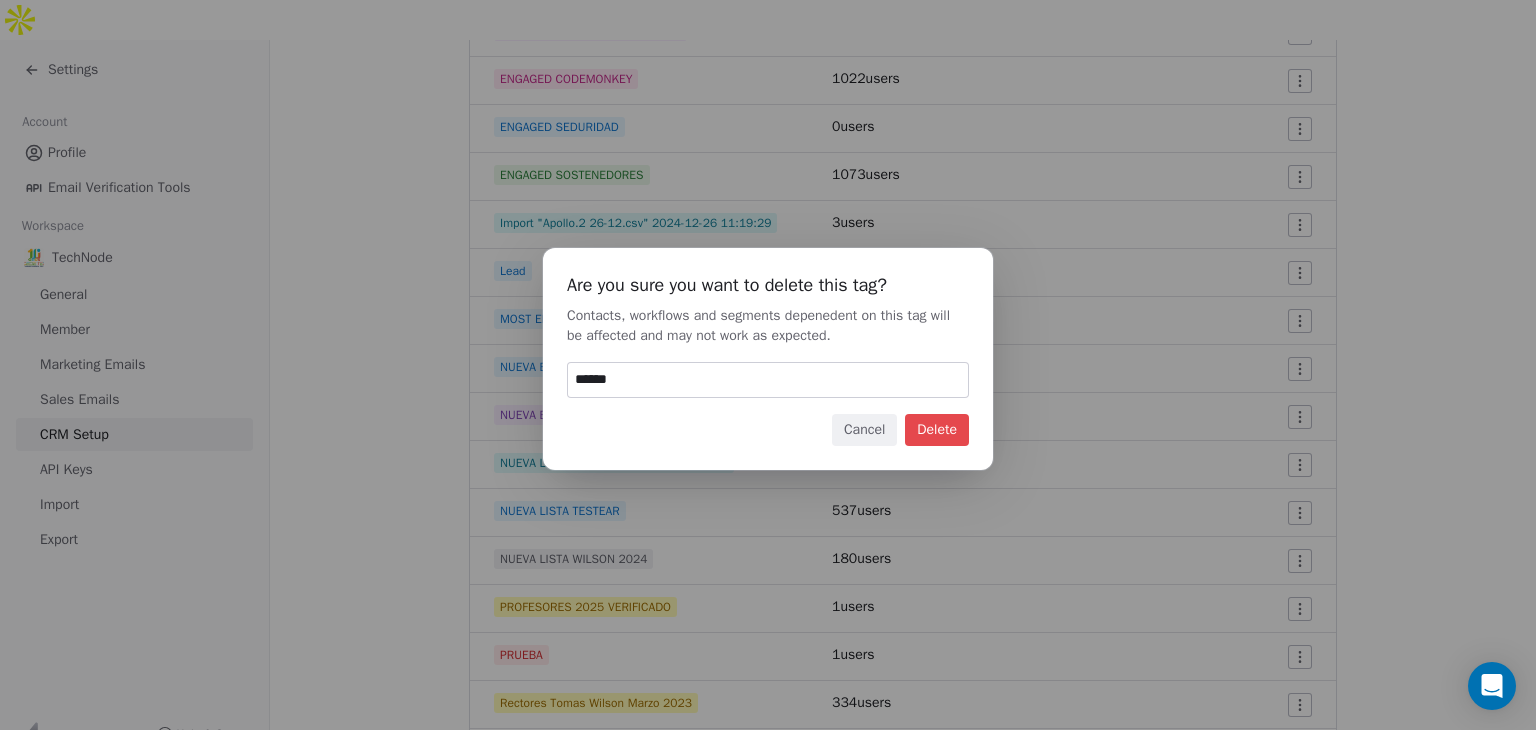 type on "******" 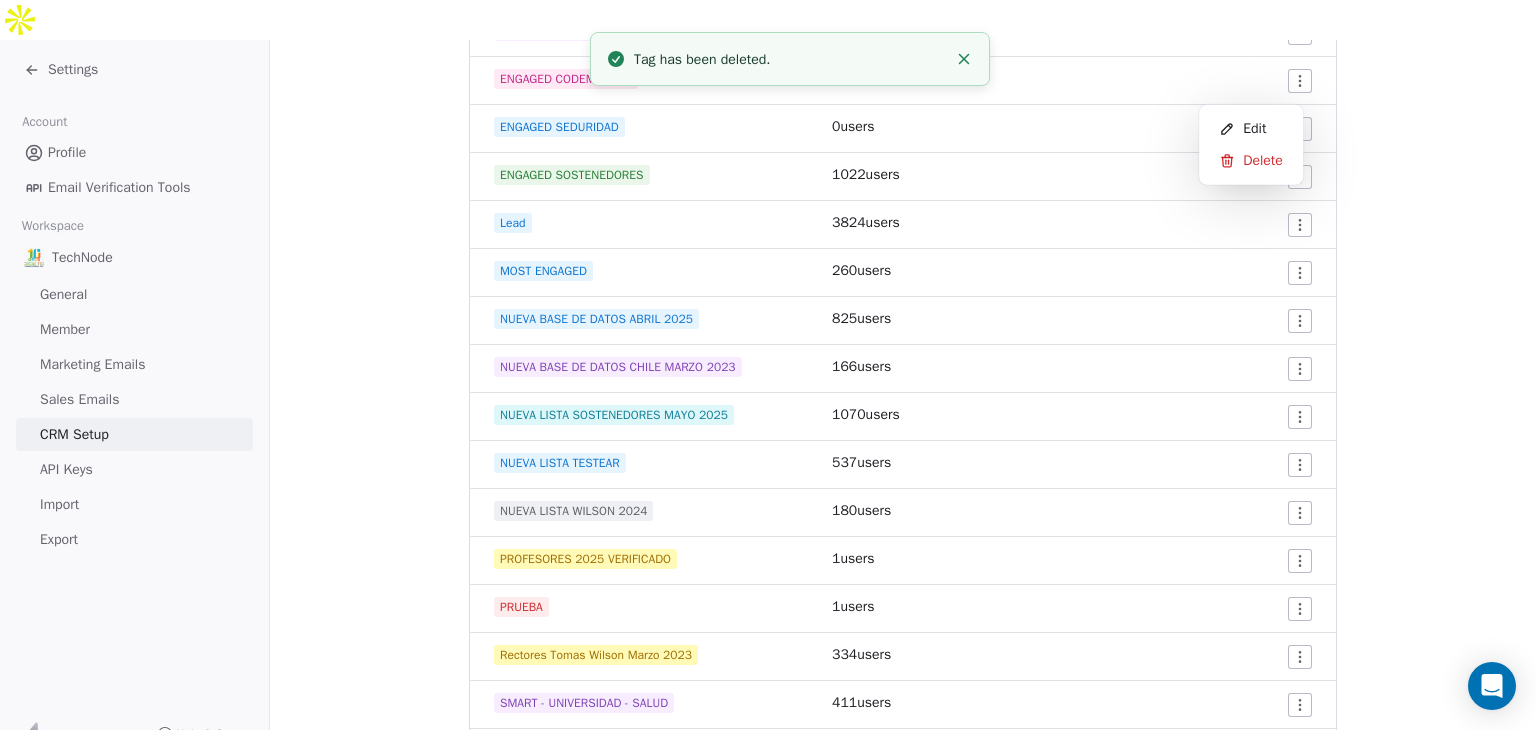 click on "Settings Account Profile Email Verification Tools Workspace TechNode General Member Marketing Emails Sales Emails CRM Setup API Keys Import Export Help & Support CRM Setup Manage people properties and other relevant settings. Contact Properties Contact Properties Tags Tags Status Status Tags Use tags to group or organize your contacts Create New Tag Tag Name # of Users Actions ABOGADOS 1054  users clicks 12/08/2024 243  users colegio educacion basica 12  users COLOMBIA 156  users COMPRAR ABRIL 24  users CONVIVENCIA ESCOLAR MAYO 2025 335  users Convivencia Escolar Wilson 38  users DIRECTORES 1035  users ENGAGED CAMPAÑA 7 ENERO 2  users Engaged Campaña Seguridad Aula 0  users ENGAGED CODEMONKEY 1086  users ENGAGED SEDURIDAD 0  users ENGAGED SOSTENEDORES 1022  users Lead 3824  users MOST ENGAGED 260  users NUEVA BASE DE DATOS ABRIL 2025 825  users NUEVA BASE DE DATOS CHILE MARZO 2023 166  users NUEVA LISTA SOSTENEDORES MAYO 2025 1070  users NUEVA LISTA  TESTEAR 537  users NUEVA LISTA WILSON 2024 180  users 1" at bounding box center (768, 385) 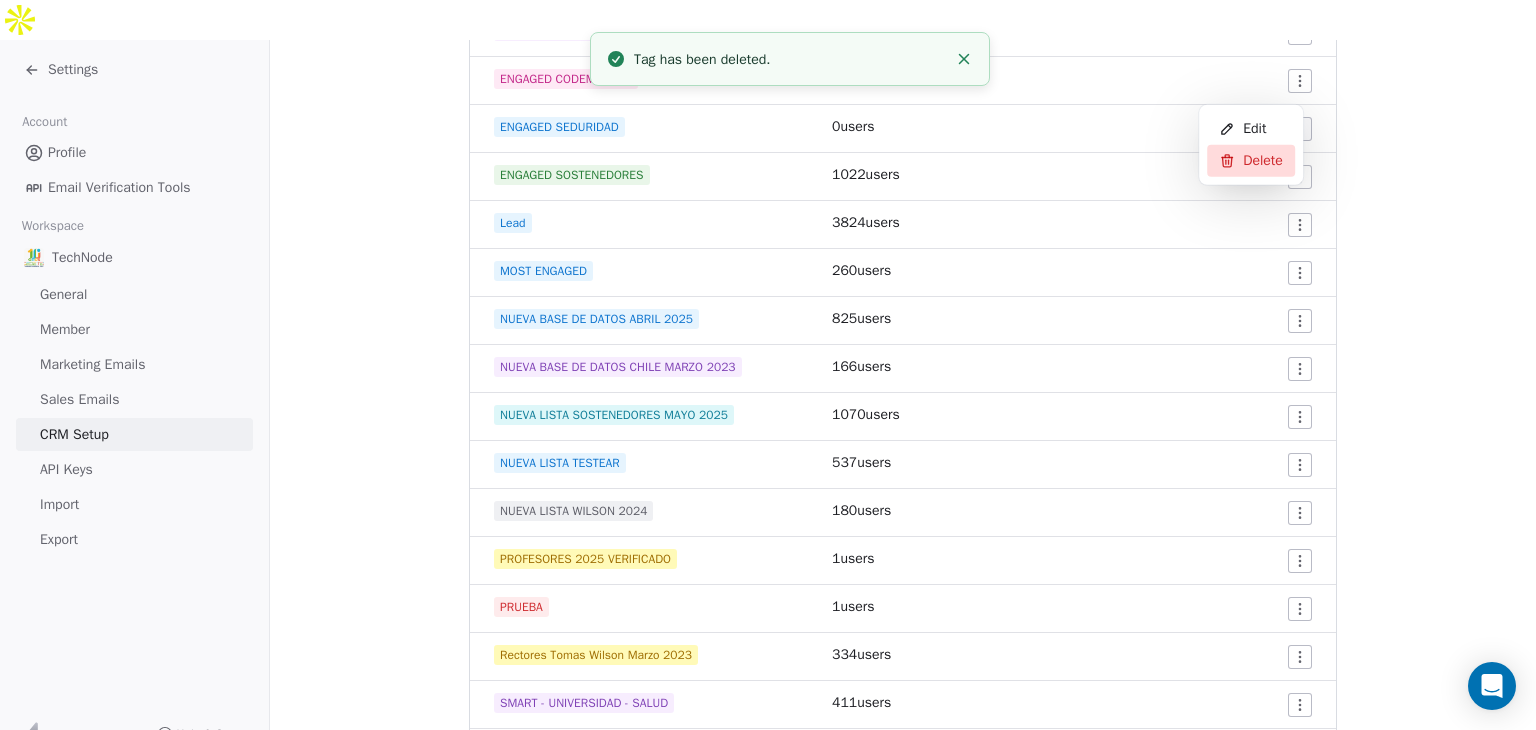click on "Delete" at bounding box center [1251, 161] 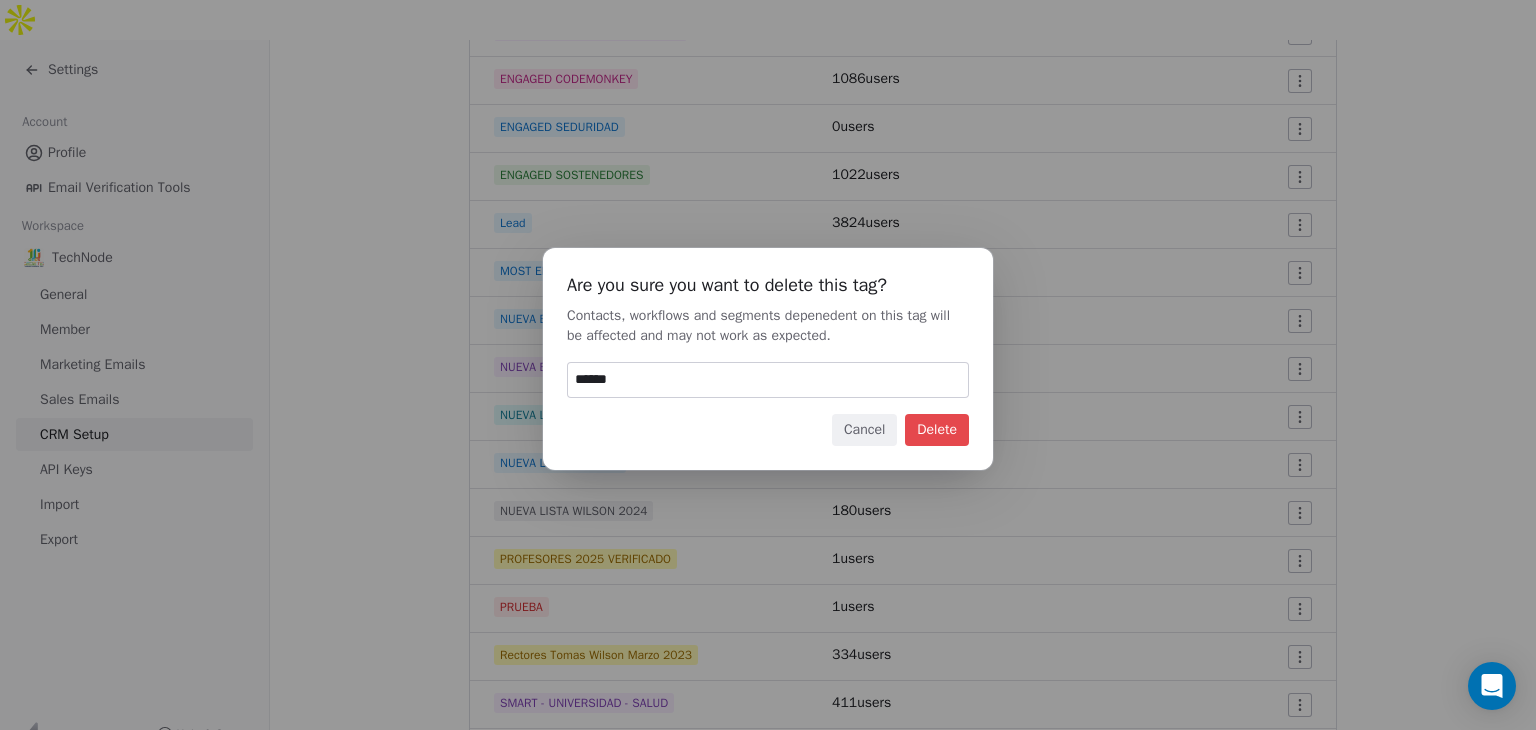 type on "******" 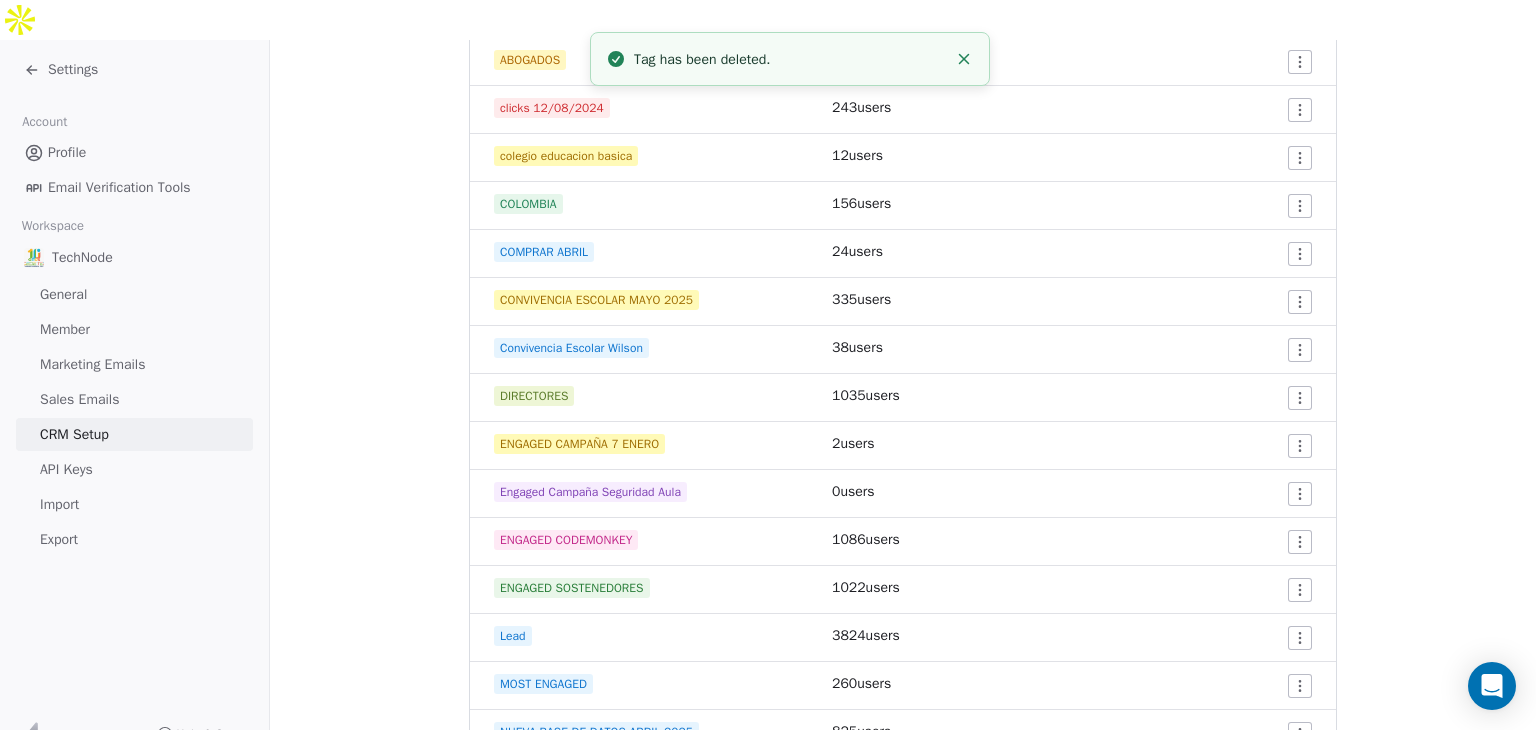 scroll, scrollTop: 355, scrollLeft: 0, axis: vertical 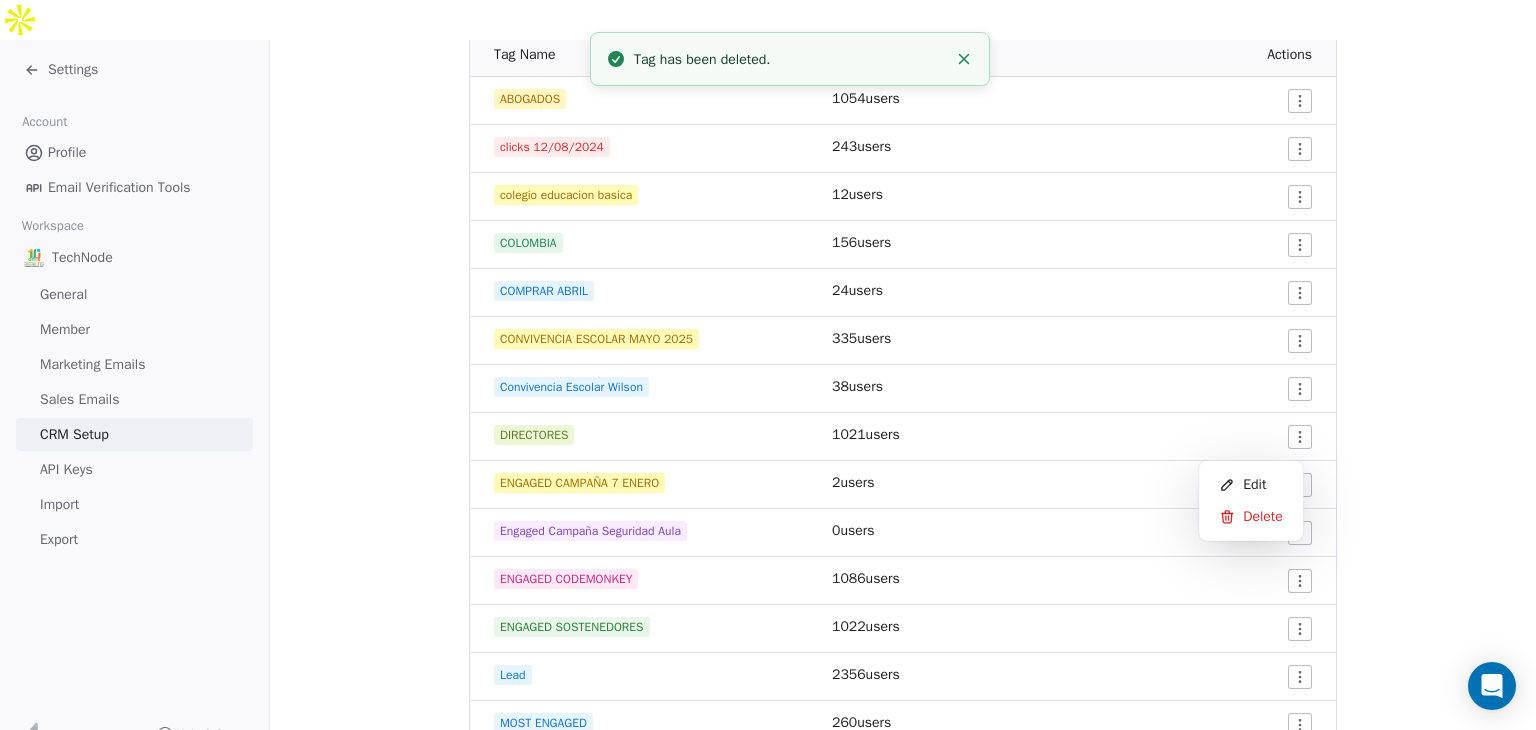 click on "Settings Account Profile Email Verification Tools Workspace TechNode General Member Marketing Emails Sales Emails CRM Setup API Keys Import Export Help & Support CRM Setup Manage people properties and other relevant settings. Contact Properties Contact Properties Tags Tags Status Status Tags Use tags to group or organize your contacts Create New Tag Tag Name # of Users Actions ABOGADOS 1054  users clicks 12/08/2024 243  users colegio educacion basica 12  users COLOMBIA 156  users COMPRAR ABRIL 24  users CONVIVENCIA ESCOLAR MAYO 2025 335  users Convivencia Escolar Wilson 38  users DIRECTORES 1021  users ENGAGED CAMPAÑA 7 ENERO 2  users Engaged Campaña Seguridad Aula 0  users ENGAGED CODEMONKEY 1086  users ENGAGED SOSTENEDORES 1022  users Lead 2356  users MOST ENGAGED 260  users NUEVA BASE DE DATOS ABRIL 2025 825  users NUEVA BASE DE DATOS CHILE MARZO 2023 166  users NUEVA LISTA SOSTENEDORES MAYO 2025 1070  users NUEVA LISTA  TESTEAR 537  users NUEVA LISTA WILSON 2024 180  users PROFESORES 2025 VERIFICADO 1" at bounding box center [768, 385] 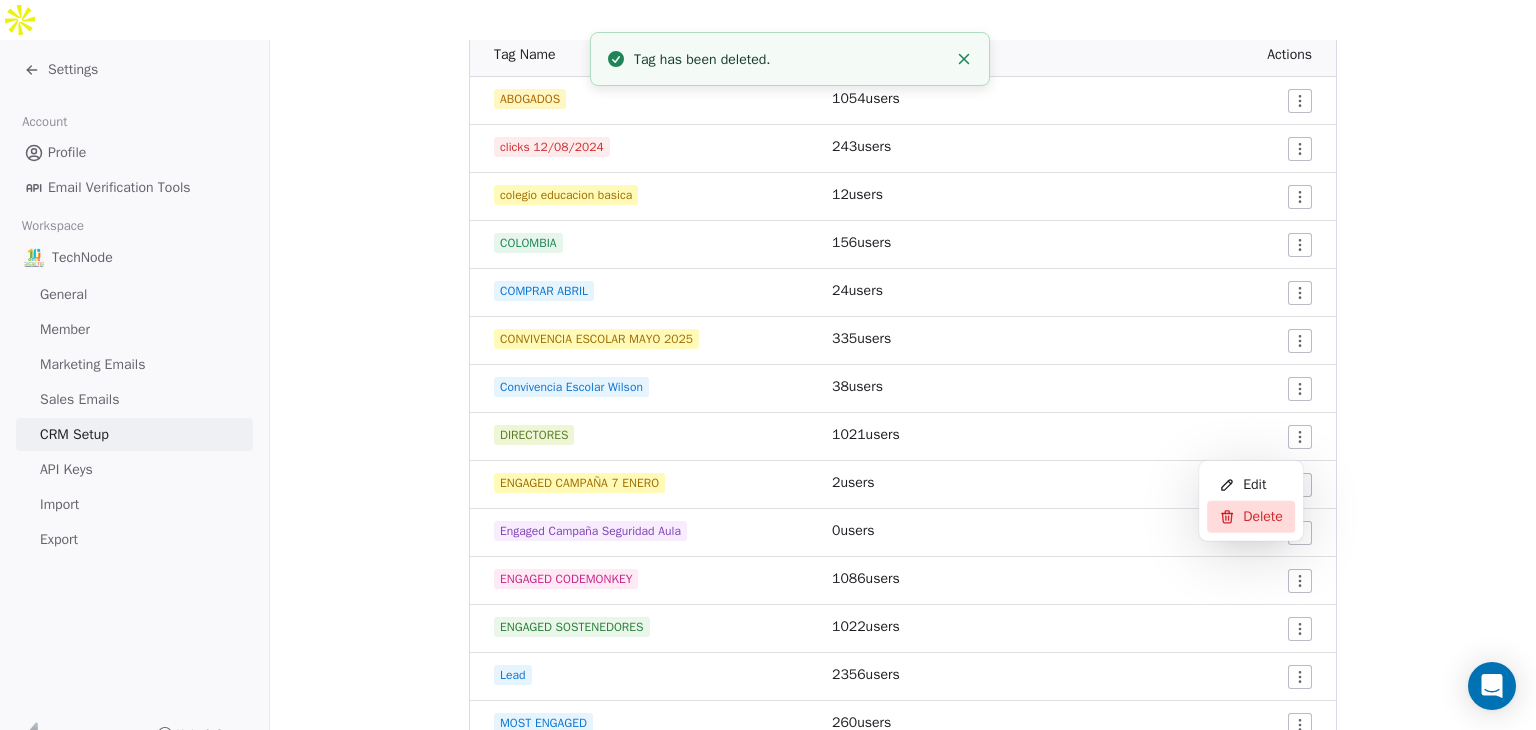 click on "Delete" at bounding box center [1263, 517] 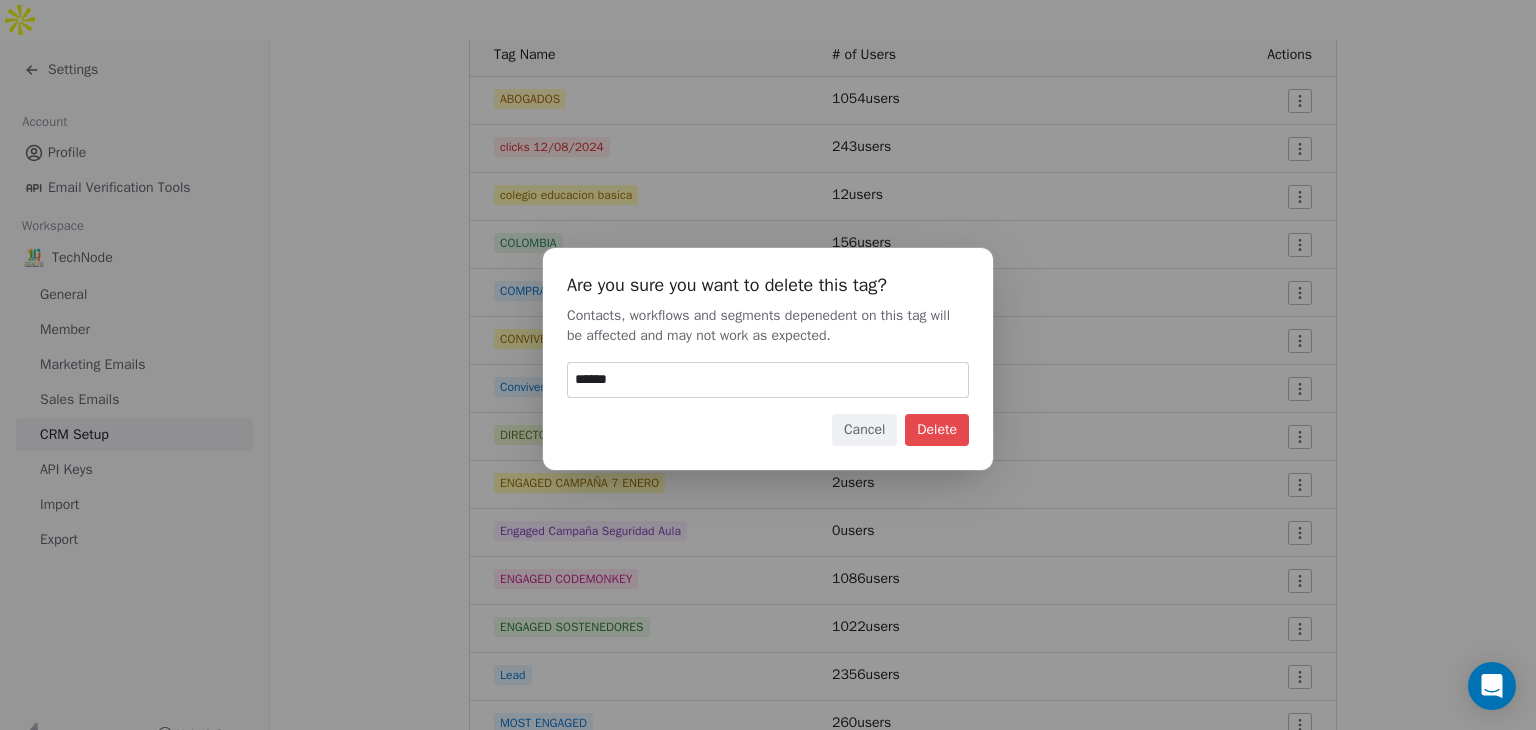 type on "******" 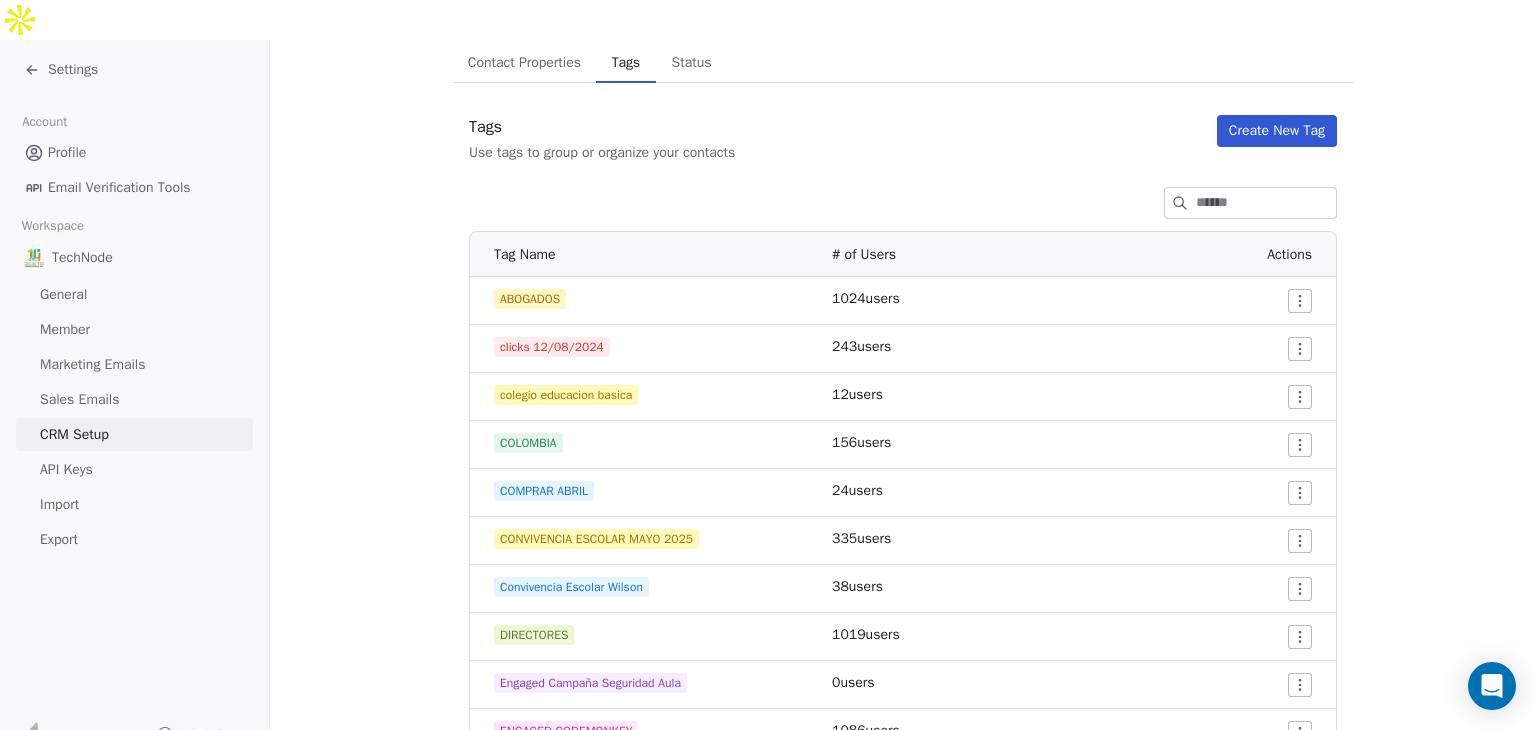 scroll, scrollTop: 255, scrollLeft: 0, axis: vertical 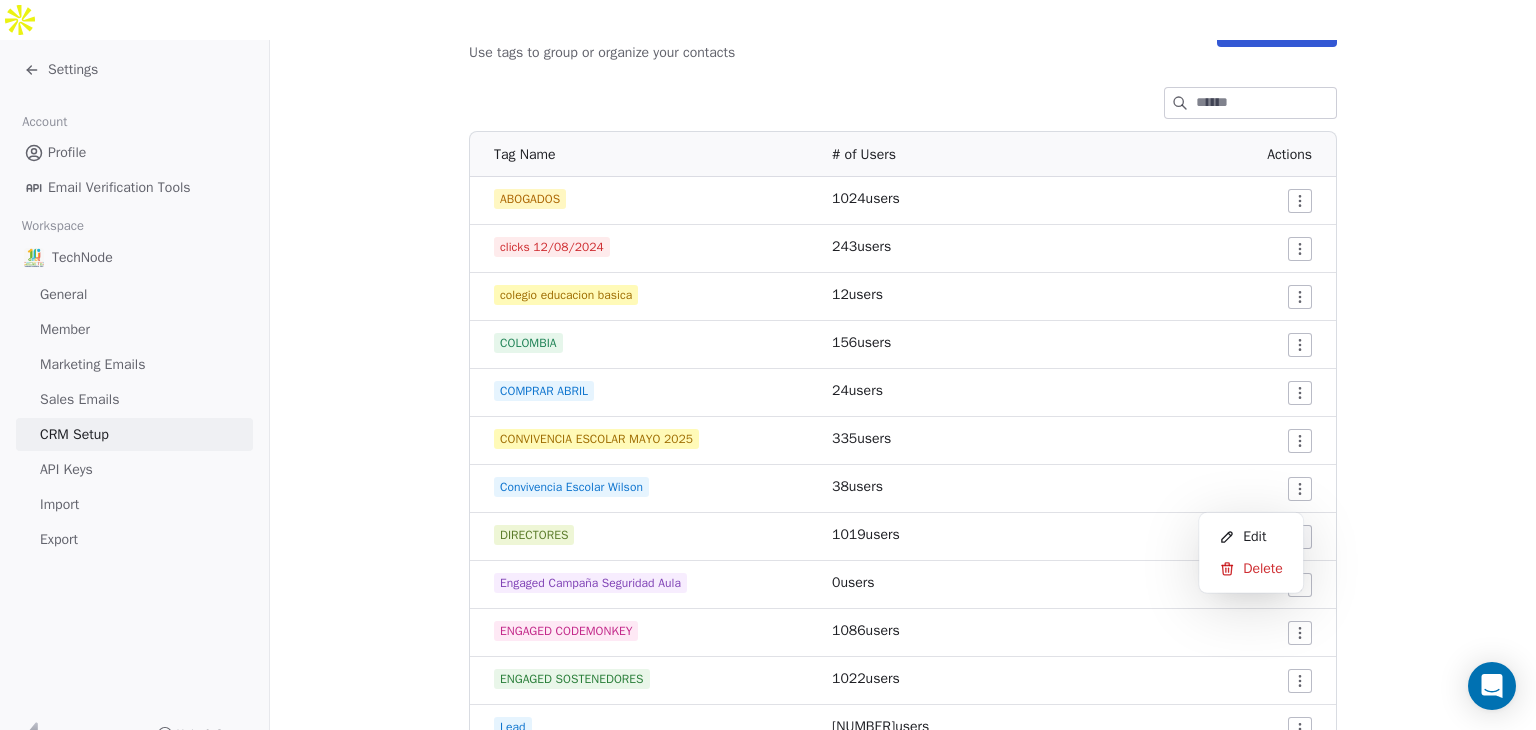 click on "Settings Account Profile Email Verification Tools Workspace TechNode General Member Marketing Emails Sales Emails CRM Setup API Keys Import Export Help & Support CRM Setup Manage people properties and other relevant settings. Contact Properties Contact Properties Tags Tags Status Status Tags Use tags to group or organize your contacts Create New Tag Tag Name # of Users Actions ABOGADOS 1024  users clicks 12/08/2024 243  users colegio educacion basica 12  users COLOMBIA 156  users COMPRAR ABRIL 24  users CONVIVENCIA ESCOLAR MAYO 2025 335  users Convivencia Escolar Wilson 38  users DIRECTORES 1019  users Engaged Campaña Seguridad Aula 0  users ENGAGED CODEMONKEY 1086  users ENGAGED SOSTENEDORES 1022  users Lead 2357  users MOST ENGAGED 260  users NUEVA BASE DE DATOS ABRIL 2025 825  users NUEVA BASE DE DATOS CHILE MARZO 2023 166  users NUEVA LISTA SOSTENEDORES MAYO 2025 1071  users NUEVA LISTA  TESTEAR 537  users NUEVA LISTA WILSON 2024 180  users PROFESORES 2025 VERIFICADO 1  users PRUEBA 1  users 334  users" at bounding box center [768, 385] 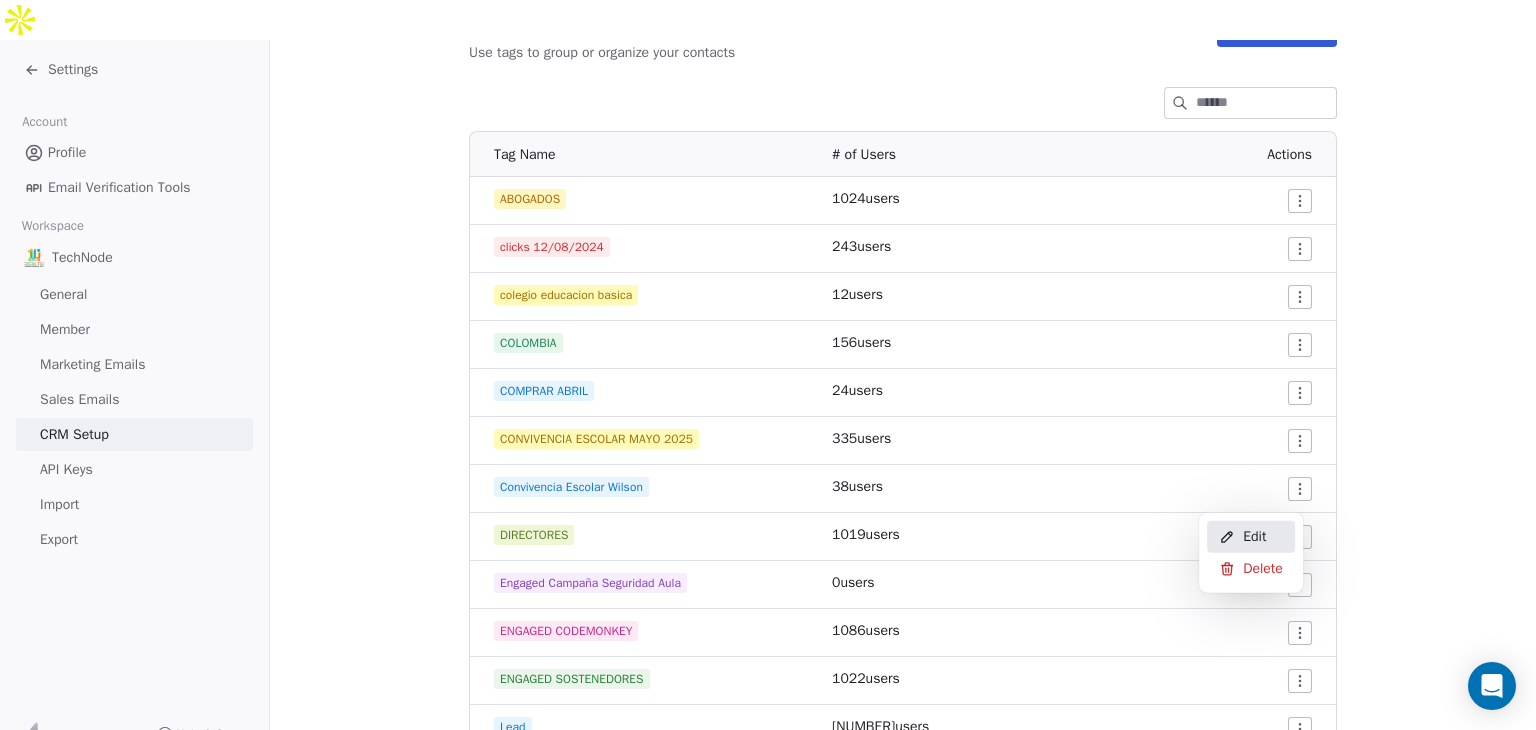 click on "Edit" at bounding box center (1254, 537) 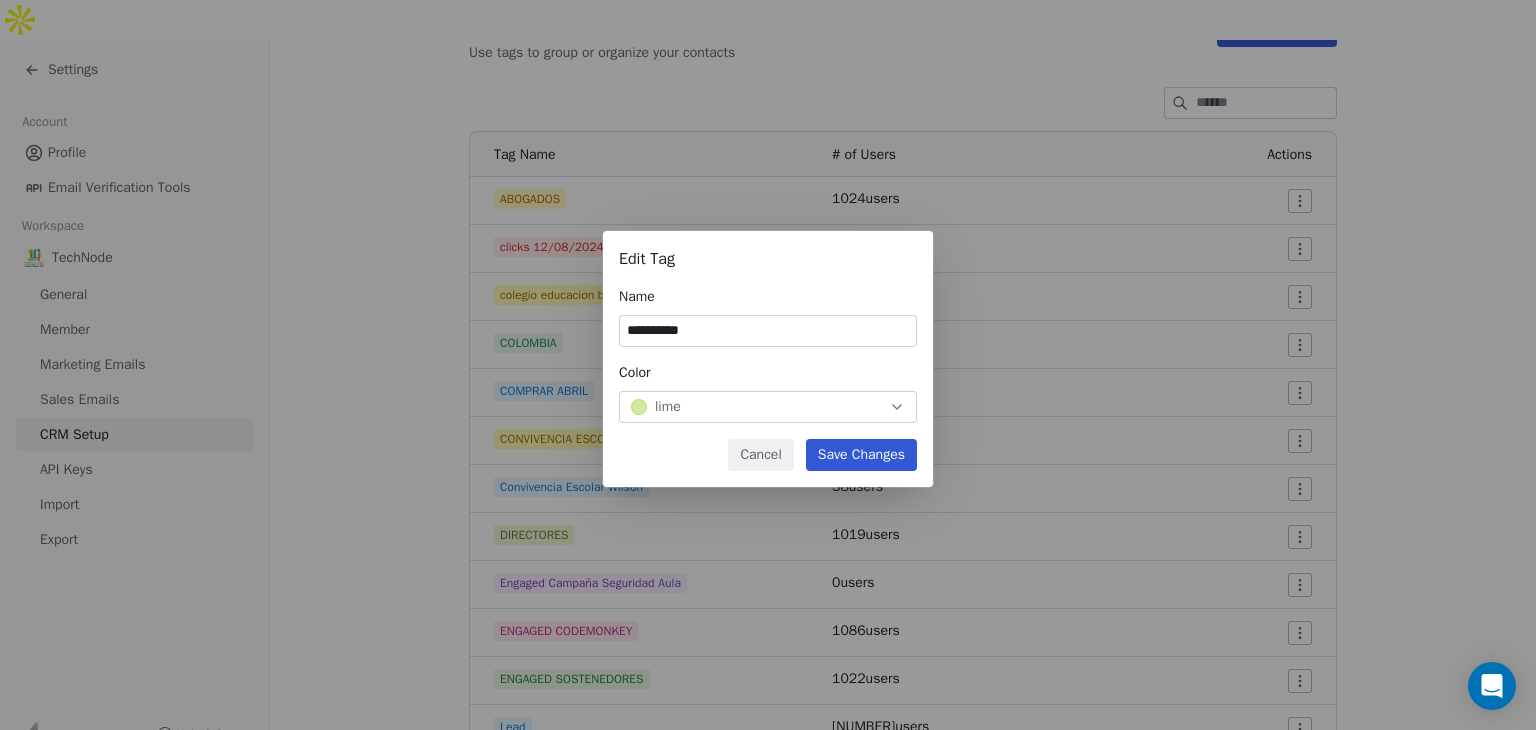 click on "Cancel" at bounding box center [760, 455] 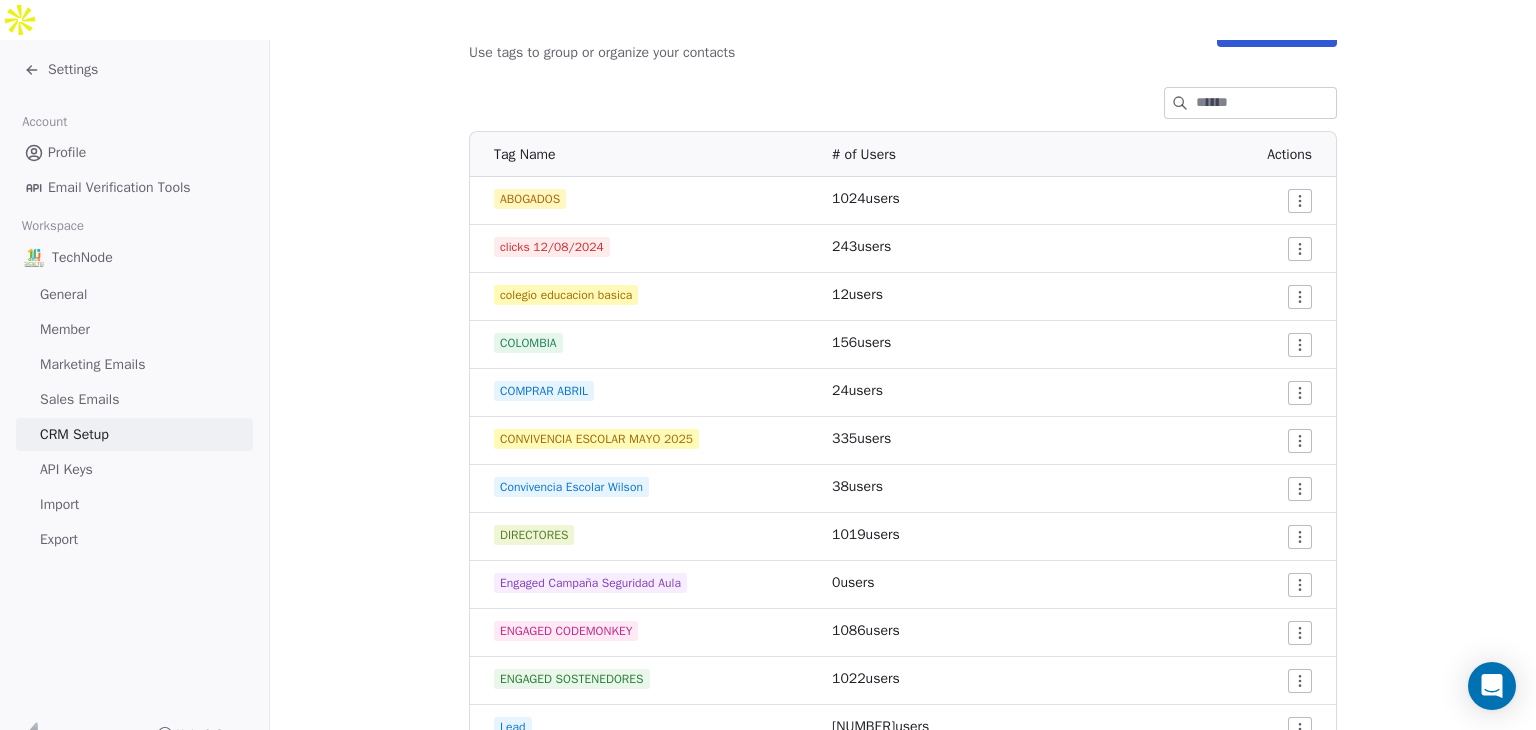 scroll, scrollTop: 0, scrollLeft: 0, axis: both 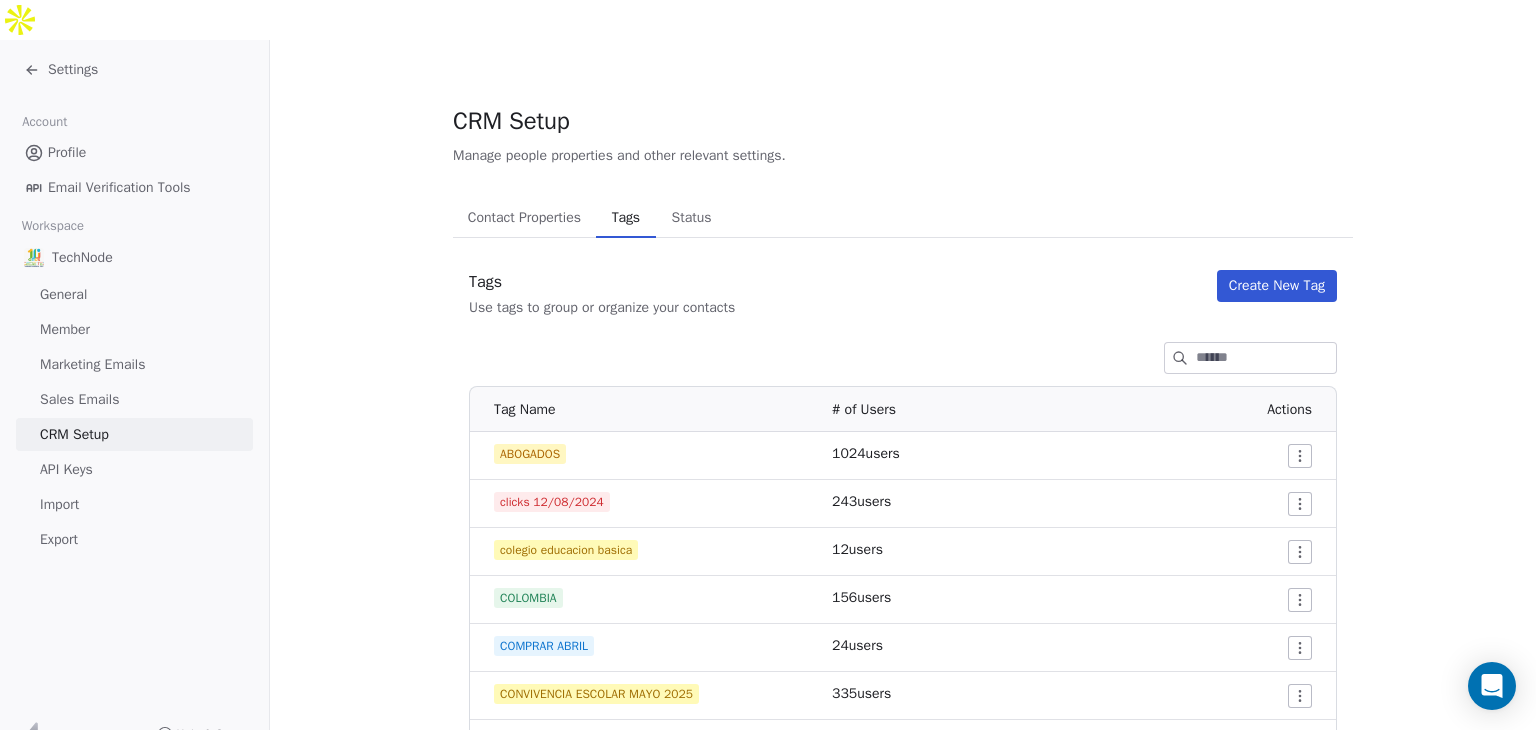 click on "Contact Properties" at bounding box center (524, 218) 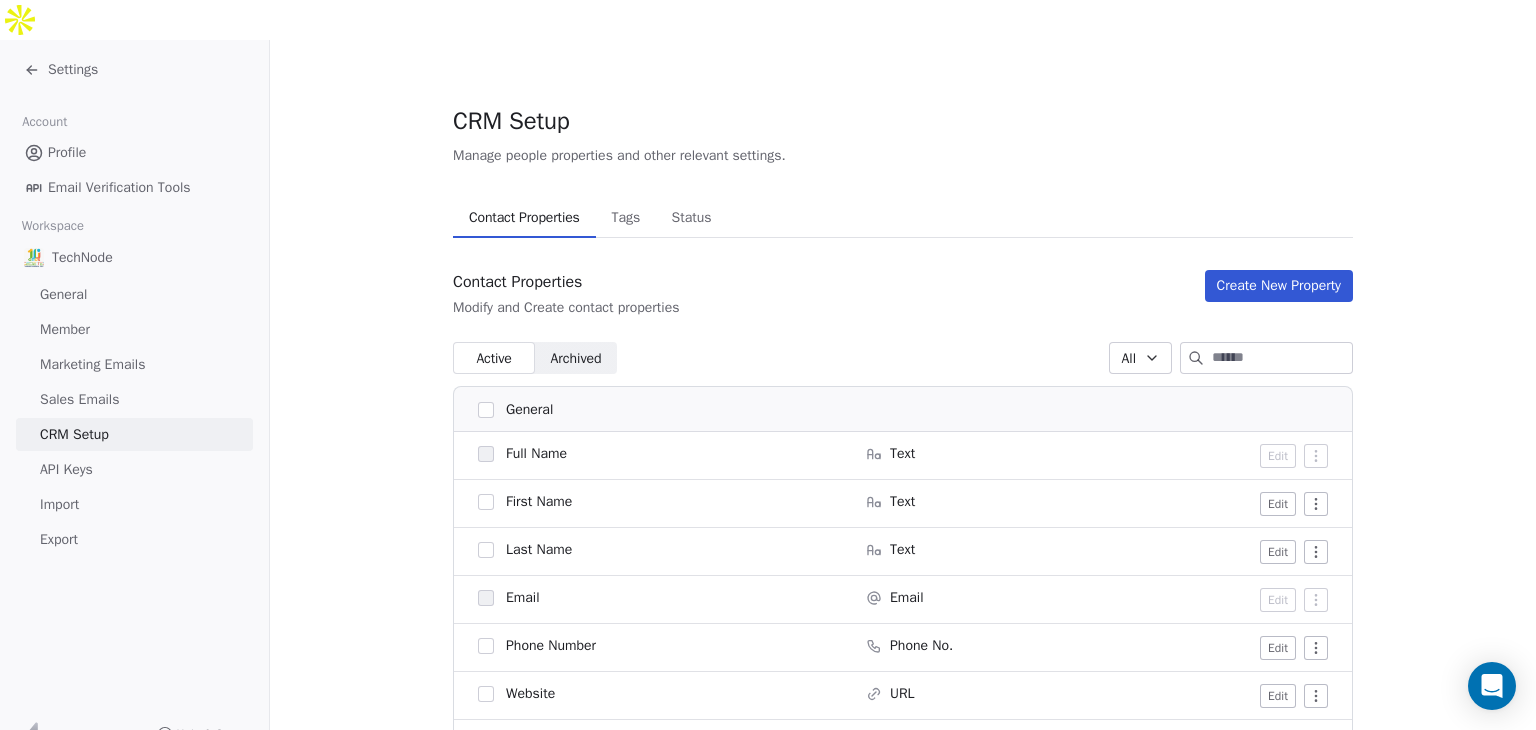 click on "Tags" at bounding box center [625, 218] 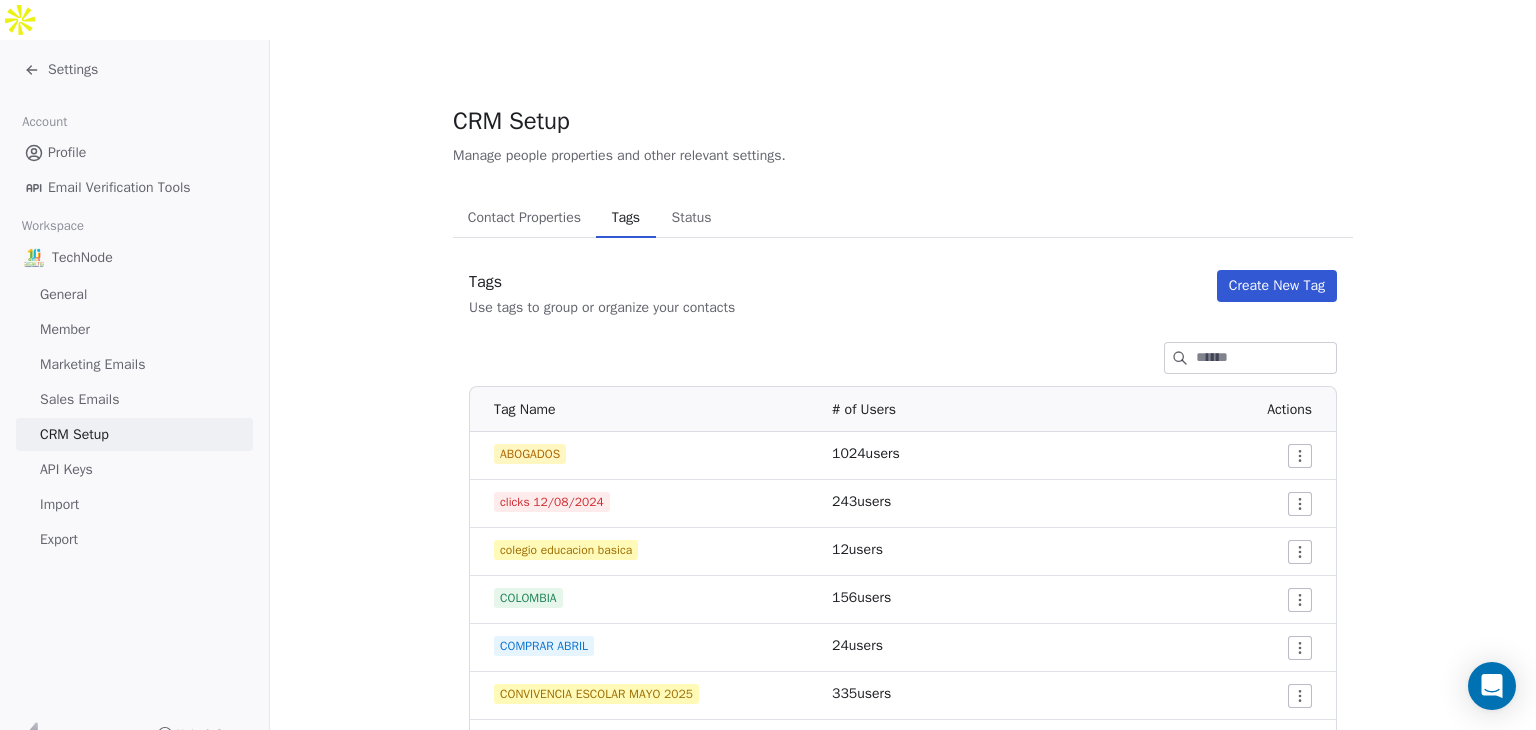 click on "Status" at bounding box center [692, 218] 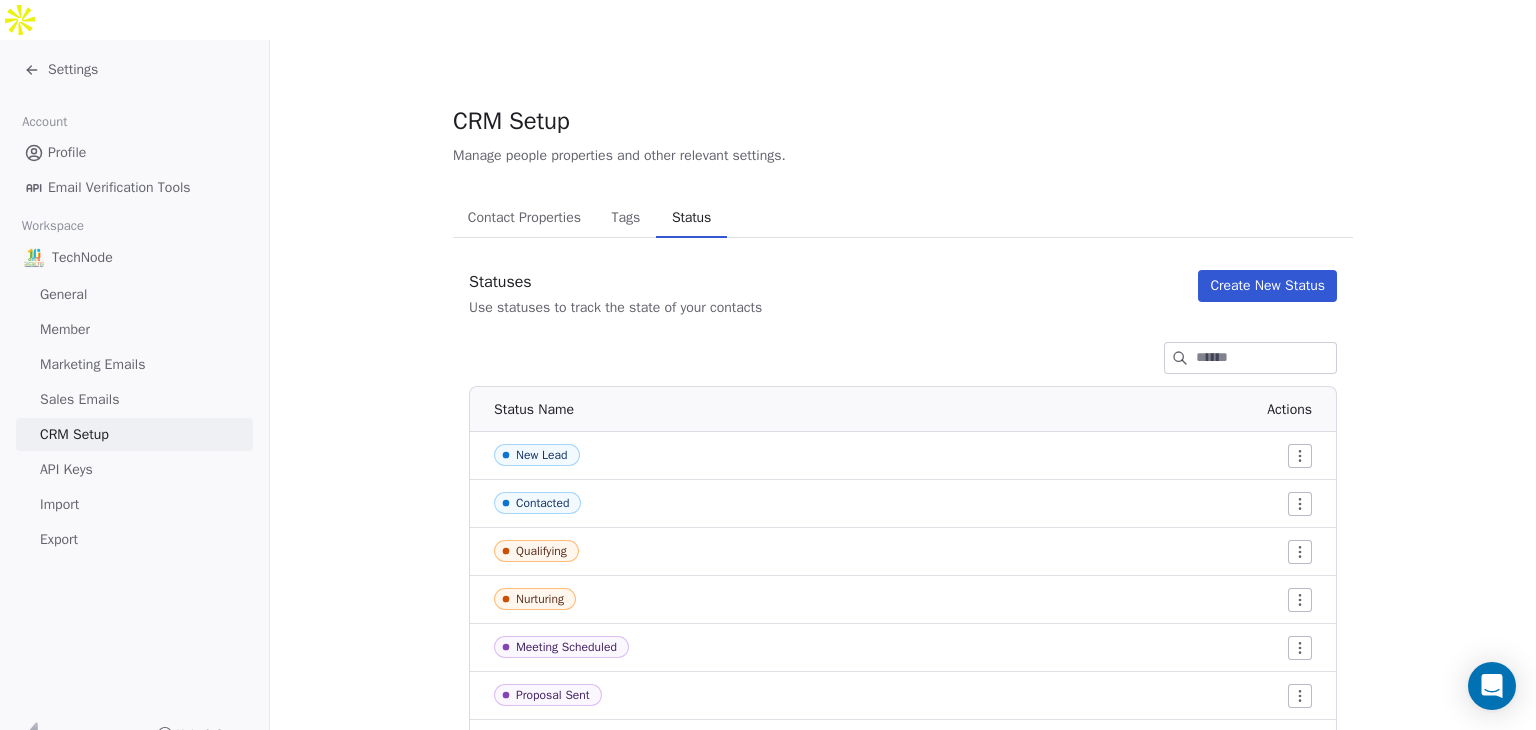 click 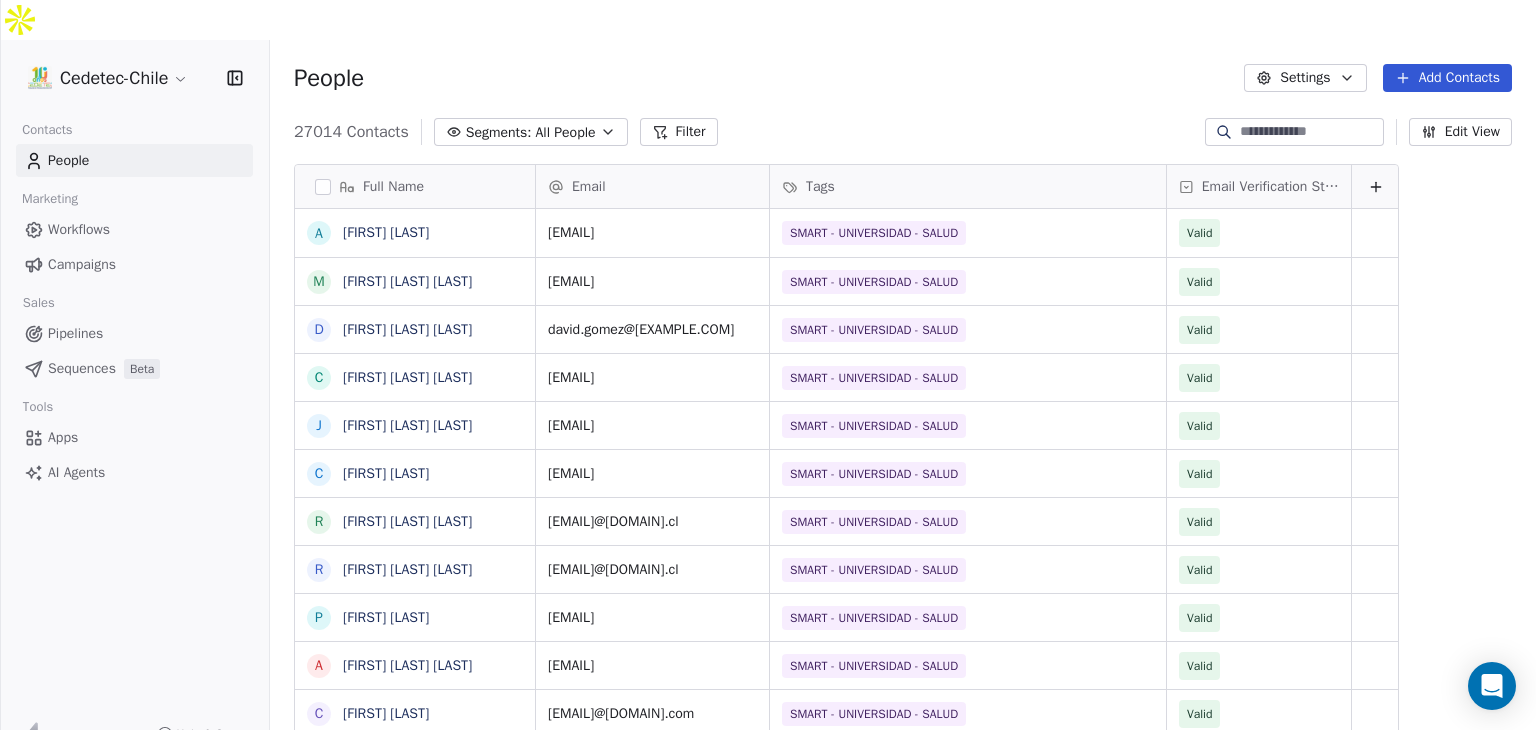 scroll, scrollTop: 16, scrollLeft: 16, axis: both 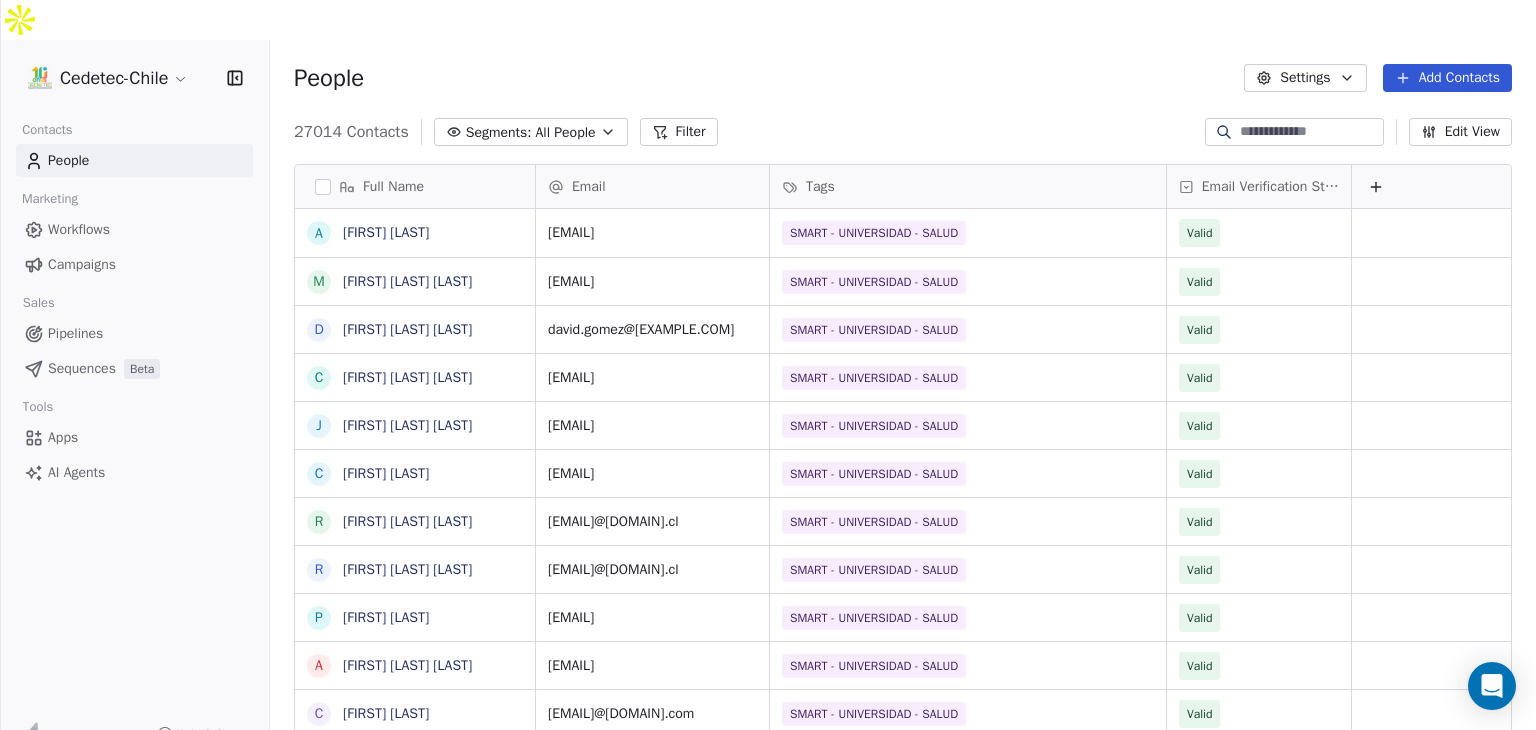 click on "People" at bounding box center [68, 160] 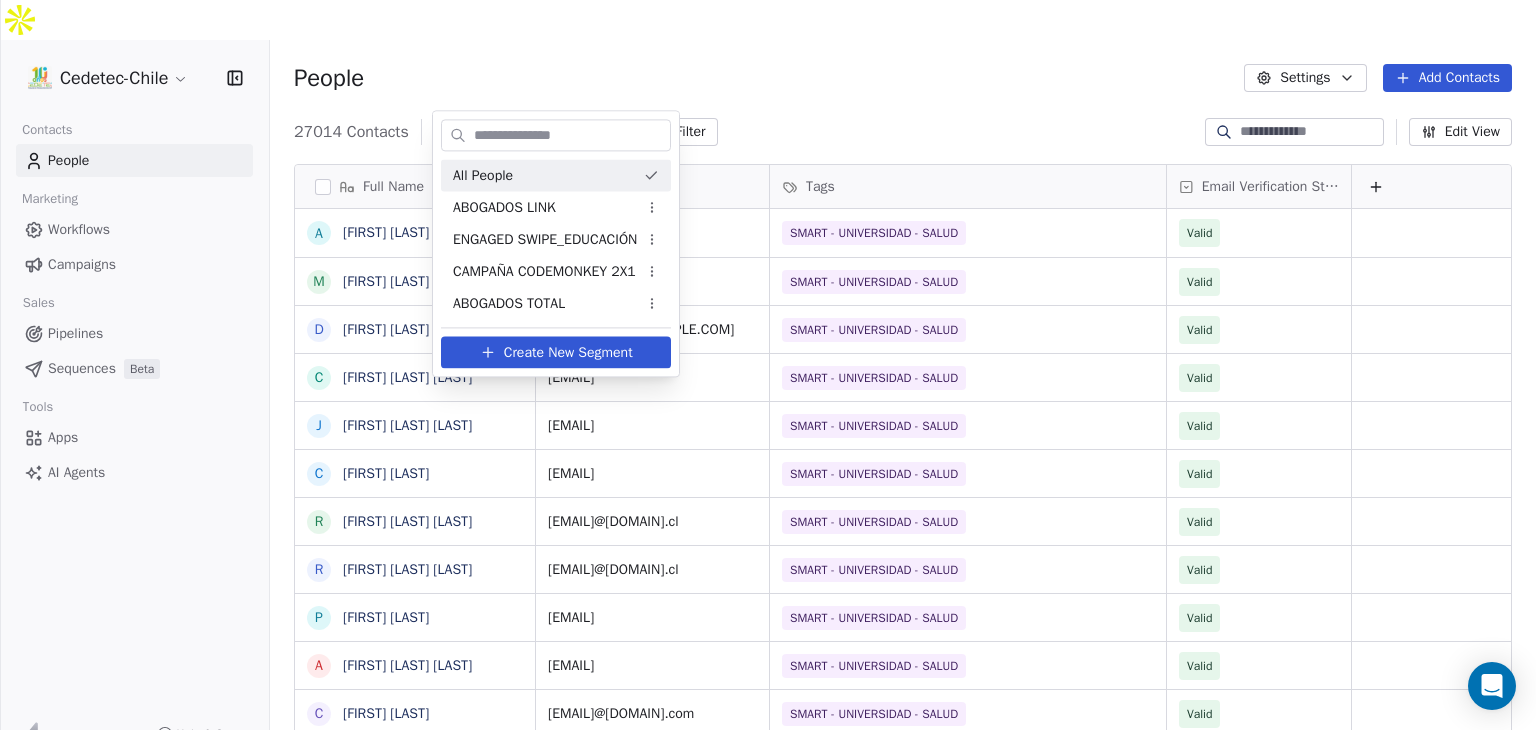 click on "Cedetec-Chile Contacts People Marketing Workflows Campaigns Sales Pipelines Sequences Beta Tools Apps AI Agents Help & Support People Settings Add Contacts [NUMBER] Contacts Segments: All People Filter Edit View Tag Add to Sequence Export Full Name A [FIRST] [LAST] [LAST] D [FIRST] [LAST] [LAST] C [FIRST] [LAST] [LAST] J [FIRST] [LAST] [LAST] C [FIRST] [LAST] [LAST] R [FIRST] [LAST] [LAST] R [FIRST] [LAST] [LAST] P [FIRST] [LAST] [LAST] A [FIRST] [LAST] [LAST] C [FIRST] [LAST] [LAST] H [FIRST] [LAST] [LAST] C [FIRST] [LAST] [LAST] F [FIRST] [LAST] [LAST] J [FIRST] [LAST] [LAST] V [FIRST] [LAST] [LAST] J [FIRST] [LAST] [LAST] C [FIRST] [LAST] [LAST] A [FIRST] [LAST] [LAST] S [FIRST] [LAST] [LAST] H [FIRST] [LAST] [LAST] N [FIRST] [LAST] [LAST] E [FIRST] [LAST] [LAST] C [FIRST] [LAST] [LAST] D [FIRST] [LAST] [LAST] R [FIRST] [LAST] [LAST] Email Tags Email Verification Status [EMAIL] SMART - UNIVERSIDAD - SALUD Valid" at bounding box center (768, 385) 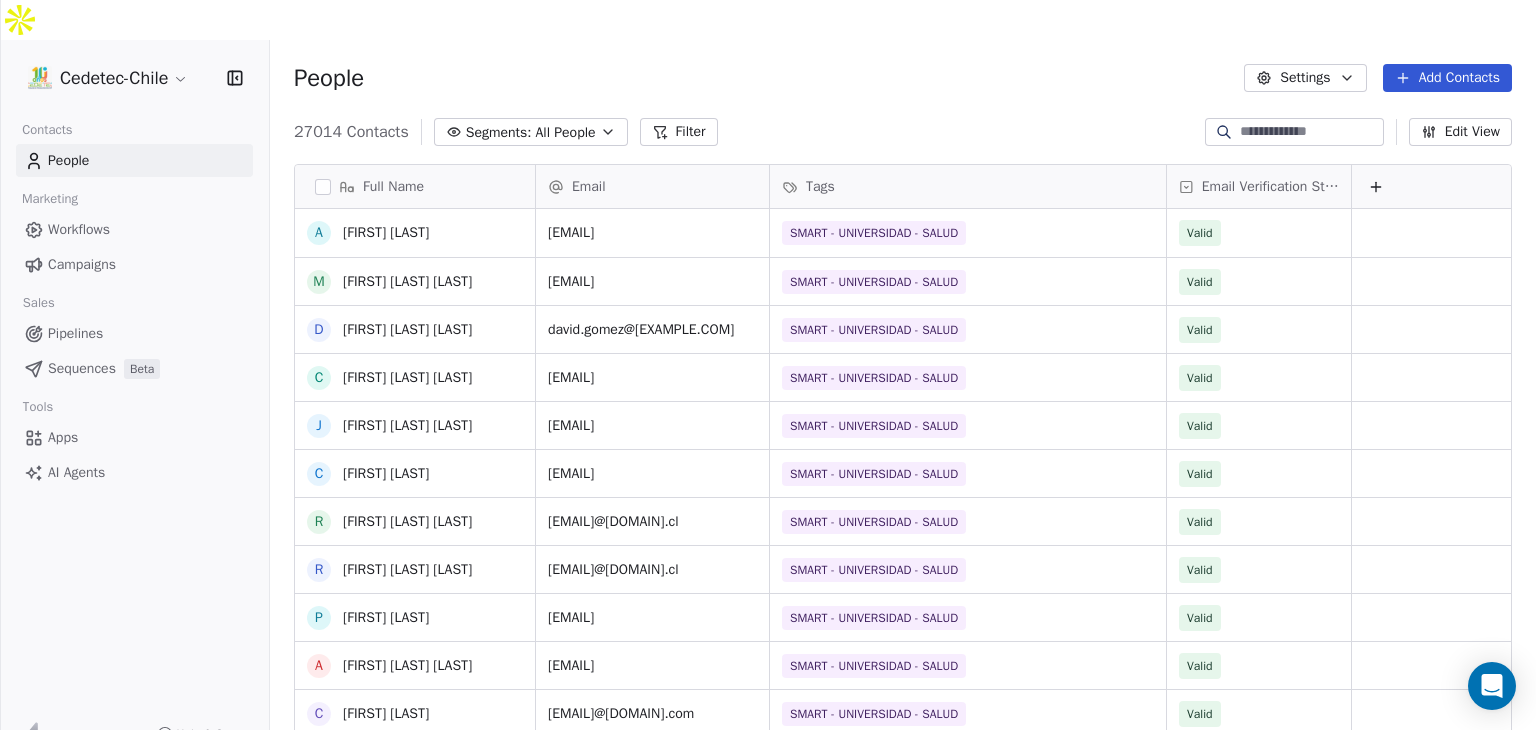 scroll, scrollTop: 500, scrollLeft: 0, axis: vertical 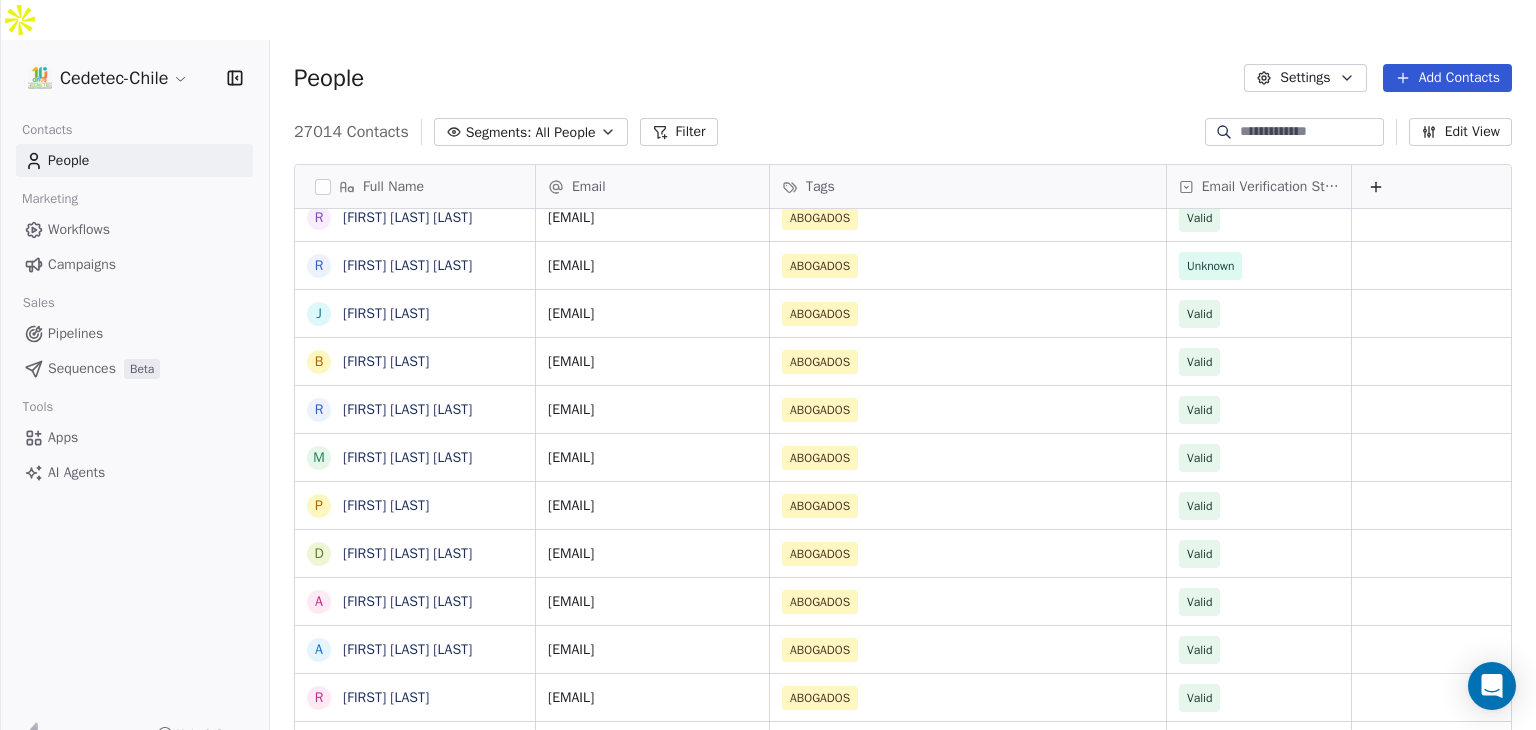 click on "All People" at bounding box center [565, 132] 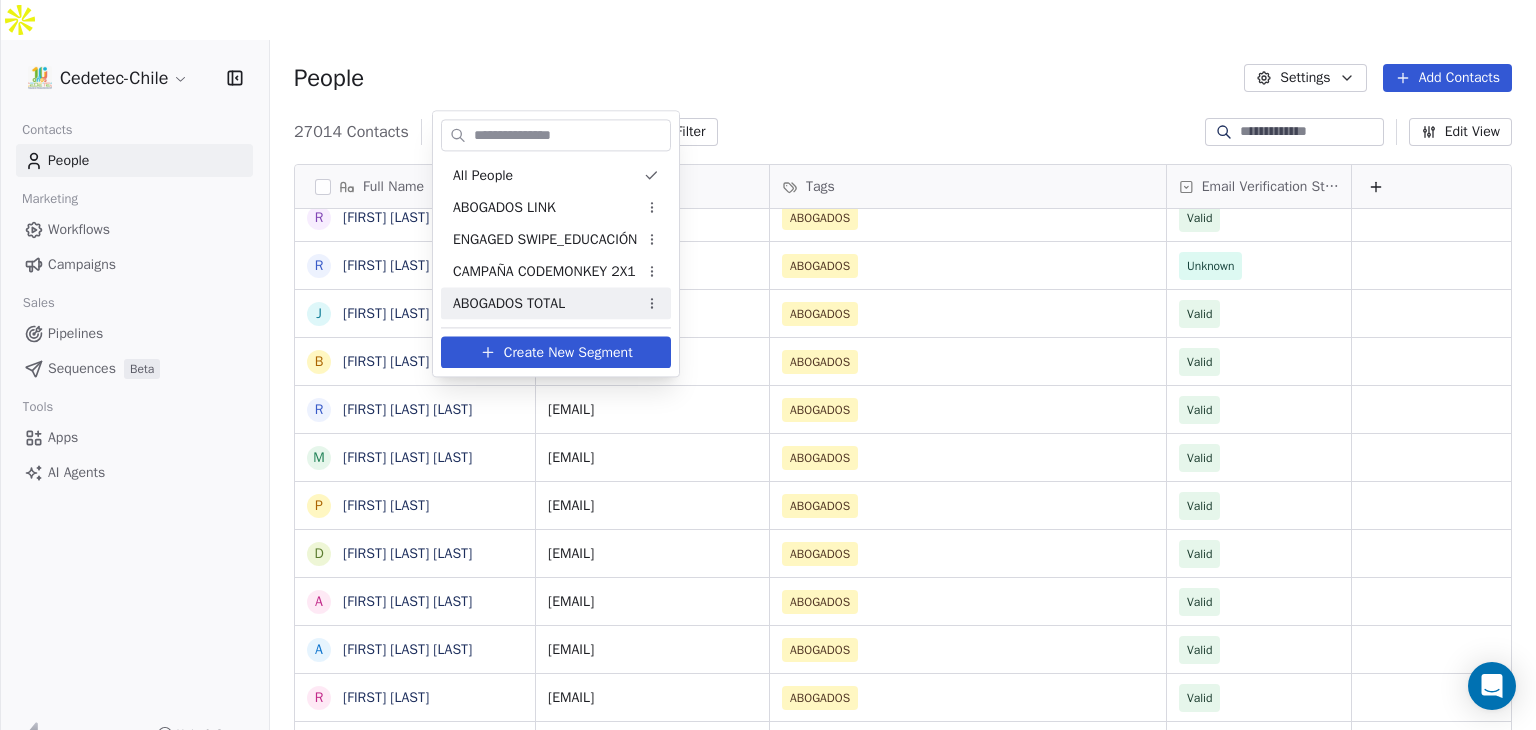 click on "ABOGADOS TOTAL" at bounding box center [509, 303] 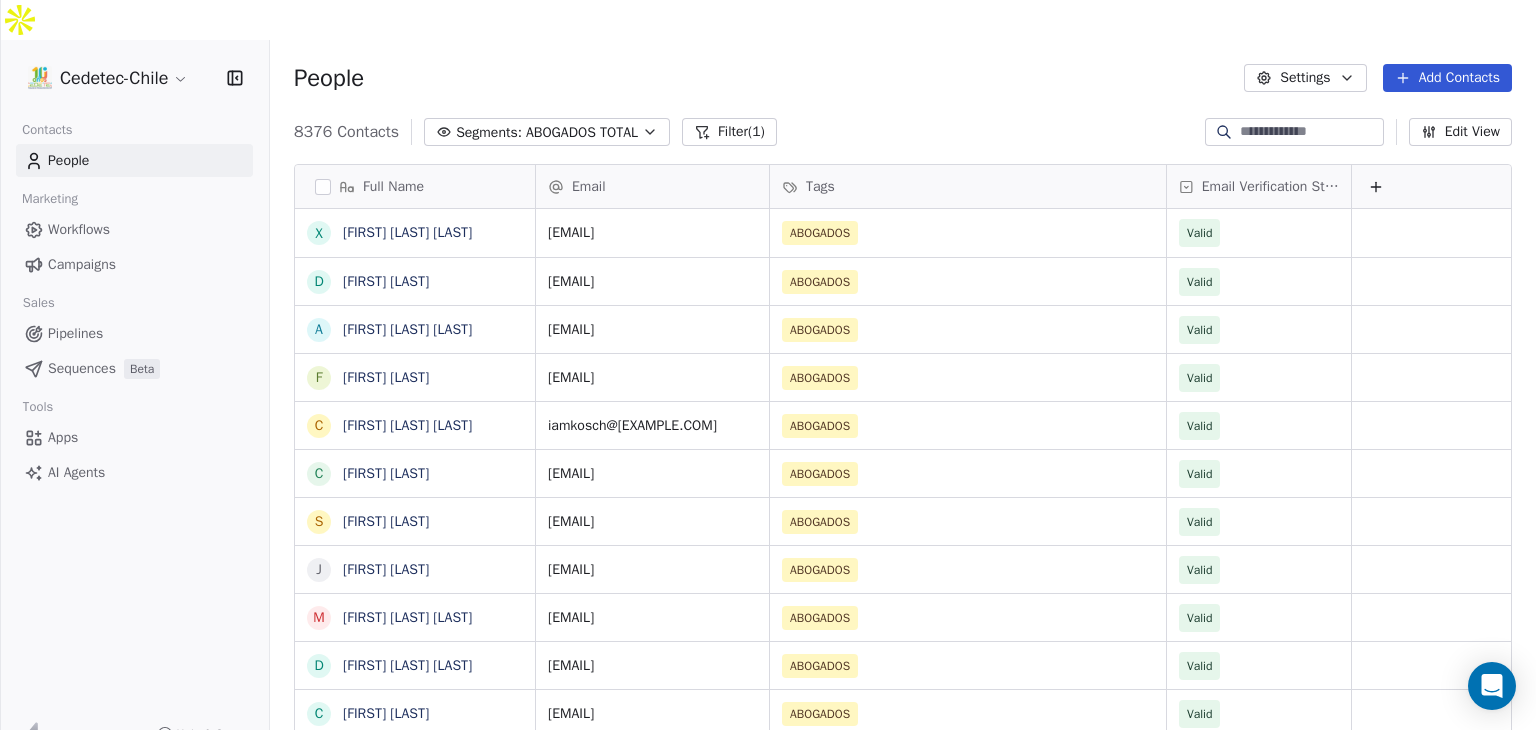 click on "Campaigns" at bounding box center (82, 264) 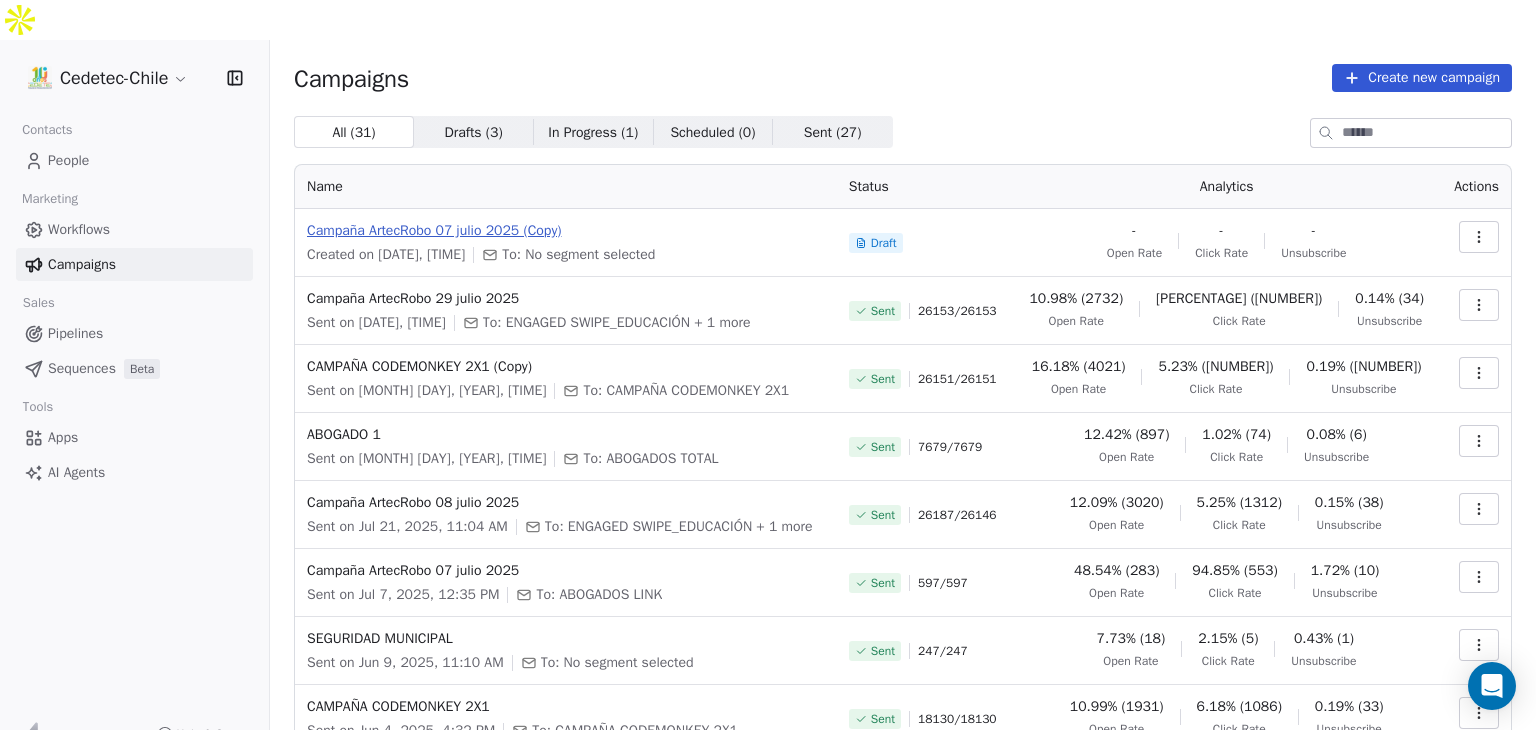 click on "Campaña ArtecRobo 07 julio 2025 (Copy)" at bounding box center (566, 231) 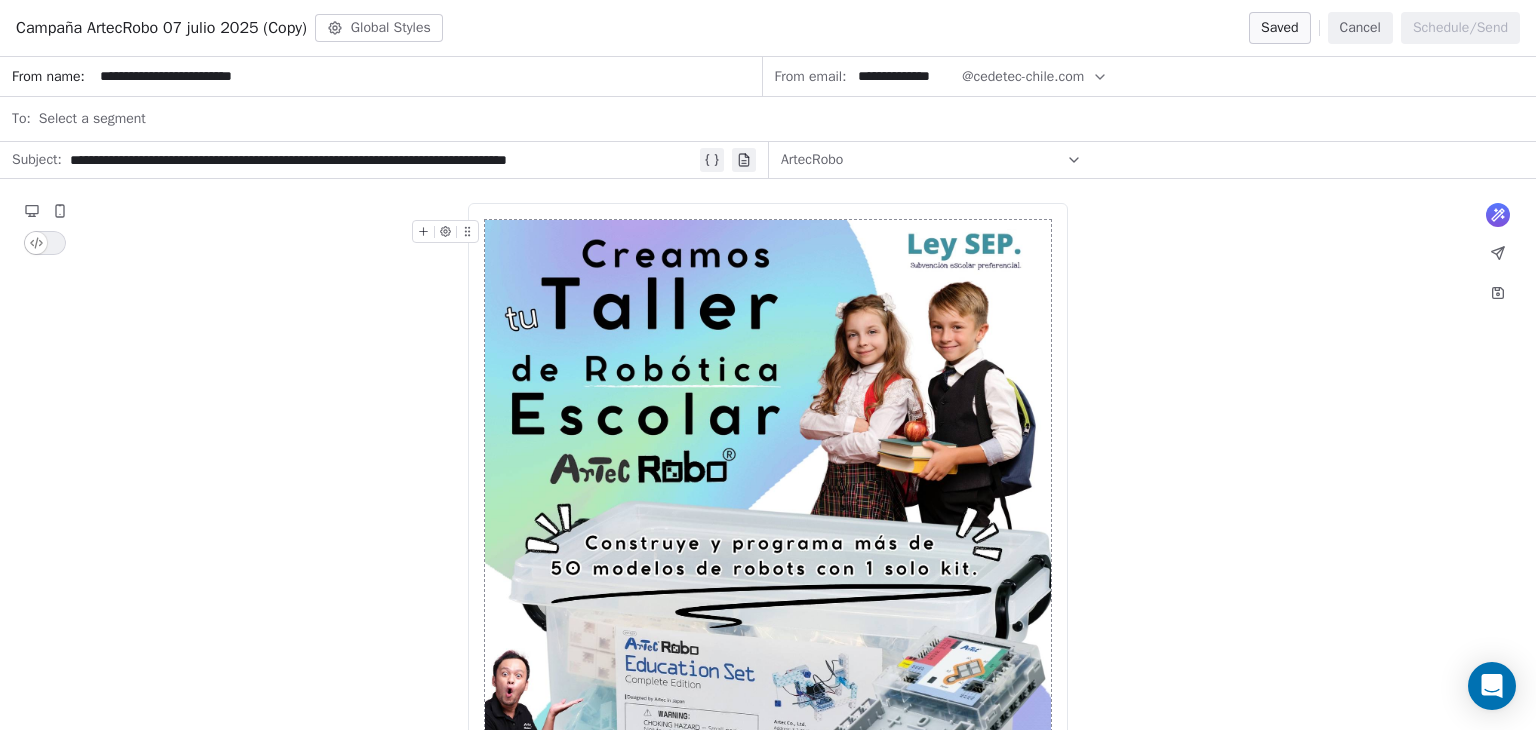 click on "Select a segment" at bounding box center (92, 119) 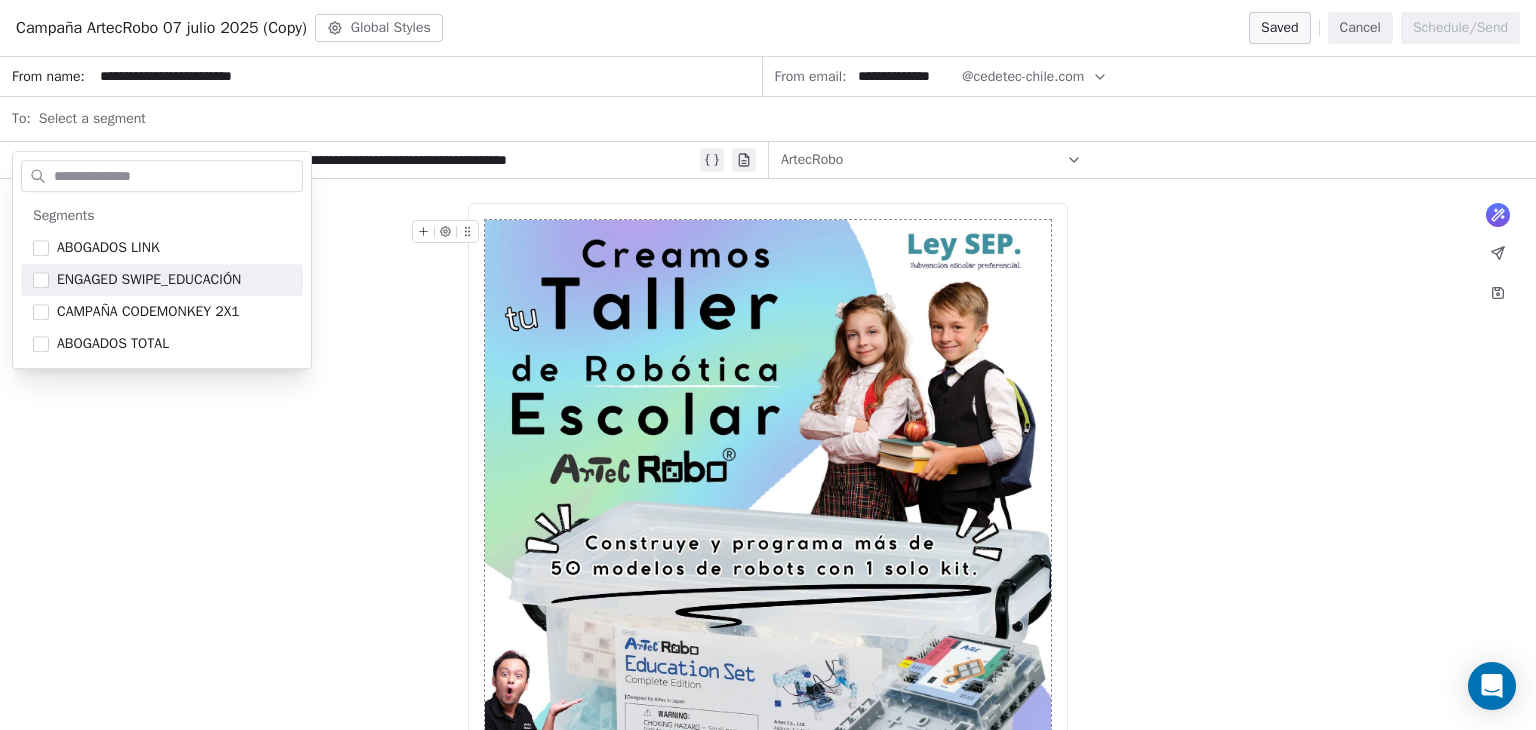 click on "What would you like to create email about? or Cedetec-Chile, [NUMBER] [STREET], [CITY], [STATE], [POSTAL_CODE], [COUNTRY] Cancelar suscripción" at bounding box center [768, 898] 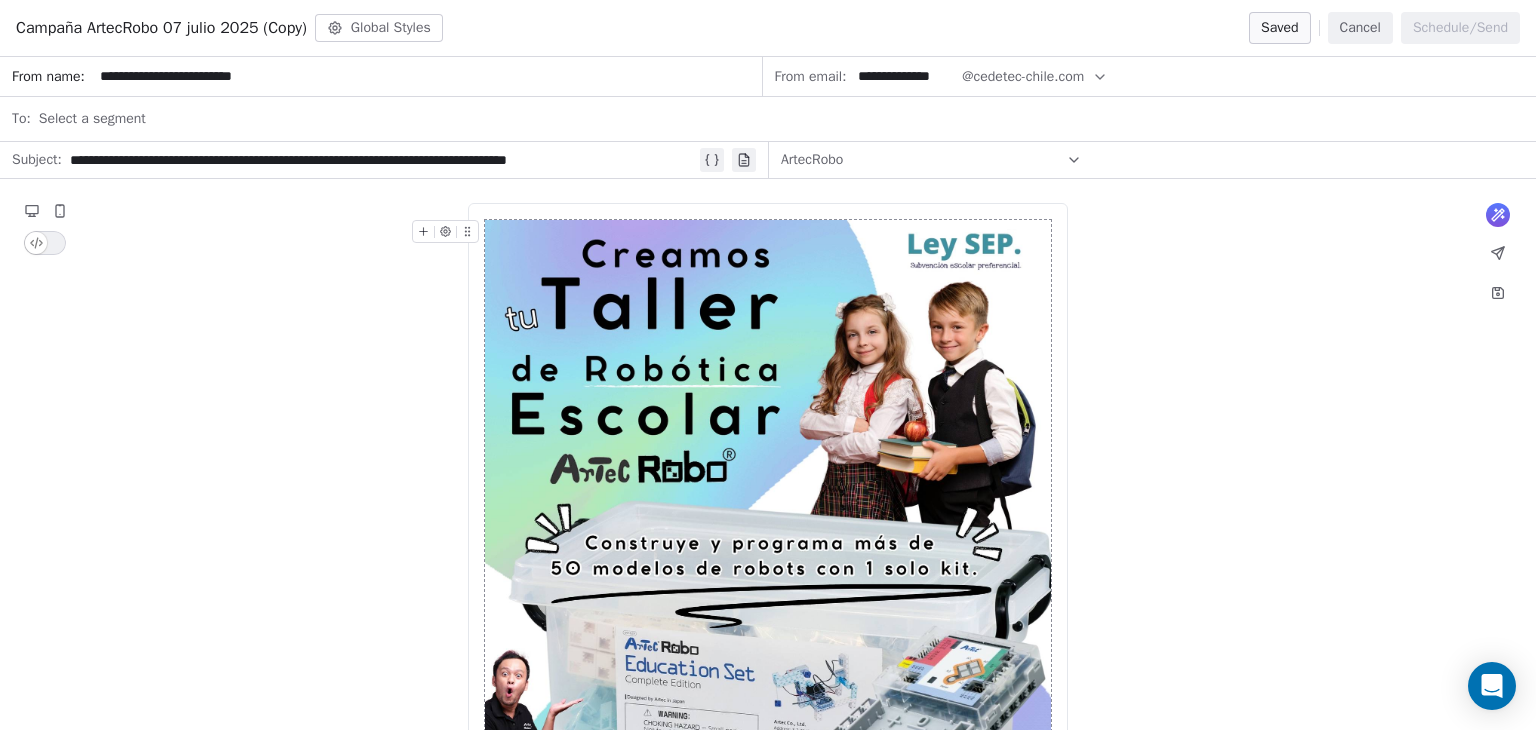 click 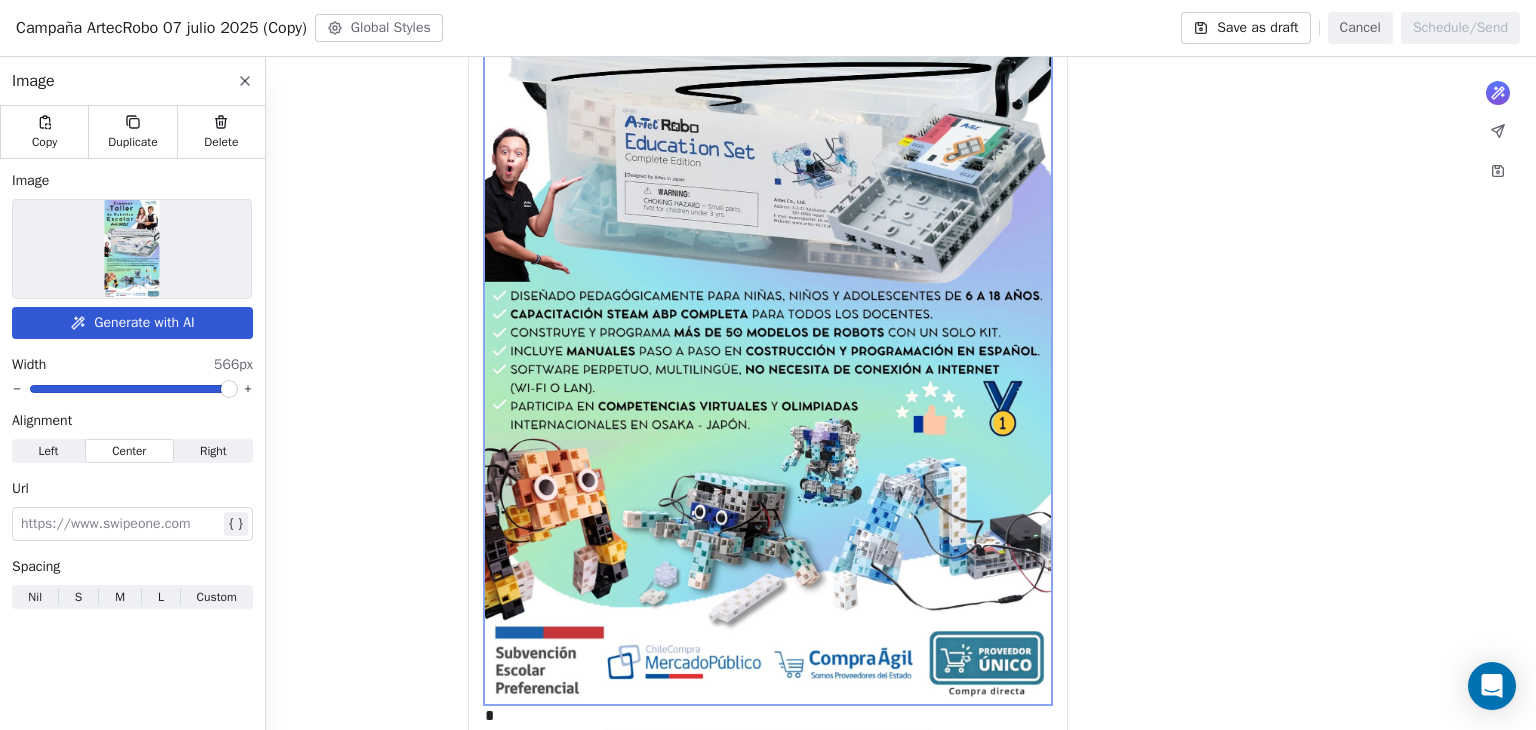 click on "What would you like to create email about? or * Cedetec-Chile, [STREET] [NUMBER] Of [NUMBER], [CITY], [STATE], [POSTAL_CODE], Chile Cancelar suscripción" at bounding box center [768, 388] 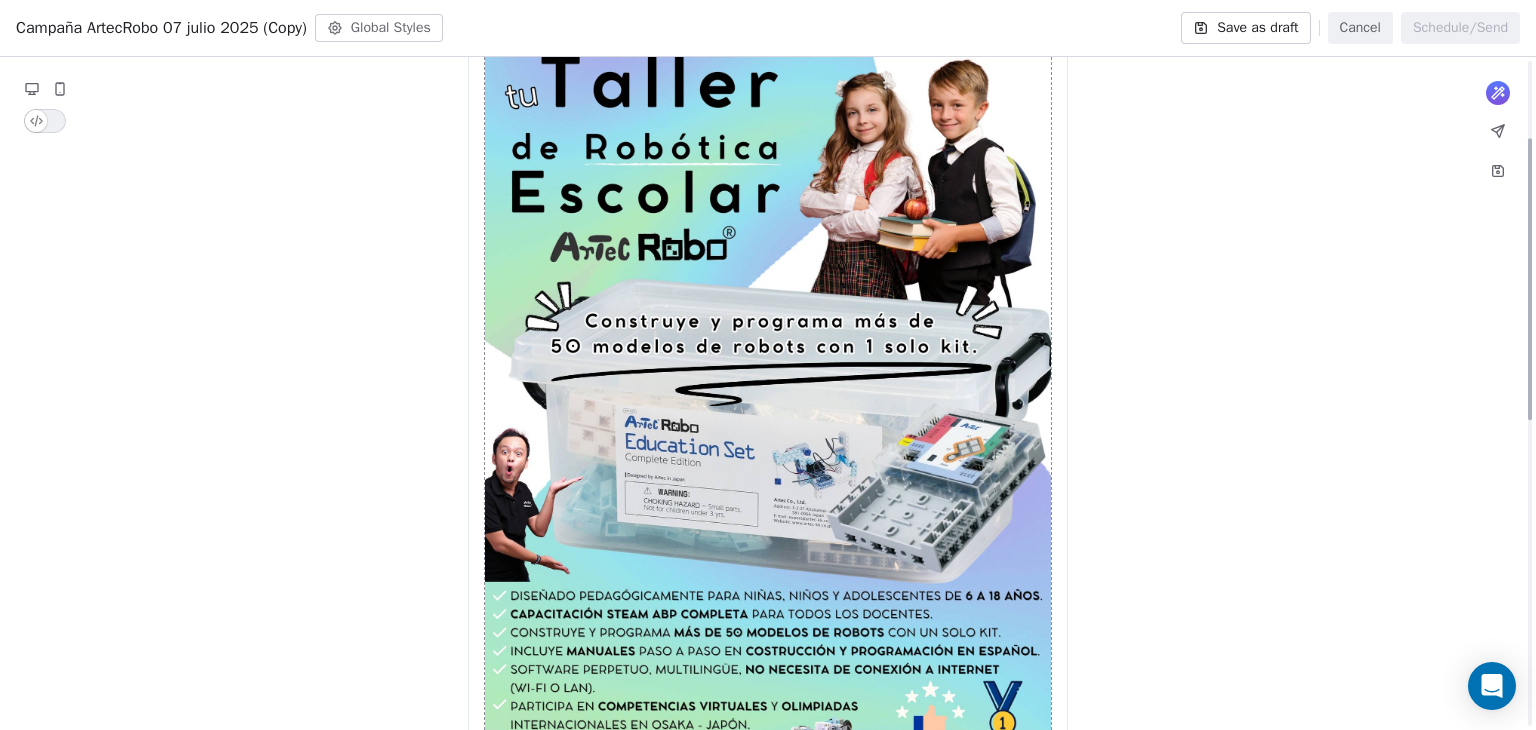 scroll, scrollTop: 0, scrollLeft: 0, axis: both 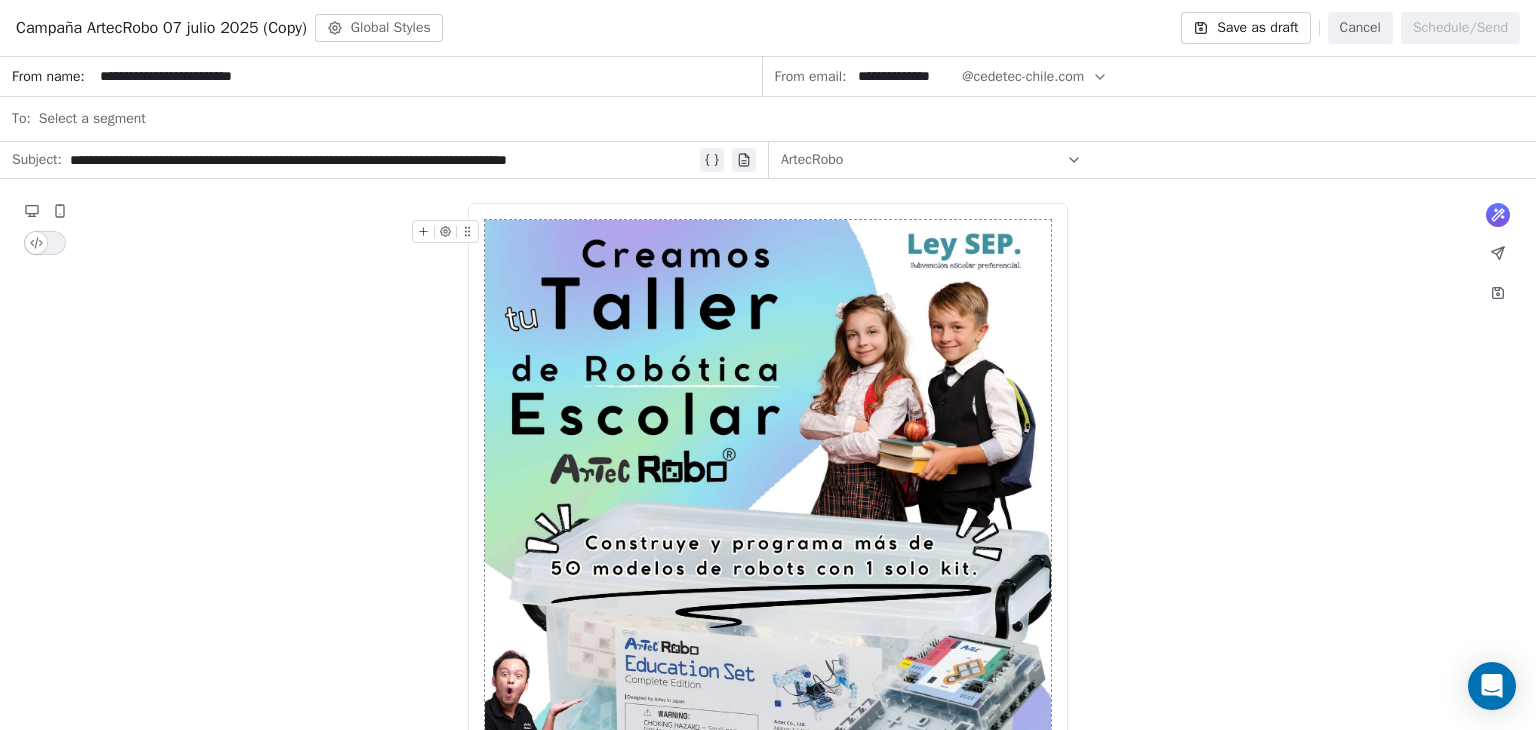 click 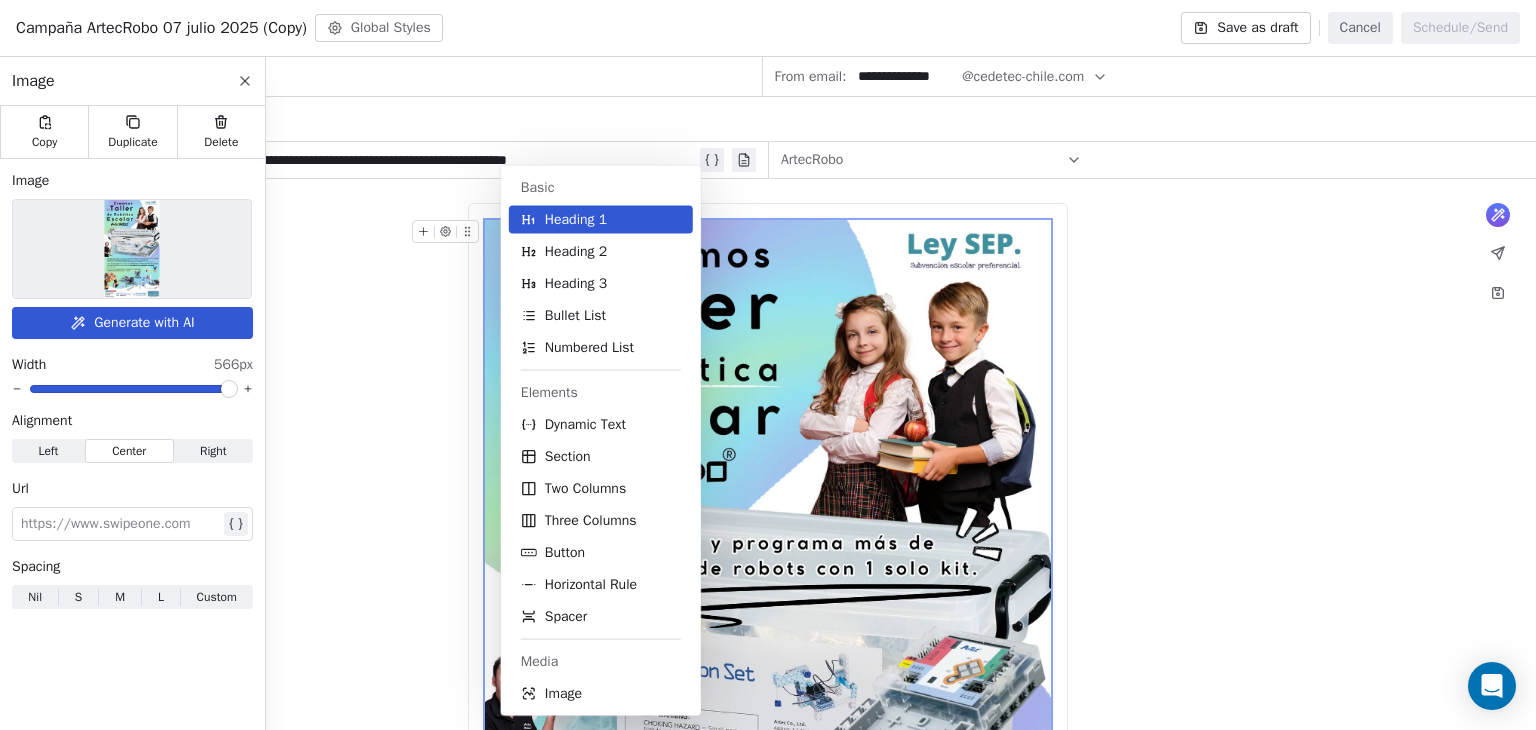 scroll, scrollTop: 522, scrollLeft: 0, axis: vertical 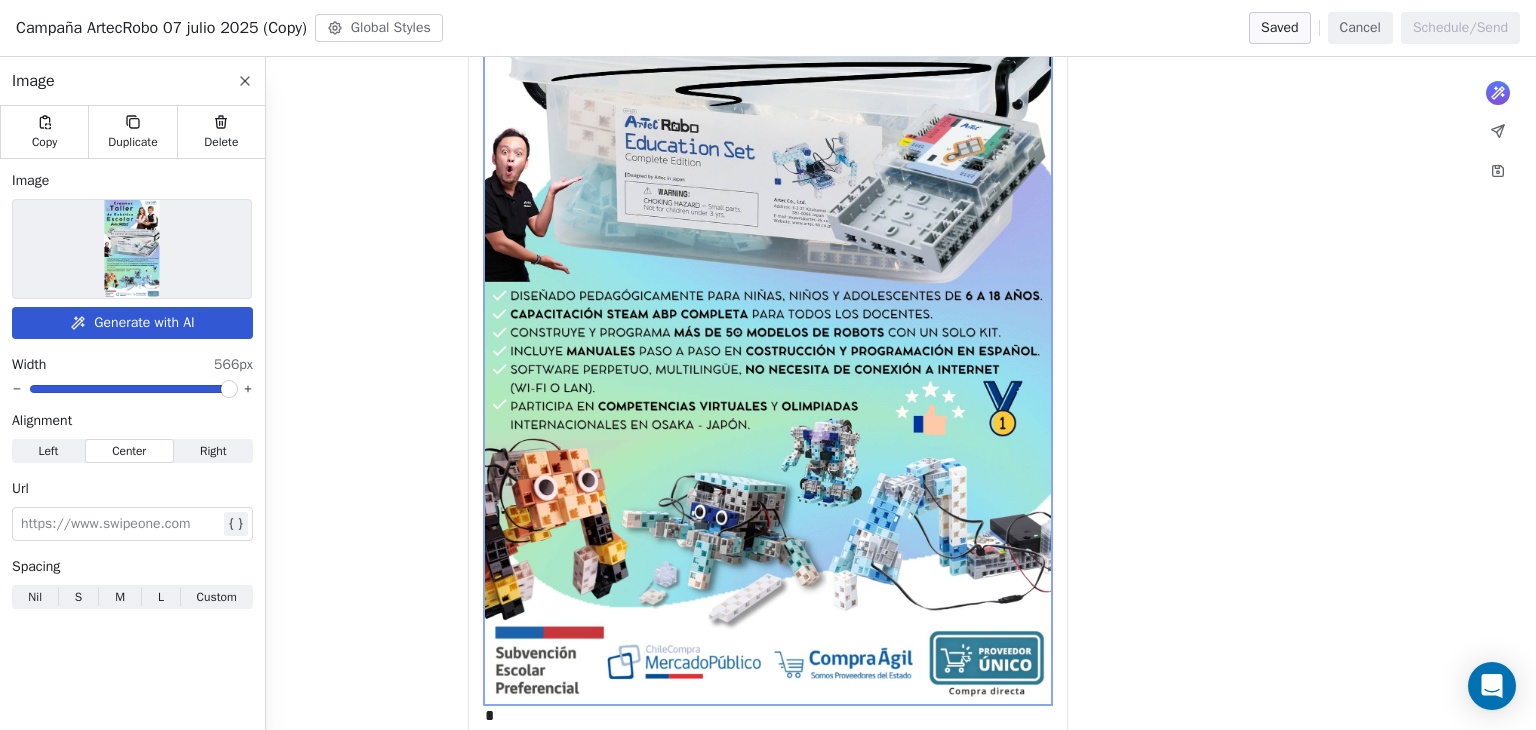 click on "What would you like to create email about? or * * Cedetec-Chile, Merced 838 Of 117, [CITY], [REGION], [POSTAL_CODE], Chile Cancelar suscripción" at bounding box center [768, 400] 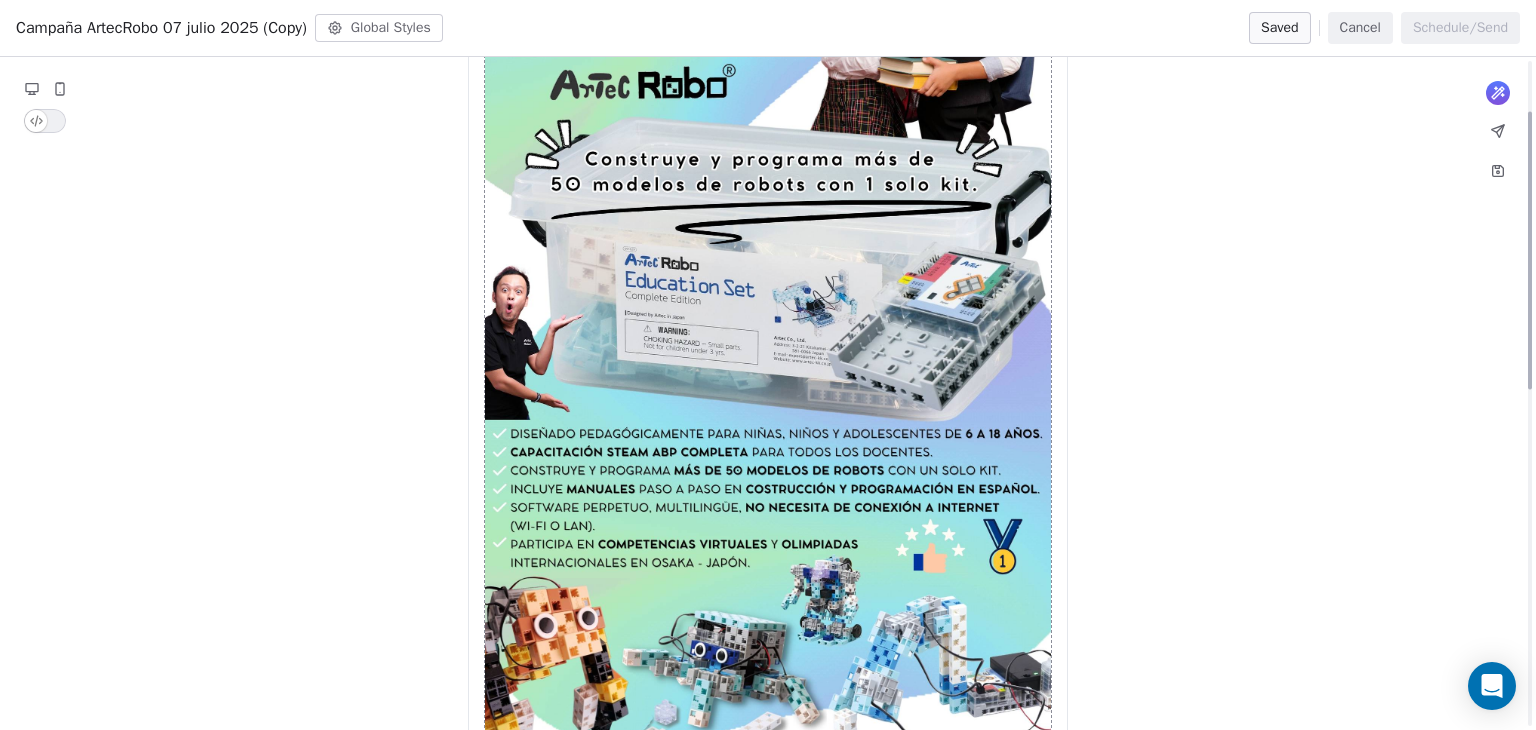 scroll, scrollTop: 122, scrollLeft: 0, axis: vertical 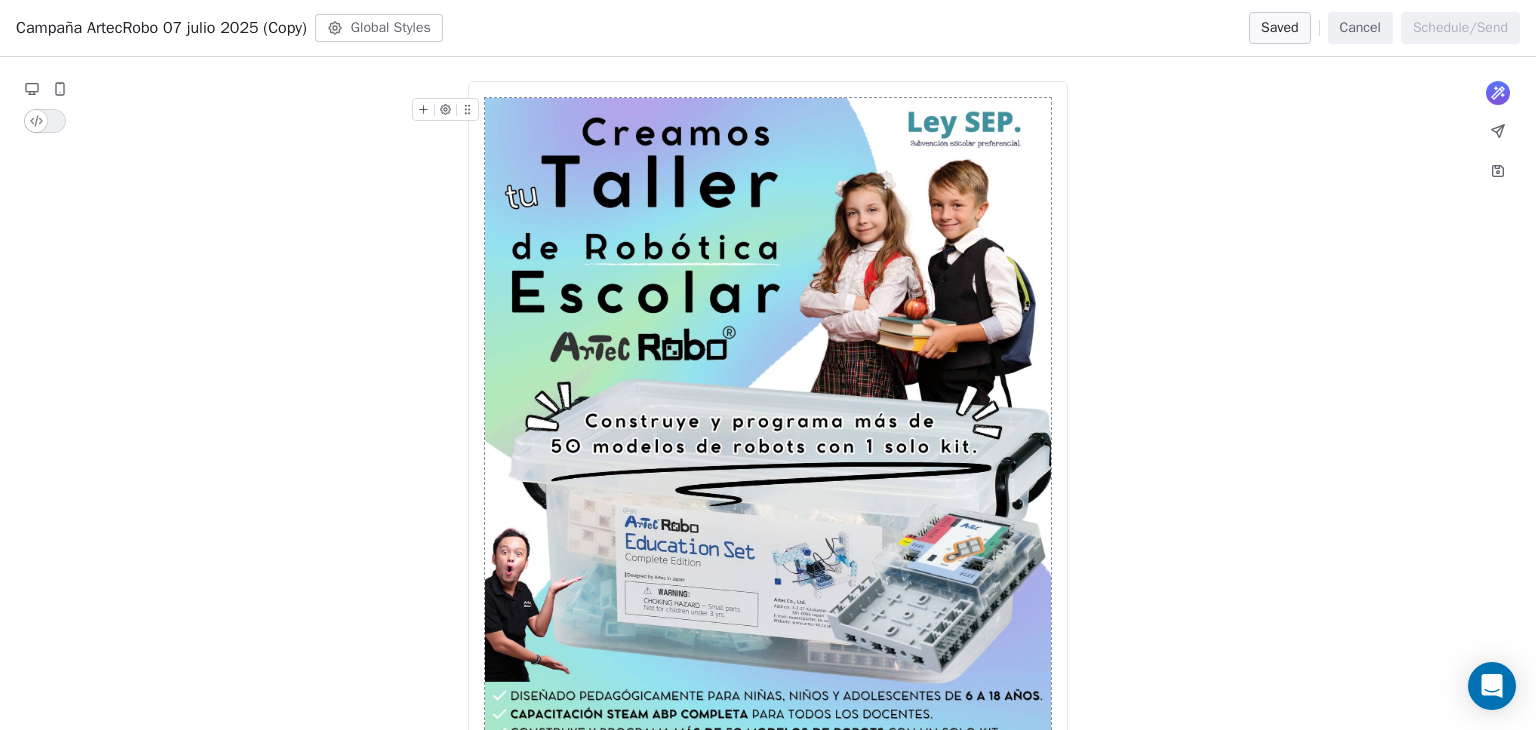 click 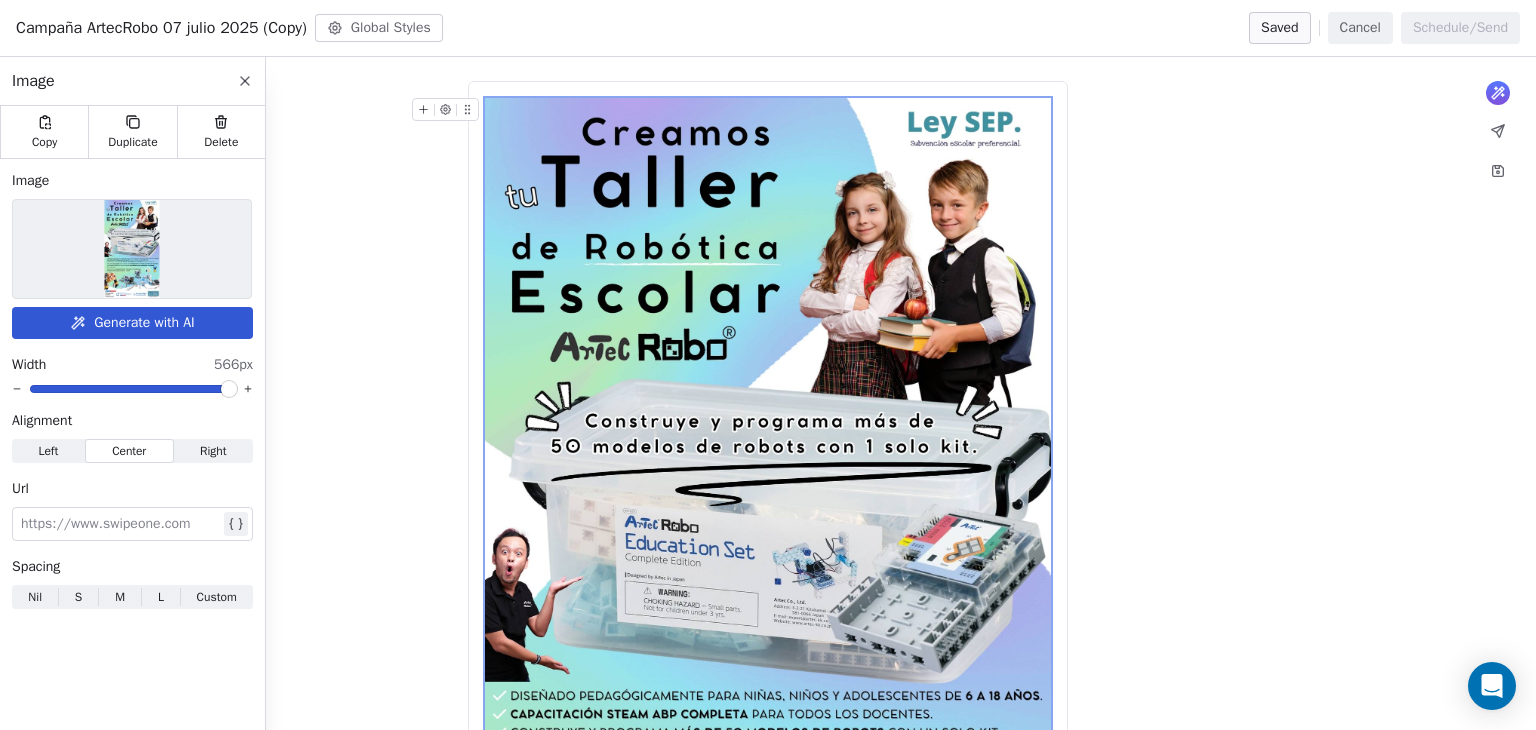 click 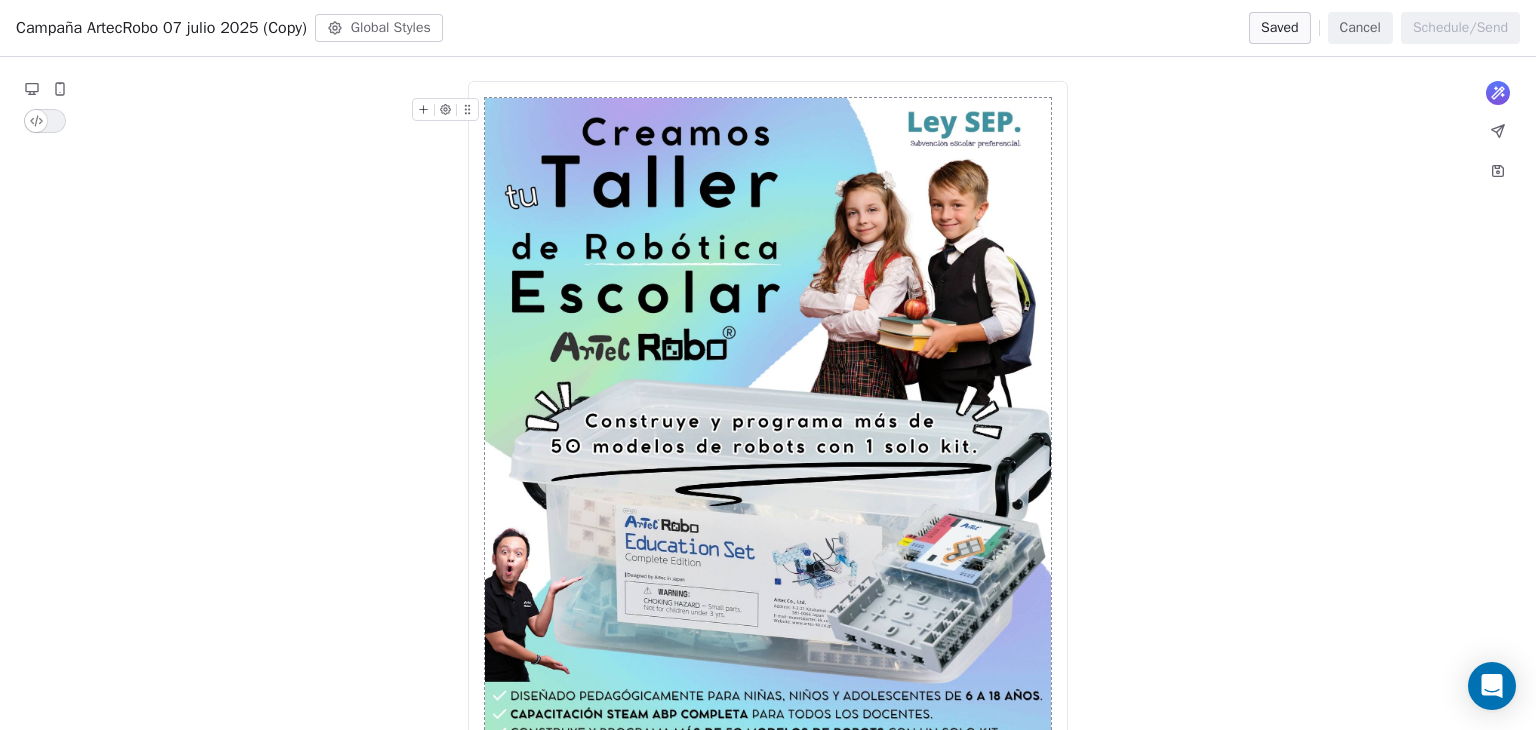 click on "What would you like to create email about? or * * Cedetec-Chile, Merced 838 Of 117, [CITY], [REGION], [POSTAL_CODE], Chile Cancelar suscripción" at bounding box center [768, 800] 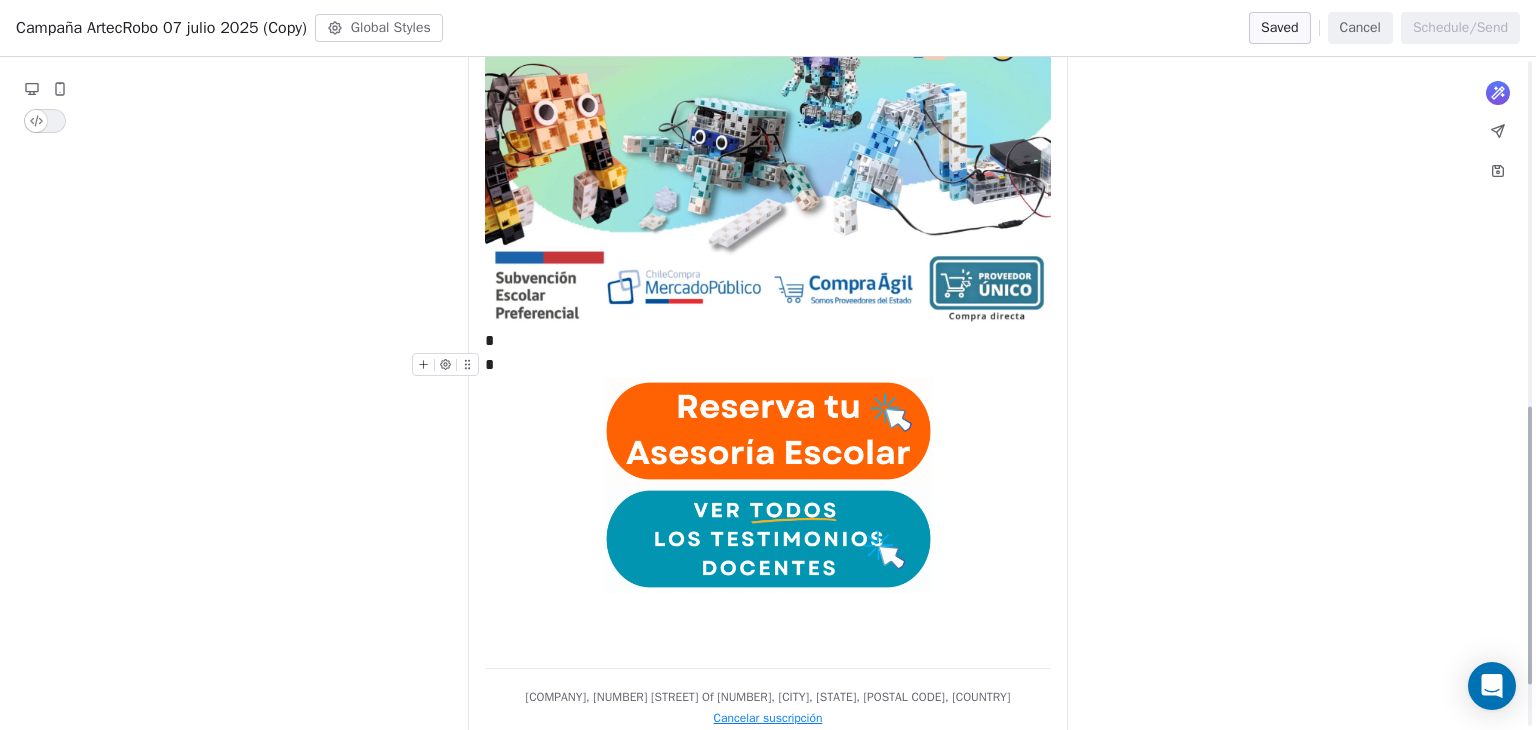scroll, scrollTop: 936, scrollLeft: 0, axis: vertical 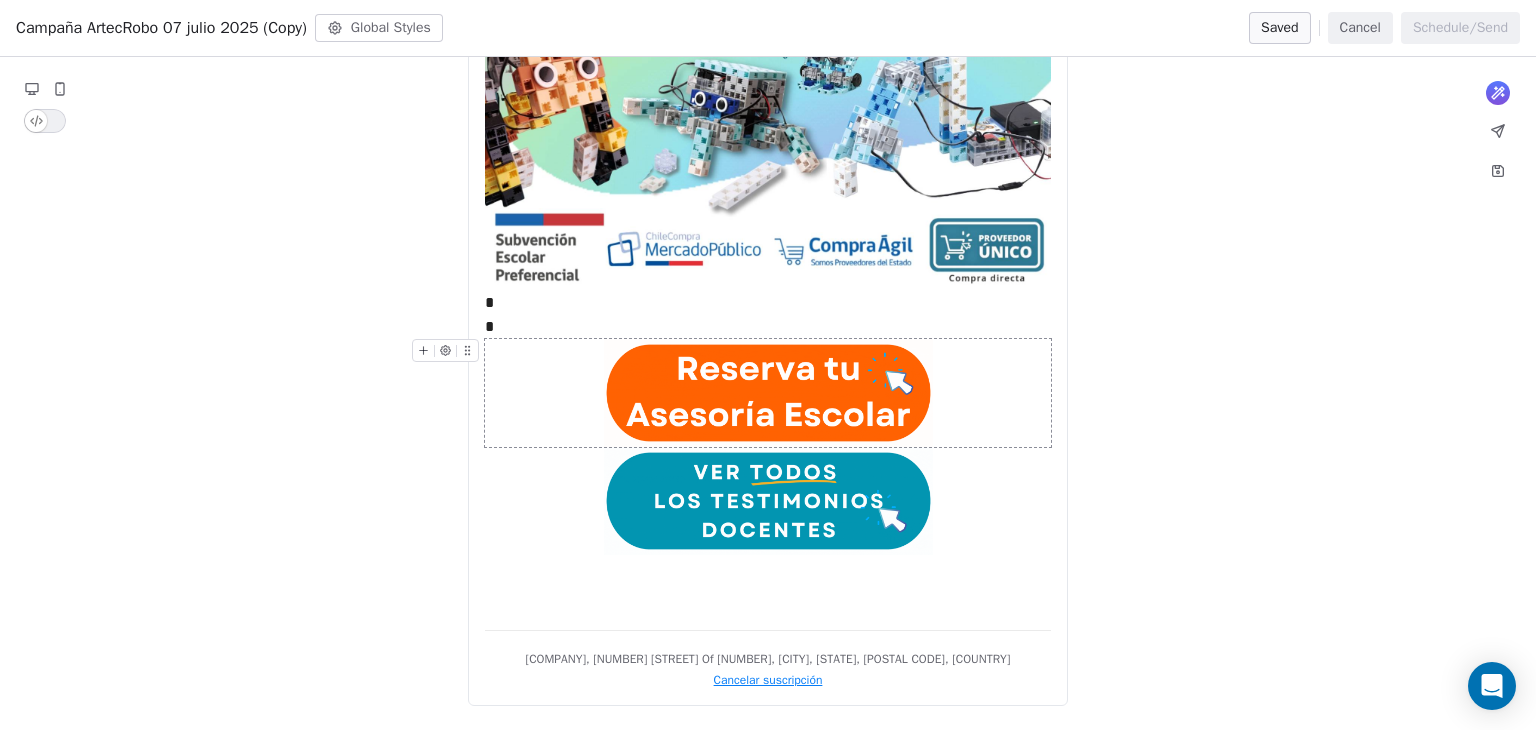 click at bounding box center (768, 393) 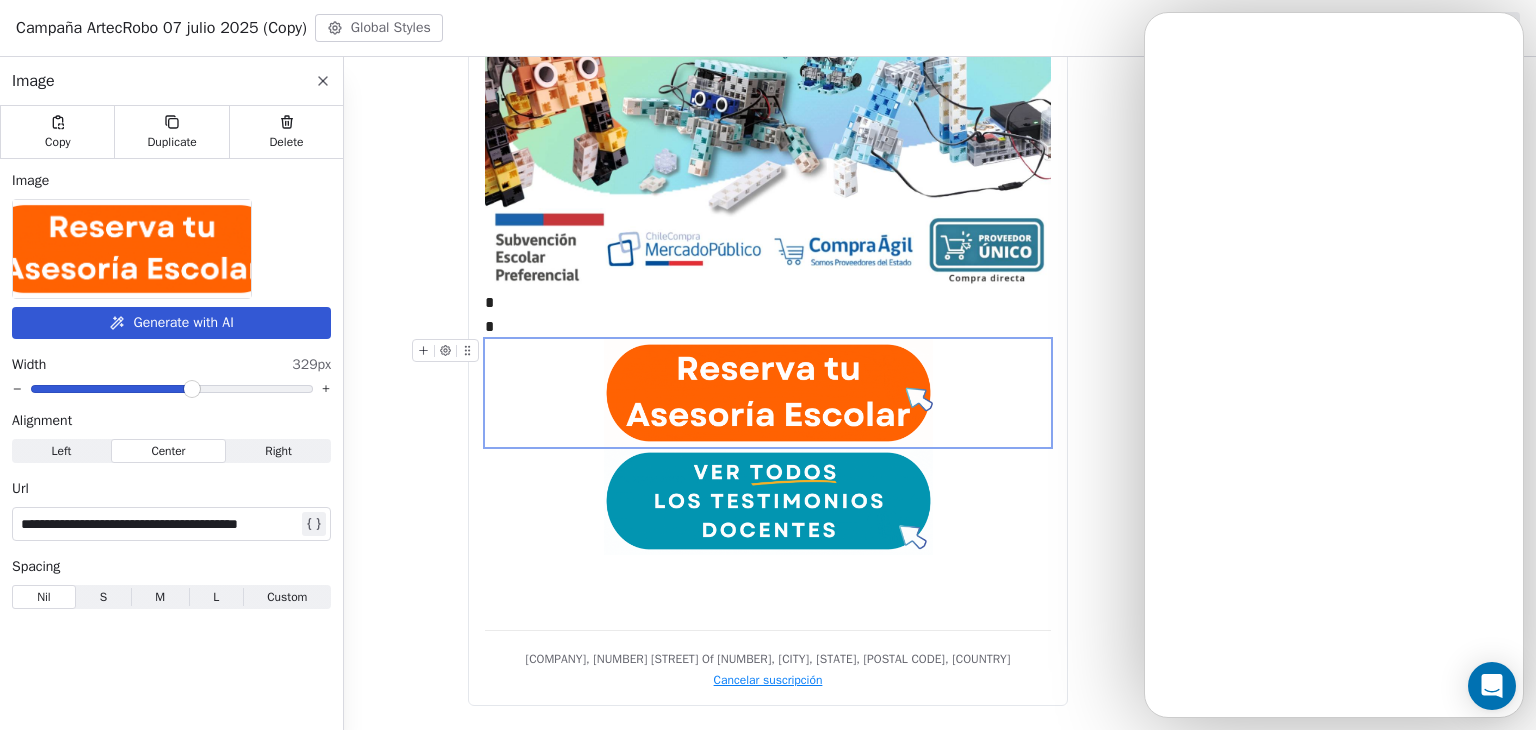 click on "What would you like to create email about? or * * Cedetec-Chile, Merced 838 Of 117, [CITY], [REGION], [POSTAL_CODE], Chile Cancelar suscripción" at bounding box center [768, -13] 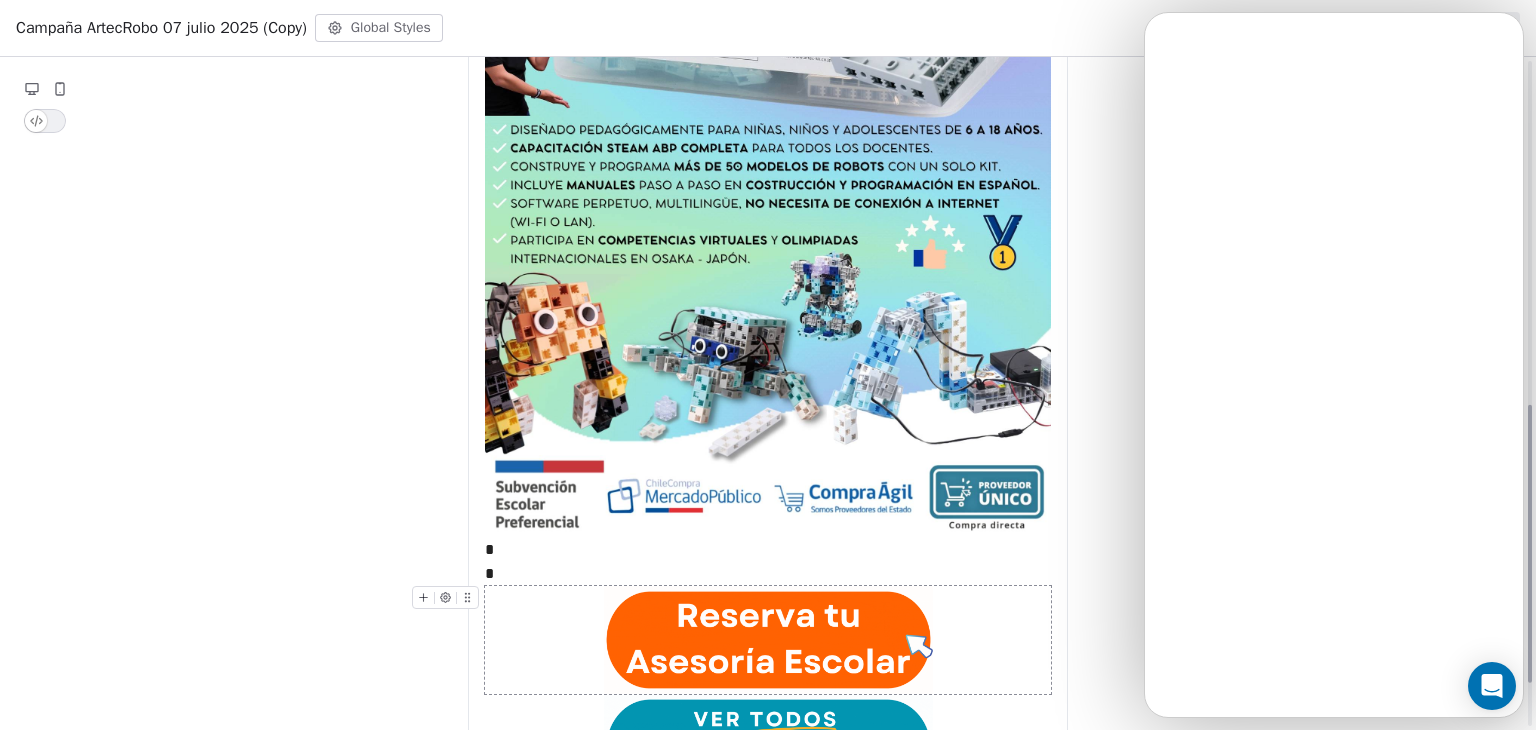 scroll, scrollTop: 836, scrollLeft: 0, axis: vertical 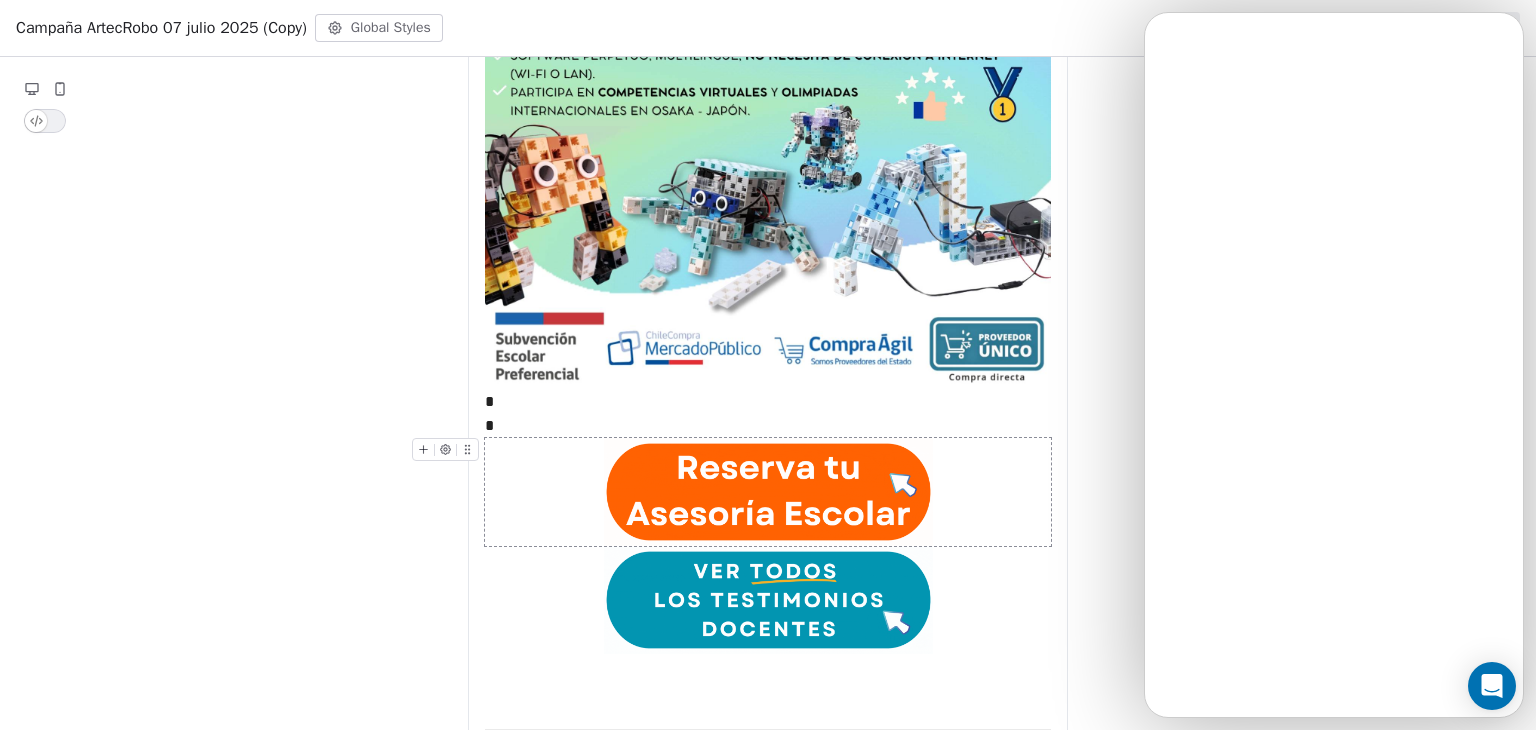 click 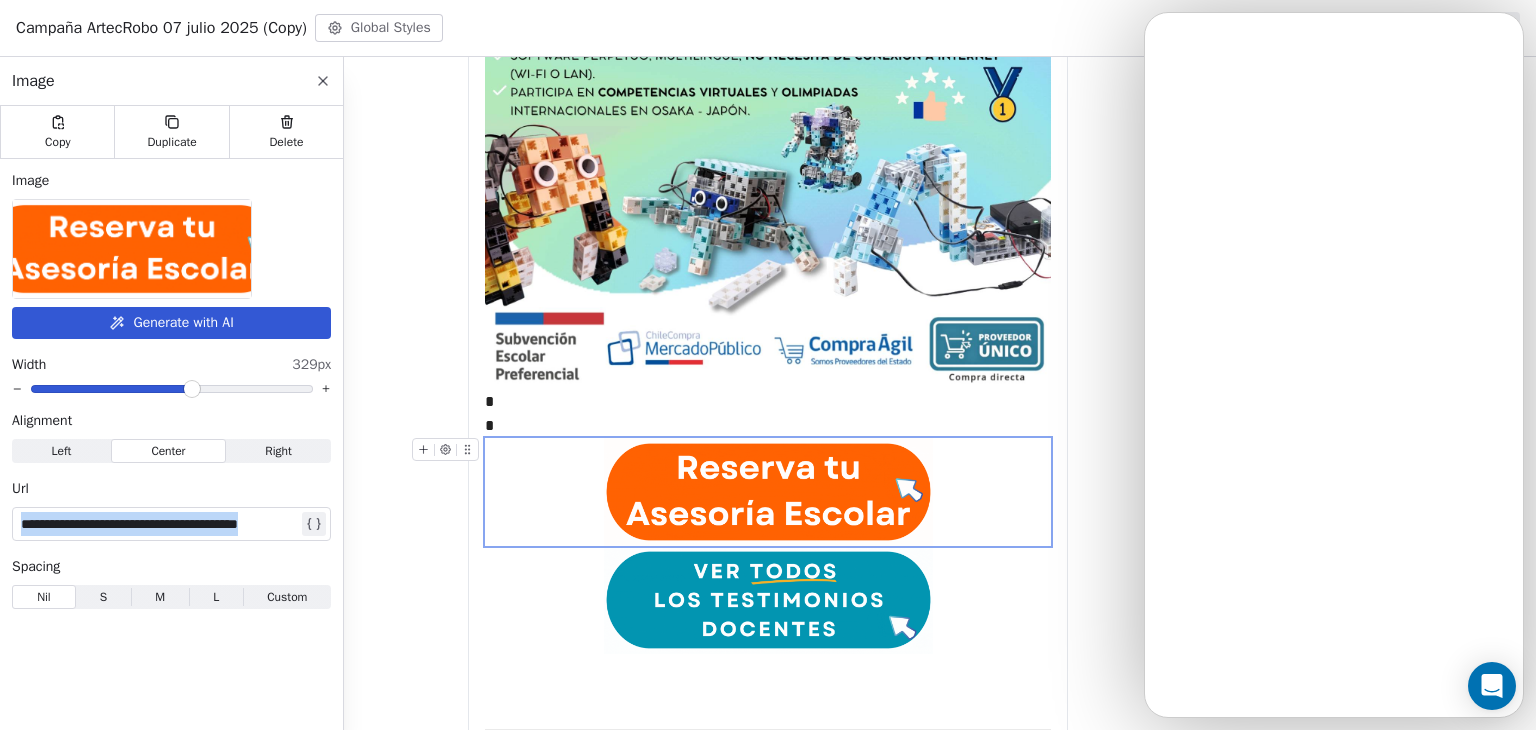 type 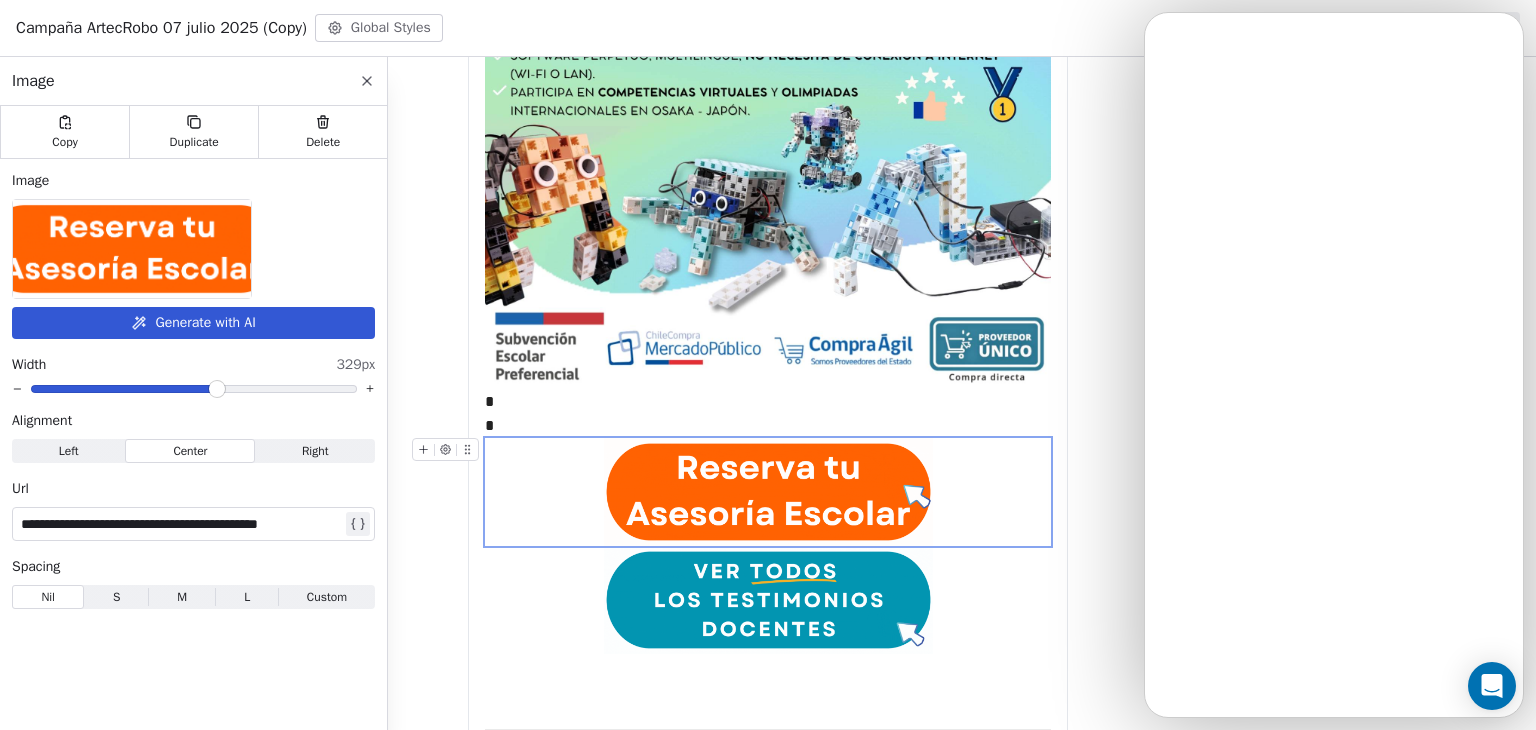 click on "What would you like to create email about? or * * Cedetec-Chile, Merced 838 Of 117, [CITY], [REGION], [POSTAL_CODE], Chile Cancelar suscripción" at bounding box center (768, 86) 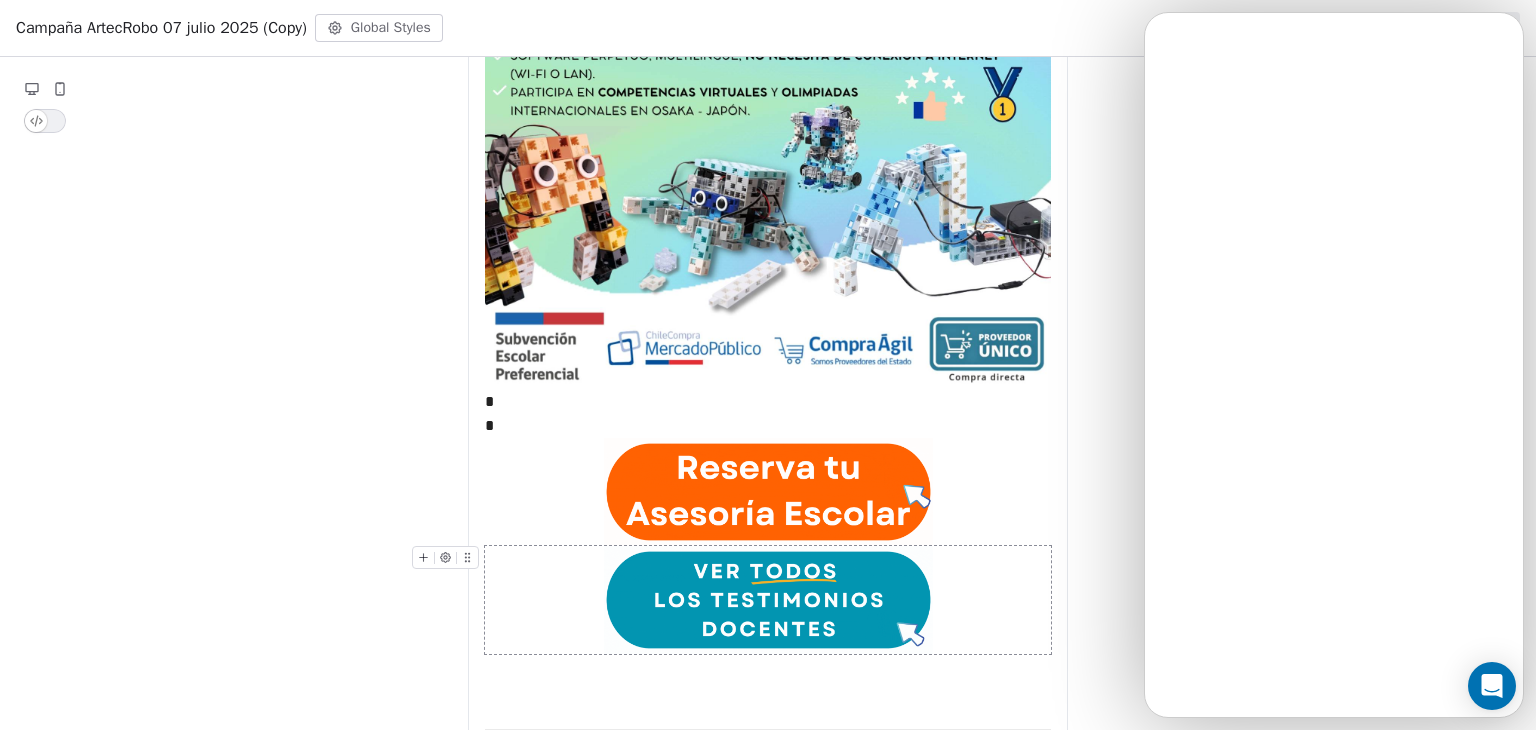 click 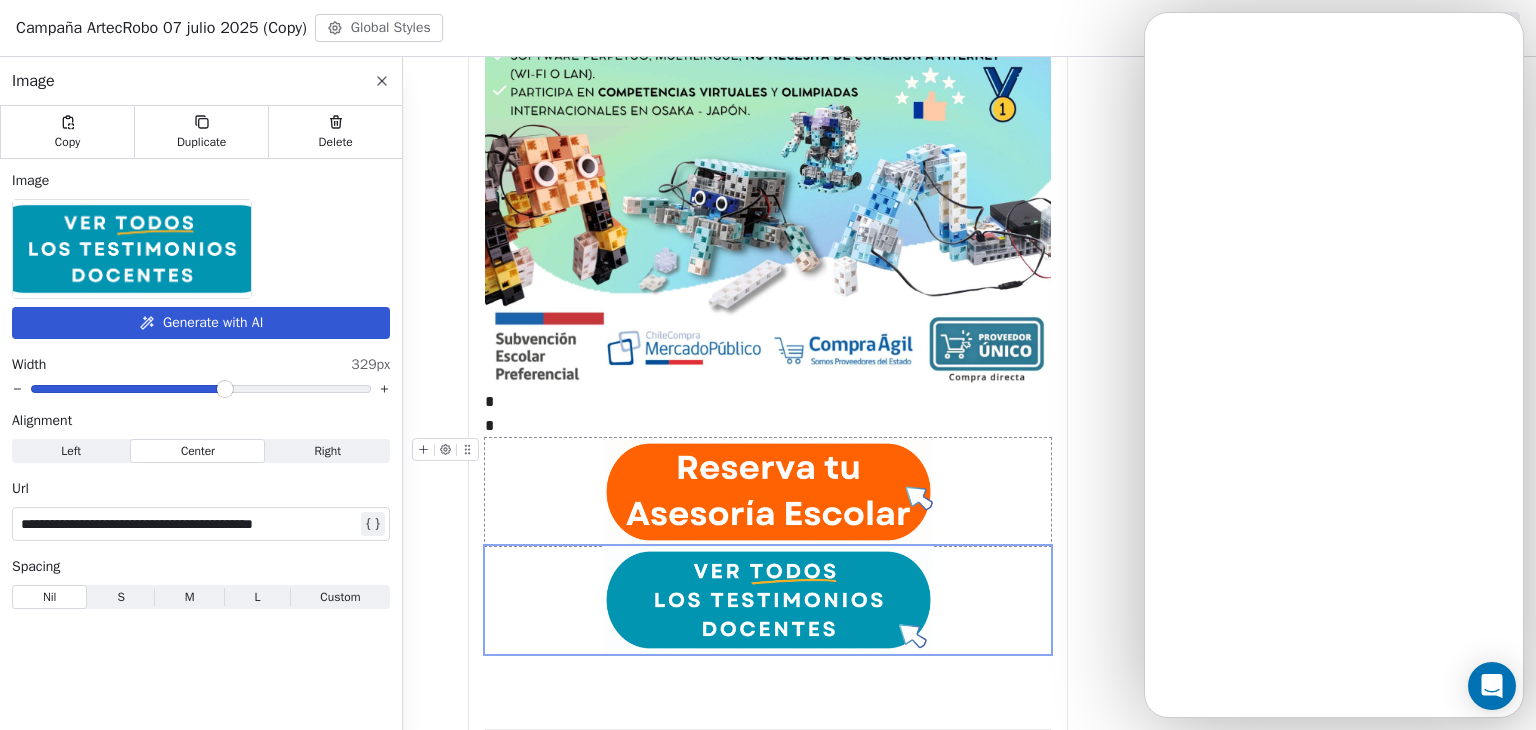 click on "What would you like to create email about? or * * Cedetec-Chile, Merced 838 Of 117, [CITY], [REGION], [POSTAL_CODE], Chile Cancelar suscripción" at bounding box center (768, 86) 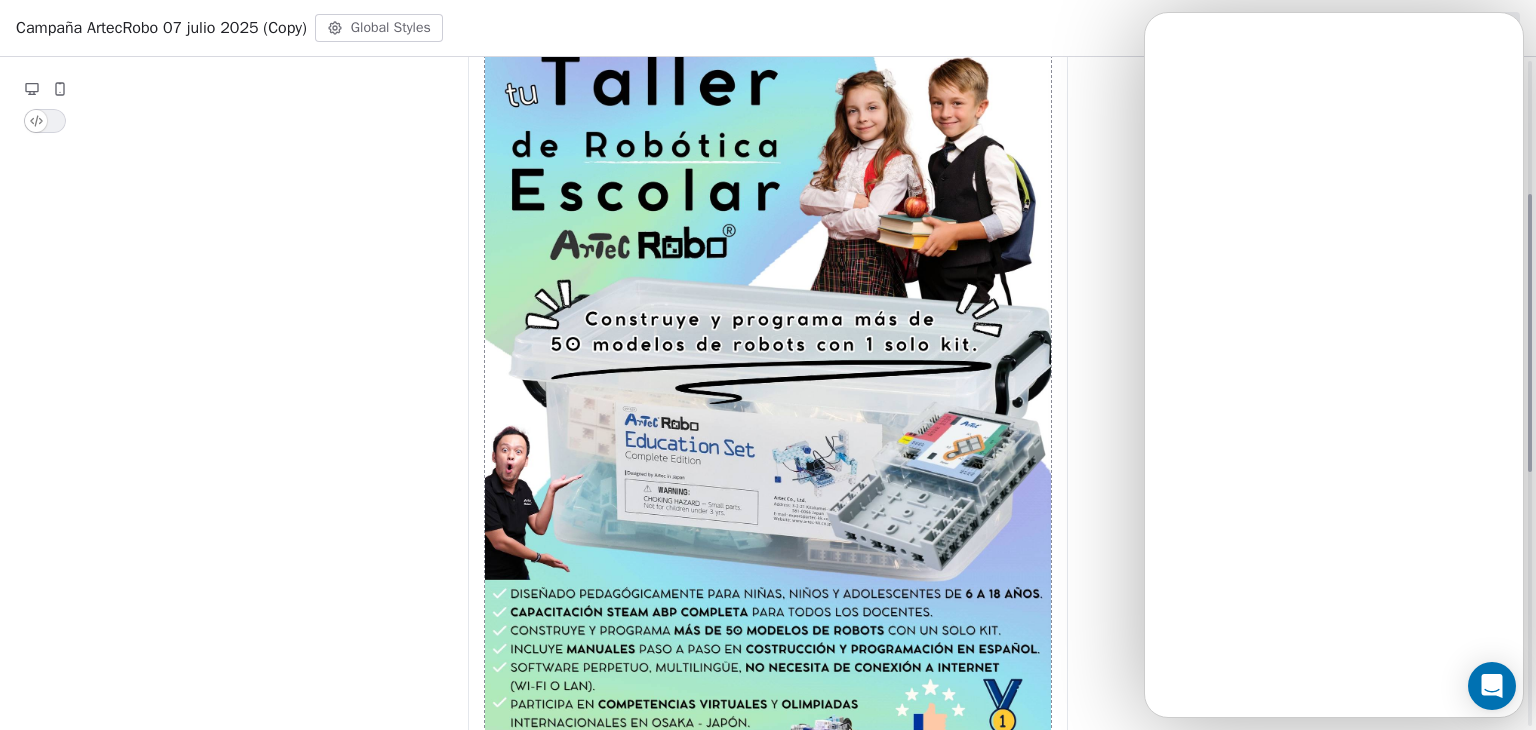 scroll, scrollTop: 0, scrollLeft: 0, axis: both 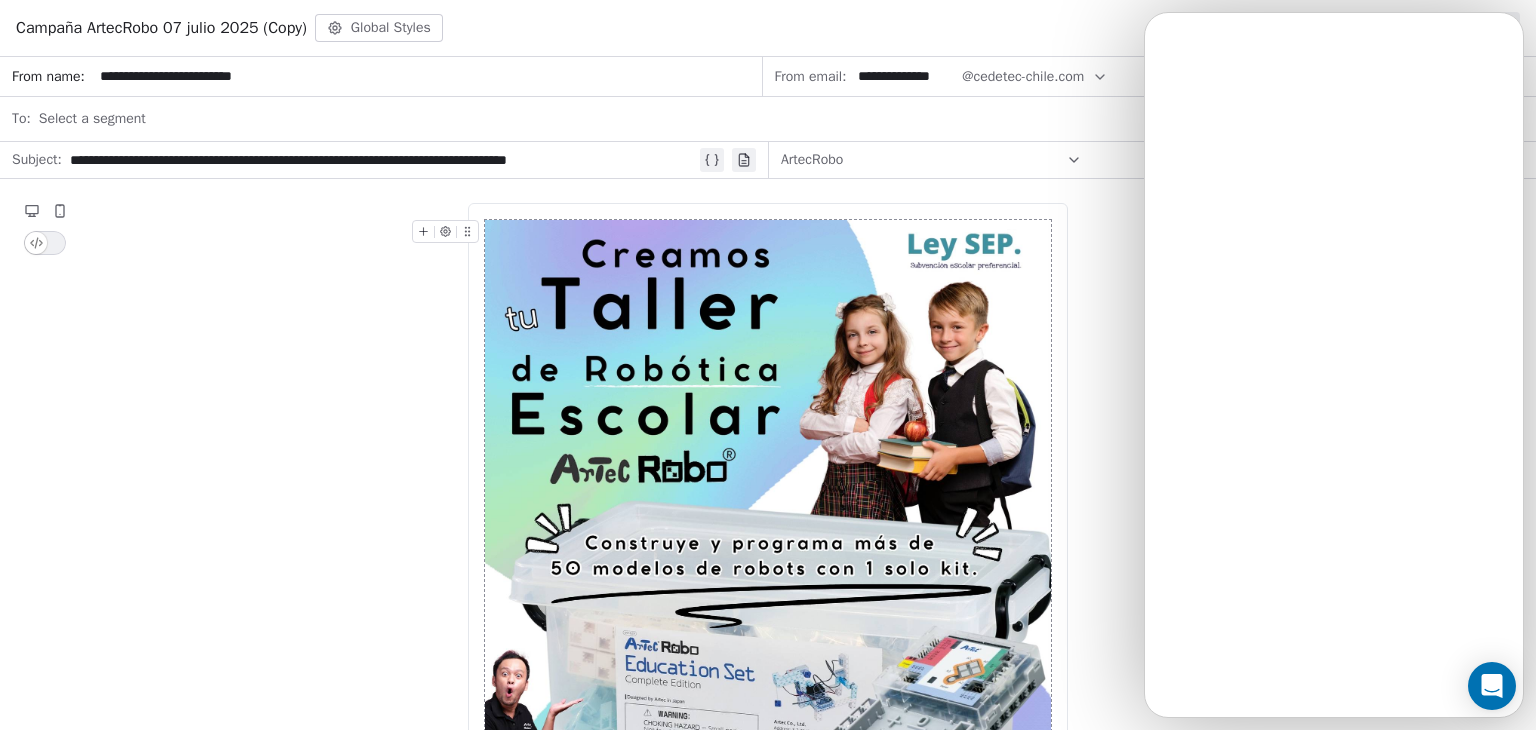 click on "Select a segment" at bounding box center [781, 119] 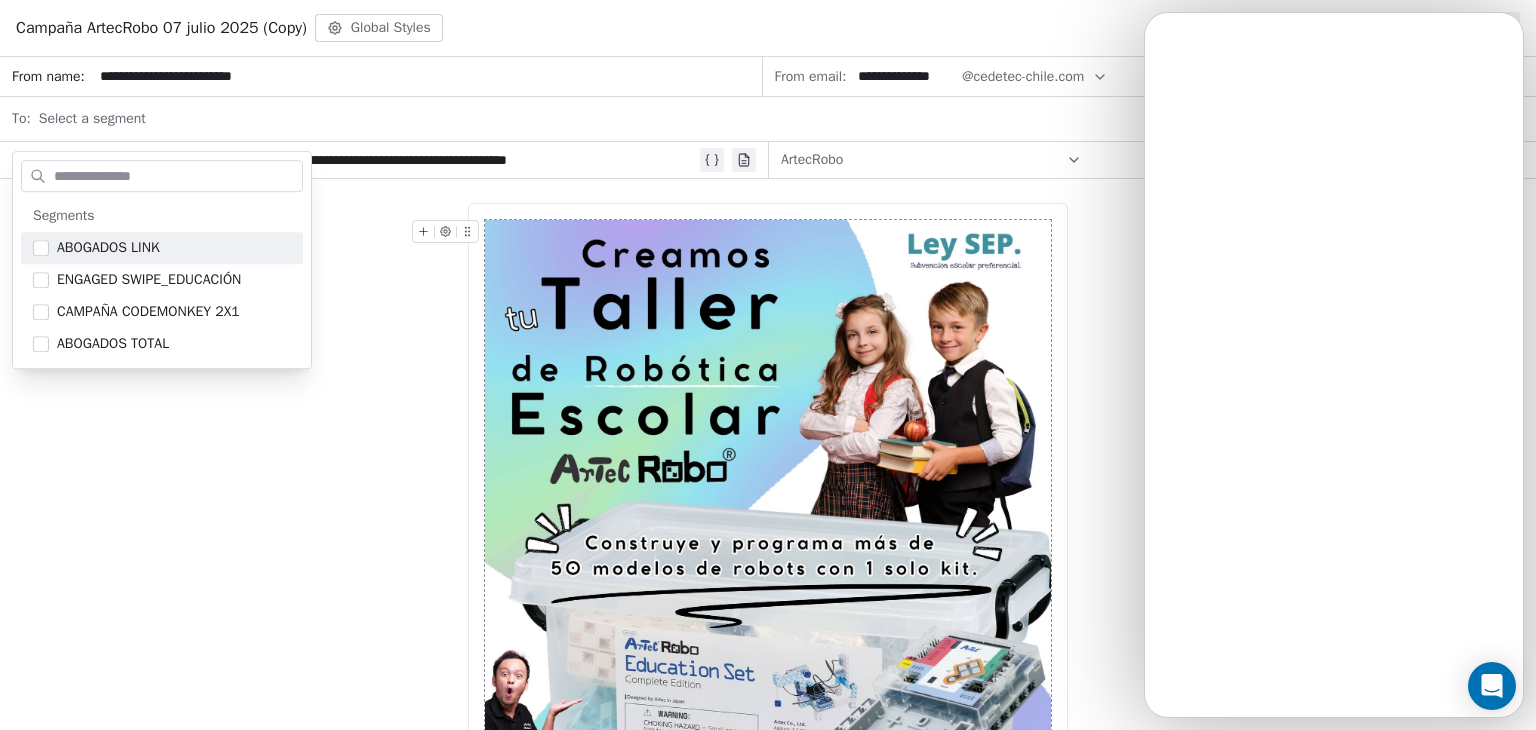 click on "Select a segment" at bounding box center [781, 119] 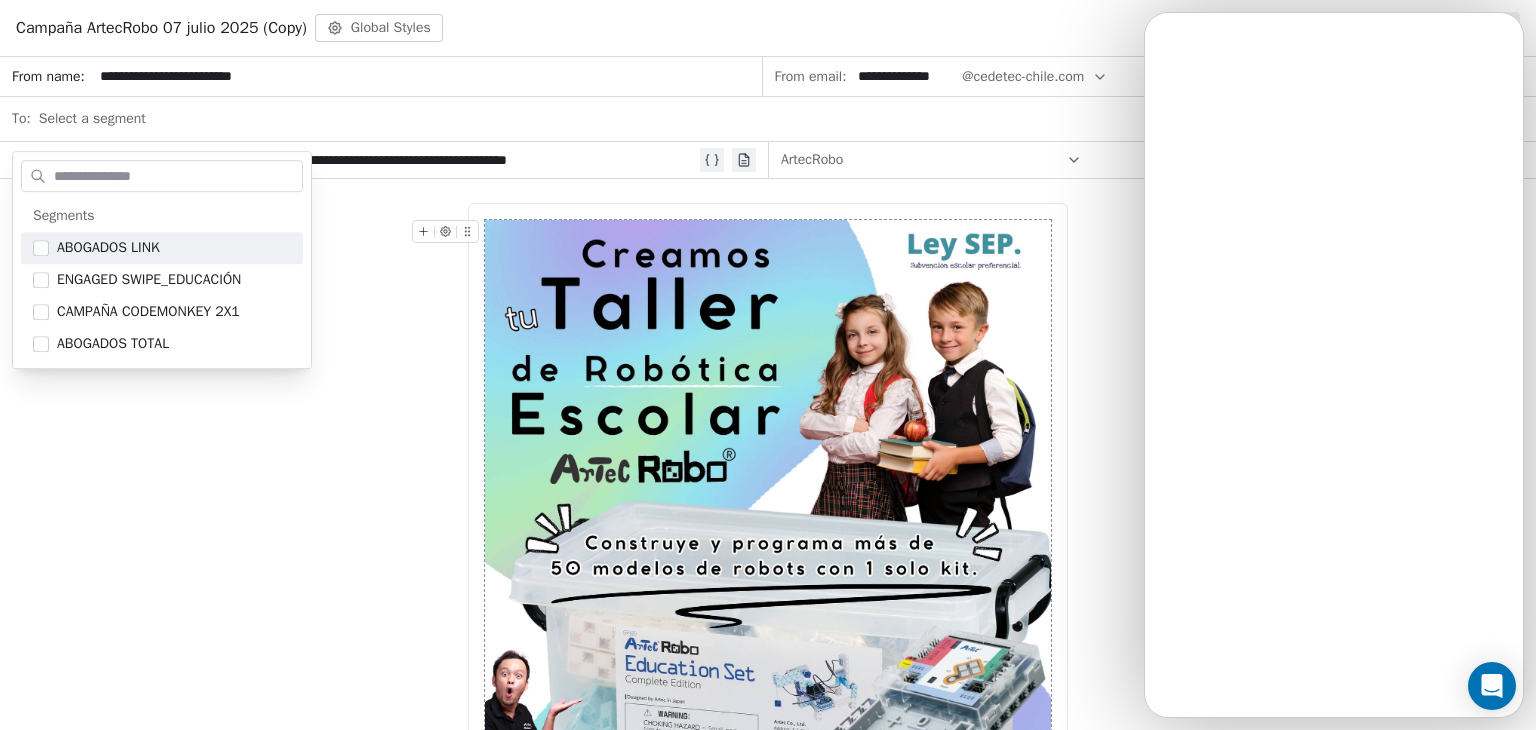 click on "What would you like to create email about? or * * Cedetec-Chile, Merced 838 Of 117, [CITY], [REGION], [POSTAL_CODE], Chile Cancelar suscripción" at bounding box center (768, 922) 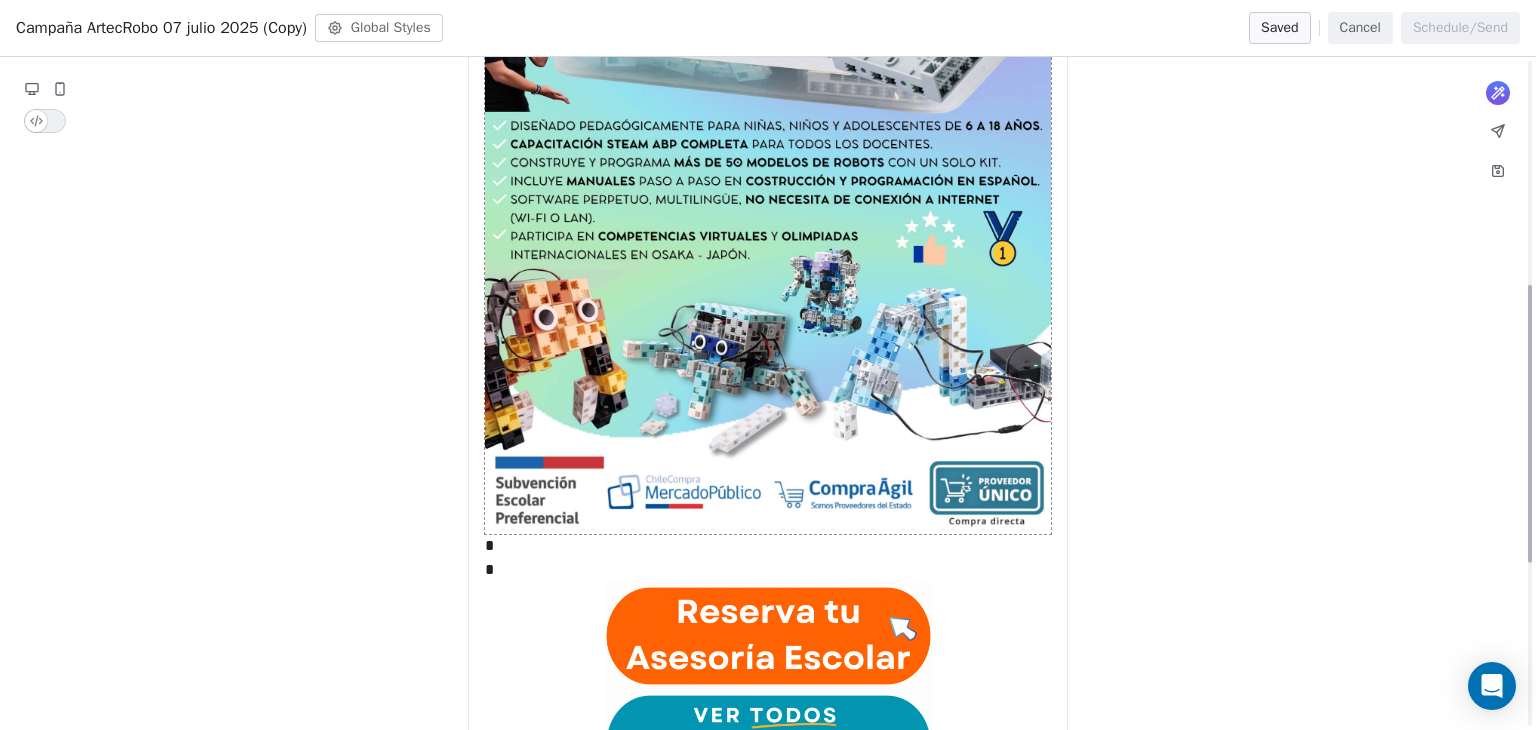 scroll, scrollTop: 536, scrollLeft: 0, axis: vertical 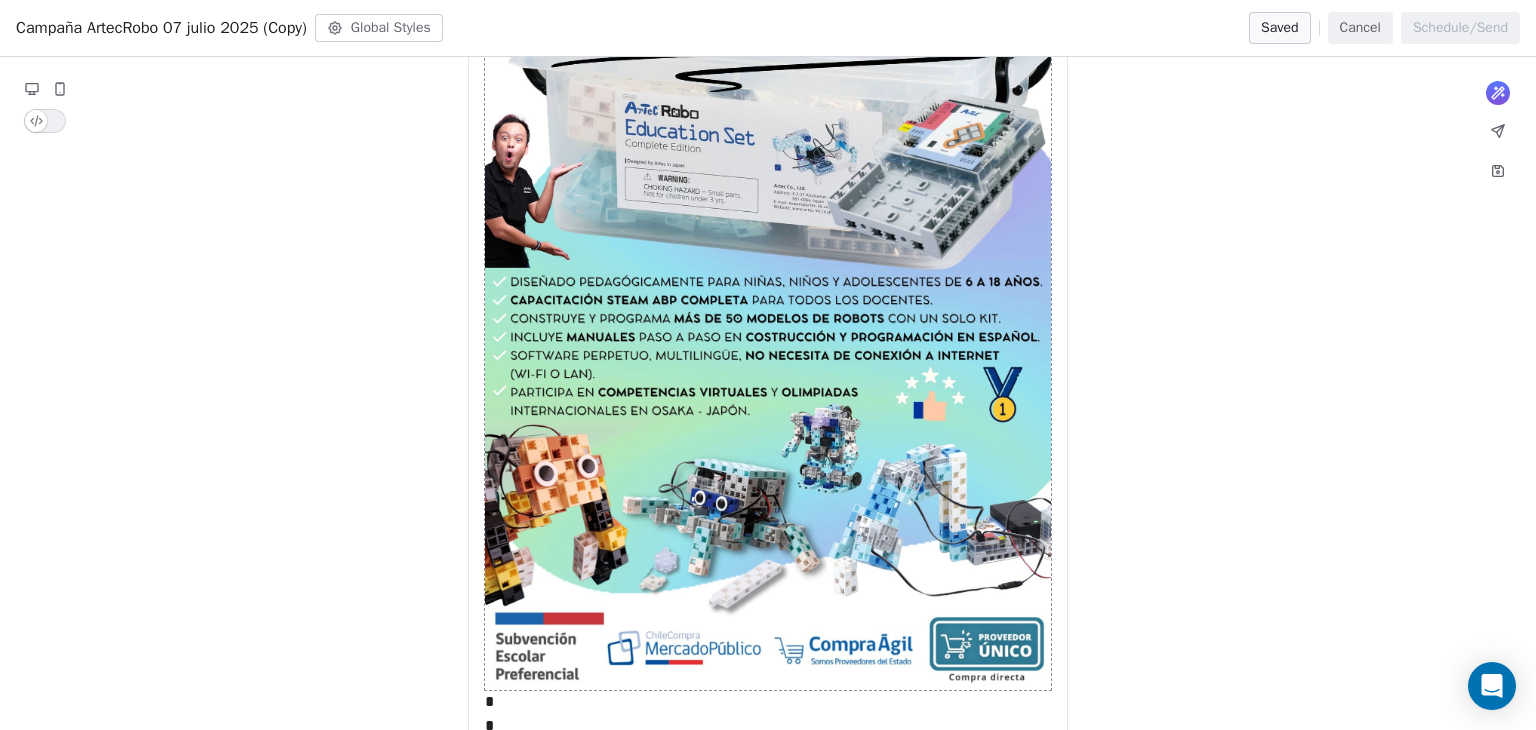 click on "Campaña ArtecRobo 07 julio 2025 (Copy)" at bounding box center (161, 28) 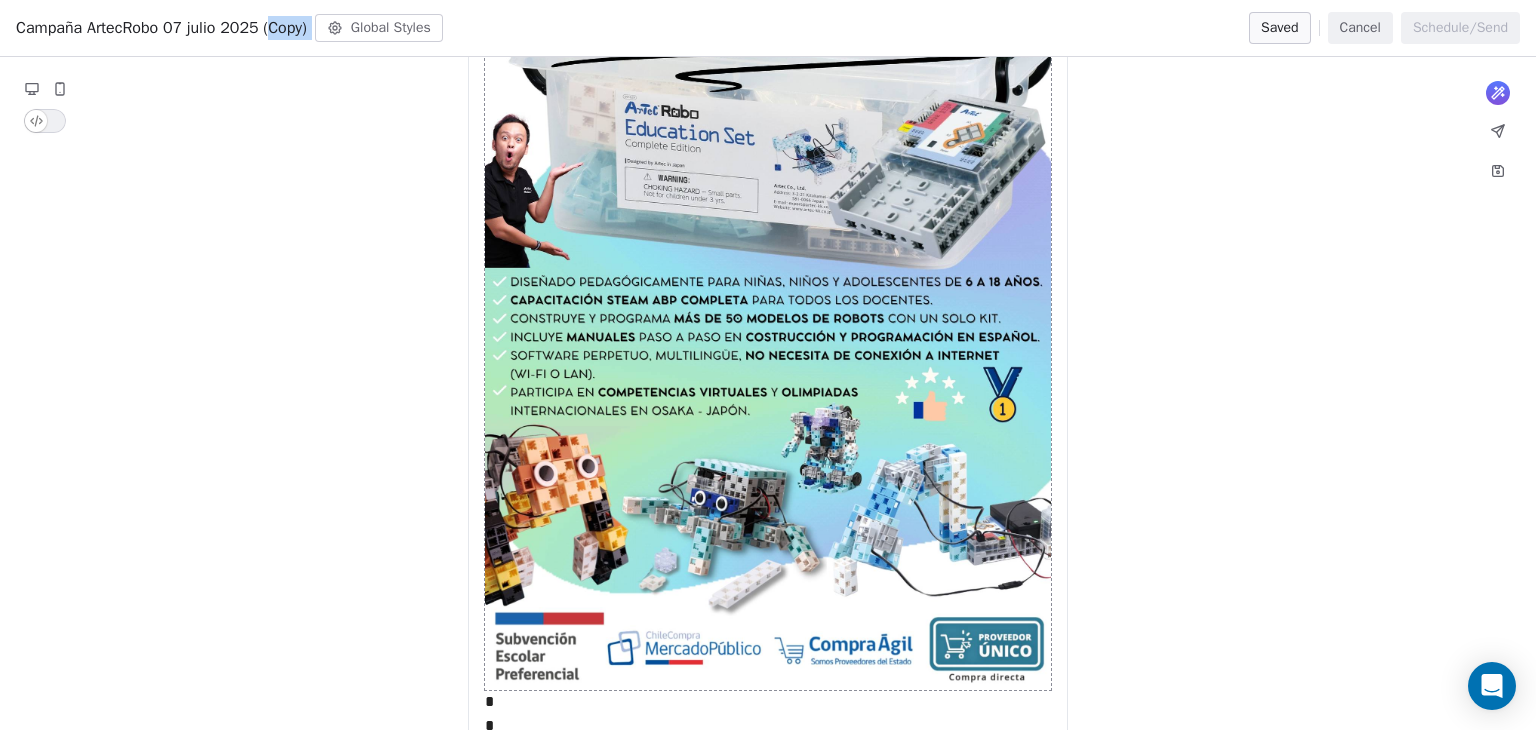 drag, startPoint x: 278, startPoint y: 27, endPoint x: 466, endPoint y: 37, distance: 188.26576 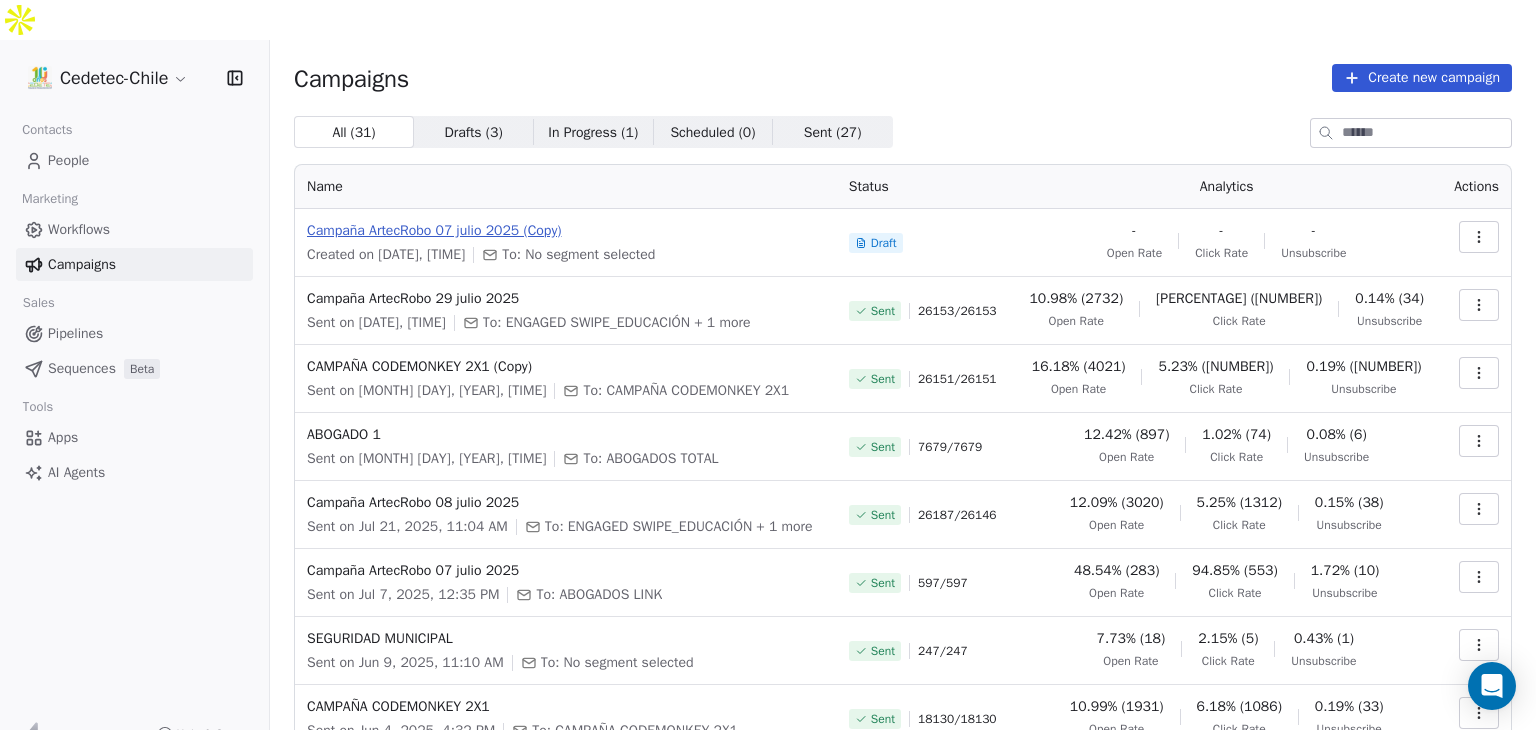 click on "Campaña ArtecRobo 07 julio 2025 (Copy)" at bounding box center [566, 231] 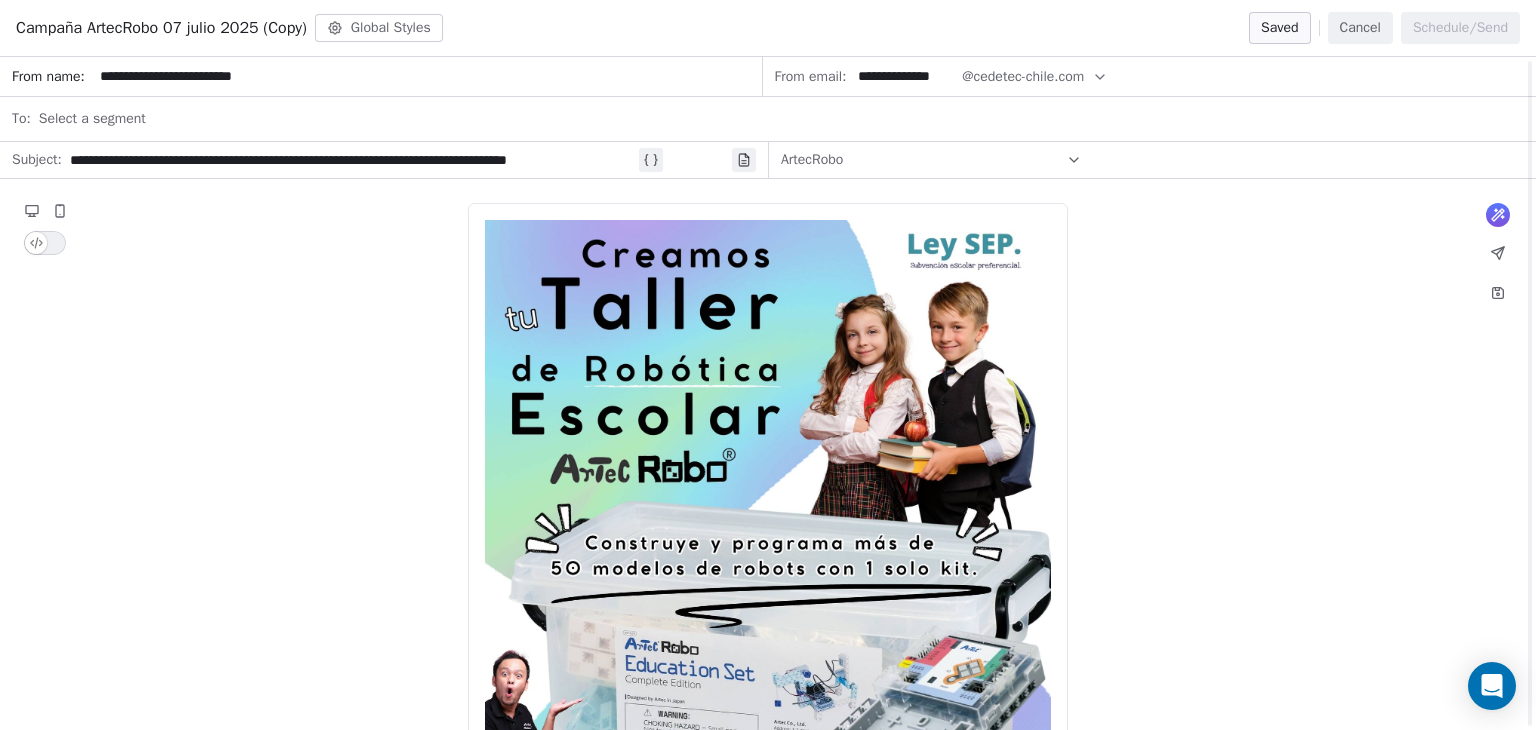 scroll, scrollTop: 168, scrollLeft: 0, axis: vertical 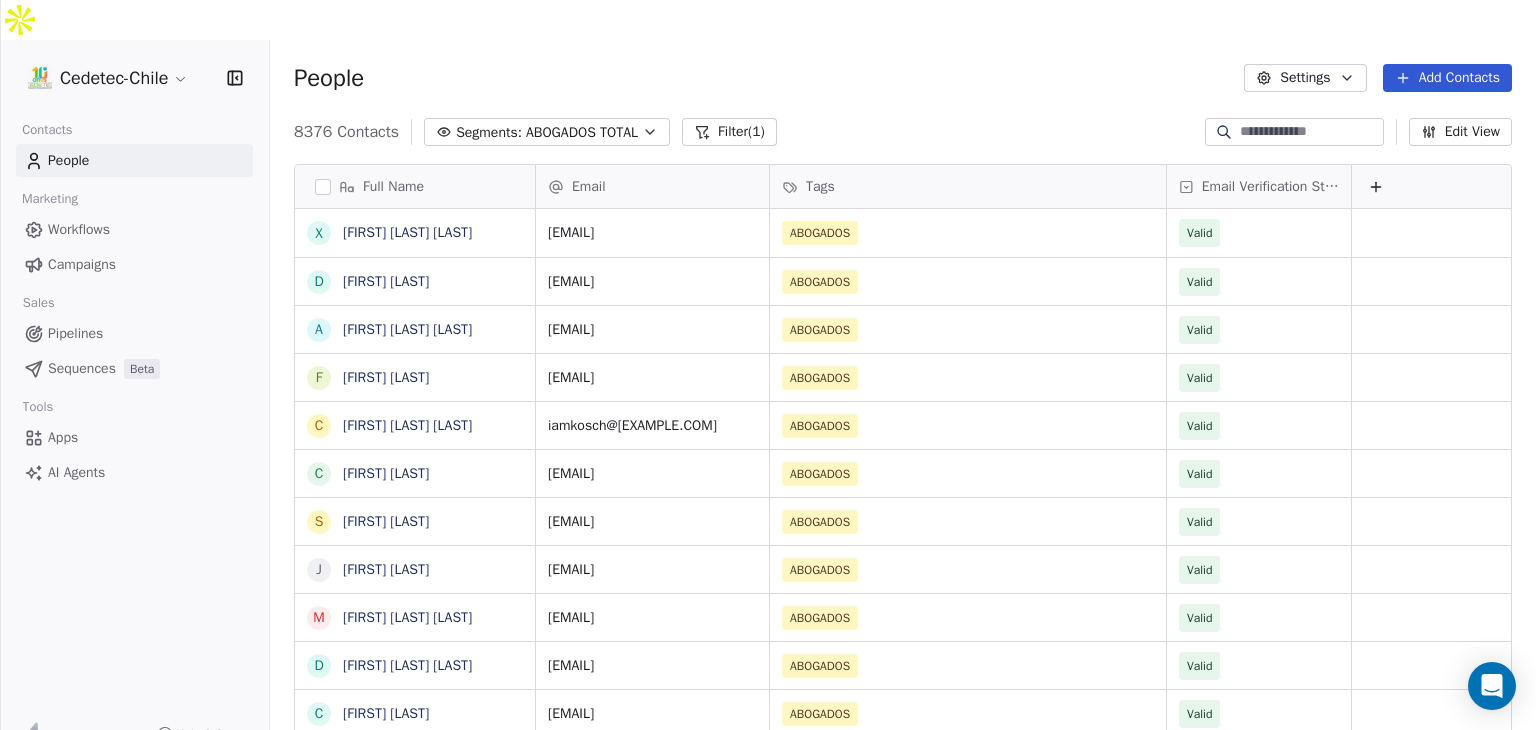 click 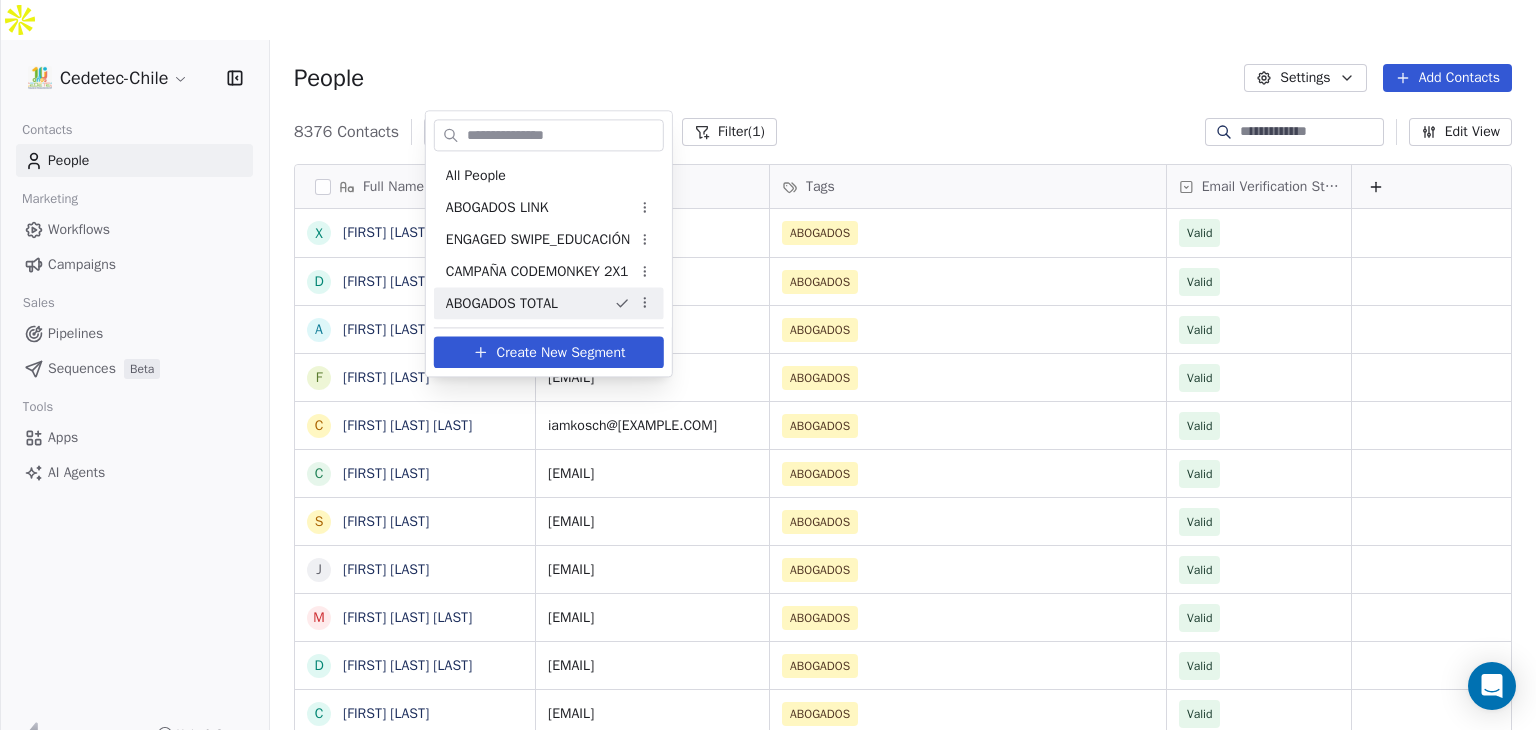 click on "Create New Segment" at bounding box center [561, 352] 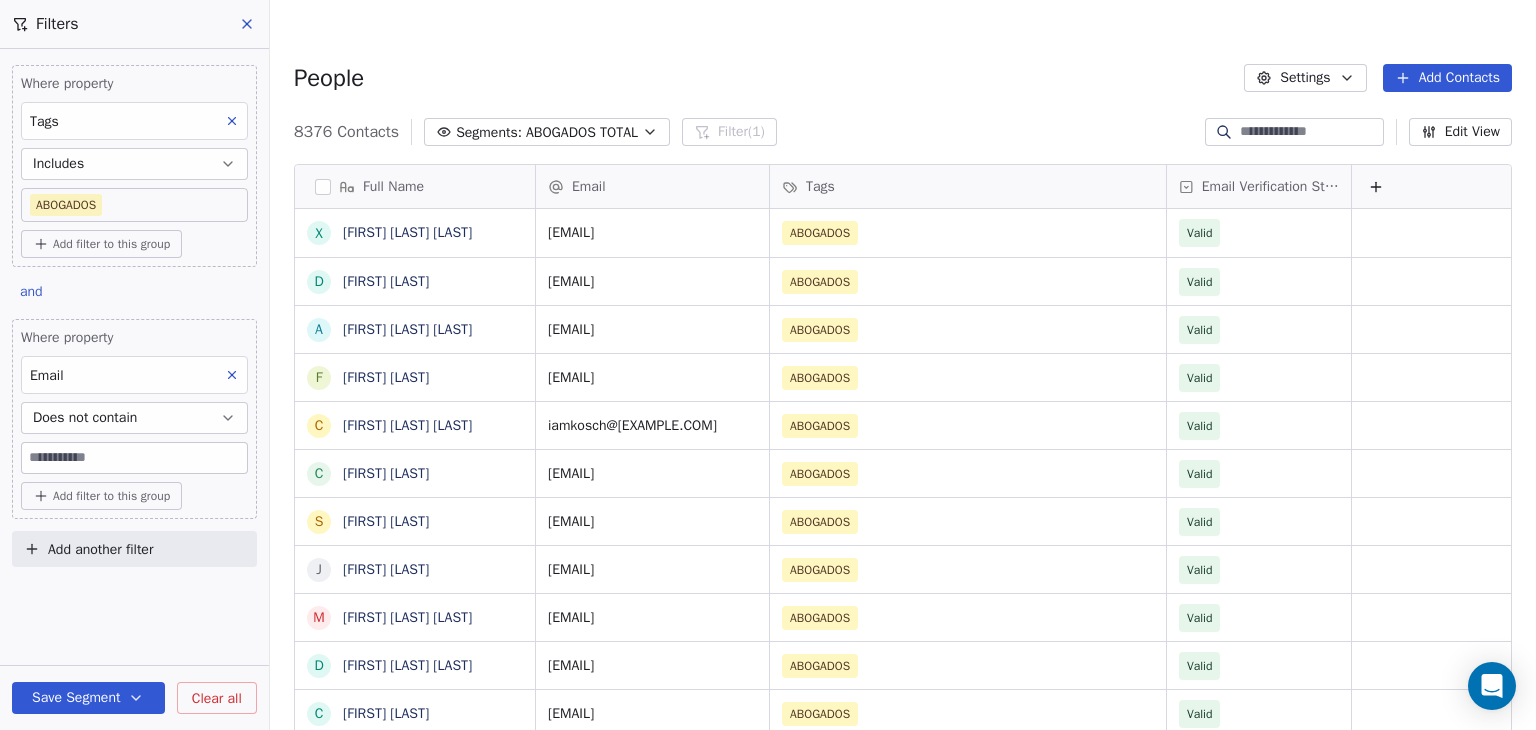 click on "Cedetec-Chile Contacts People Marketing Workflows Campaigns Sales Pipelines Sequences Beta Tools Apps AI Agents Help & Support Filters Where property Tags Includes ABOGADOS Add filter to this group and Where property Email Does not contain Add filter to this group Add another filter Save Segment Clear all People Settings Add Contacts [NUMBER] Contacts Segments: ABOGADOS TOTAL Filter Edit View Tag Add to Sequence Export Full Name X [FIRST] [LAST] D [FIRST] [LAST] A [FIRST] [LAST] F [FIRST] [LAST] C [FIRST] [LAST] C [FIRST] [LAST] [LAST] S [FIRST] [LAST] J [FIRST] [LAST] [LAST] D [FIRST] [LAST] [LAST] C [FIRST] [LAST] J [FIRST] [LAST] [LAST] P [FIRST] [LAST] A [FIRST] [LAST] [LAST] P [FIRST] [LAST] [LAST] M [FIRST] [LAST] [LAST] J [FIRST] [LAST] [LAST] C [FIRST] [LAST] [LAST] J [FIRST] [LAST] [LAST] I [FIRST] [LAST] [LAST] E [FIRST] [LAST] [LAST] A [FIRST] [LAST] [LAST] C C R W G" at bounding box center [768, 385] 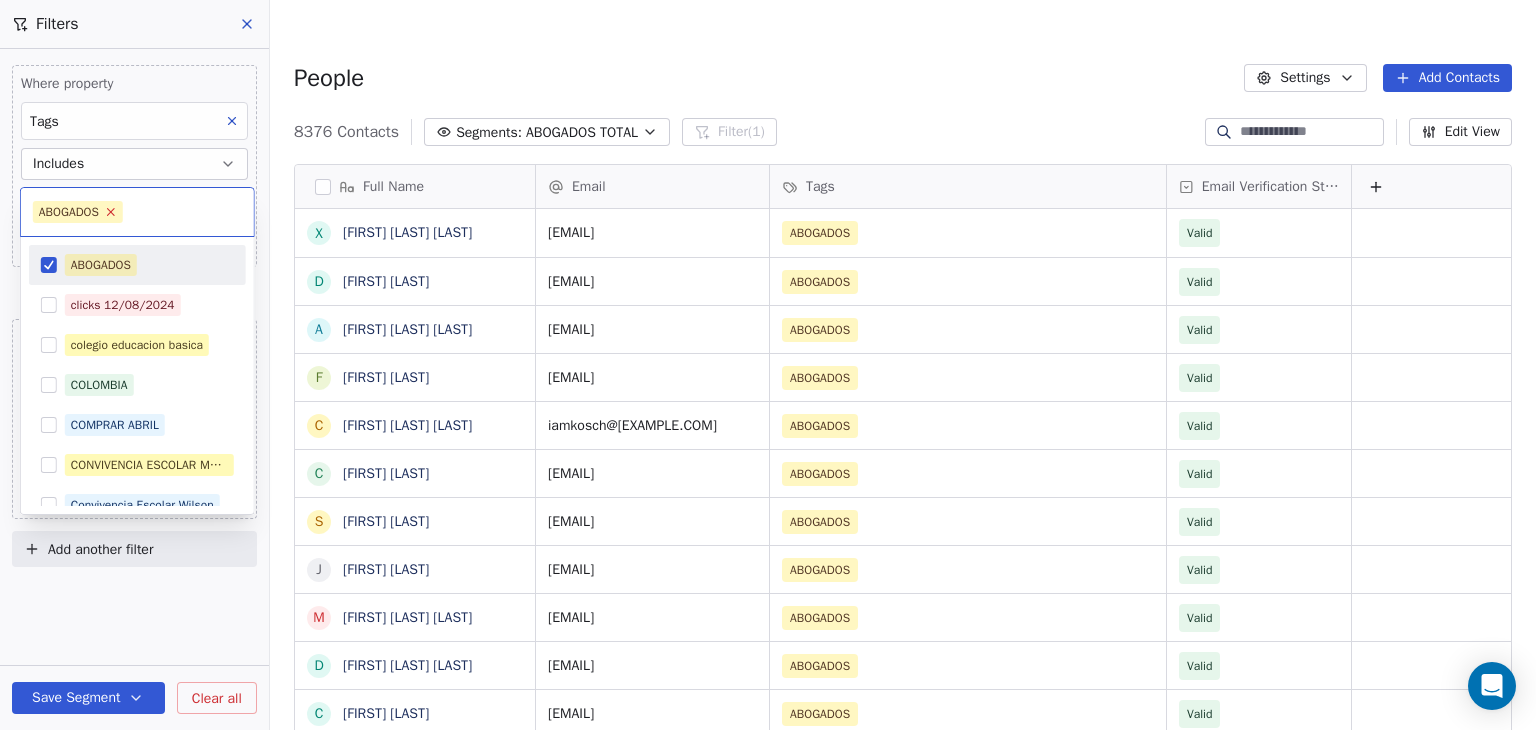 click 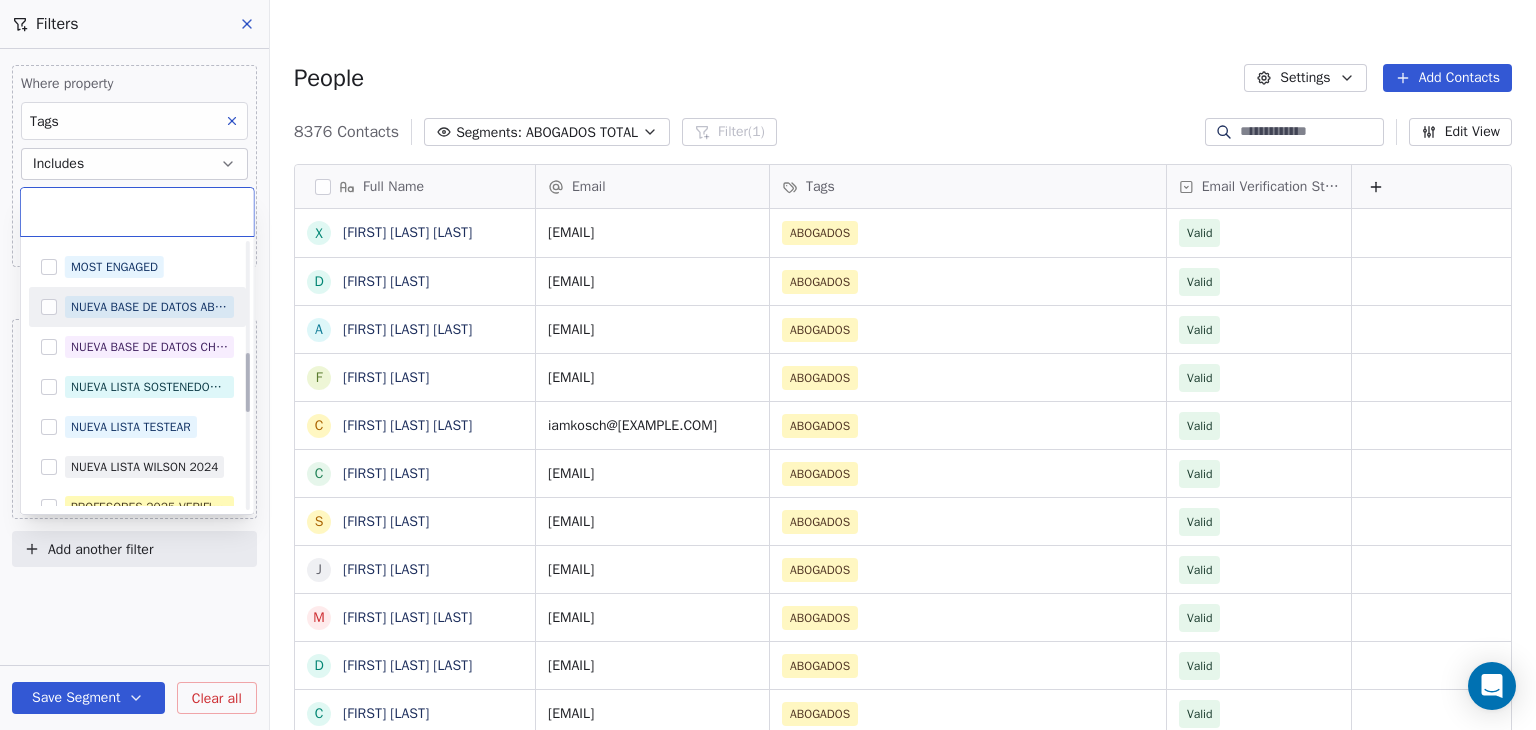 scroll, scrollTop: 500, scrollLeft: 0, axis: vertical 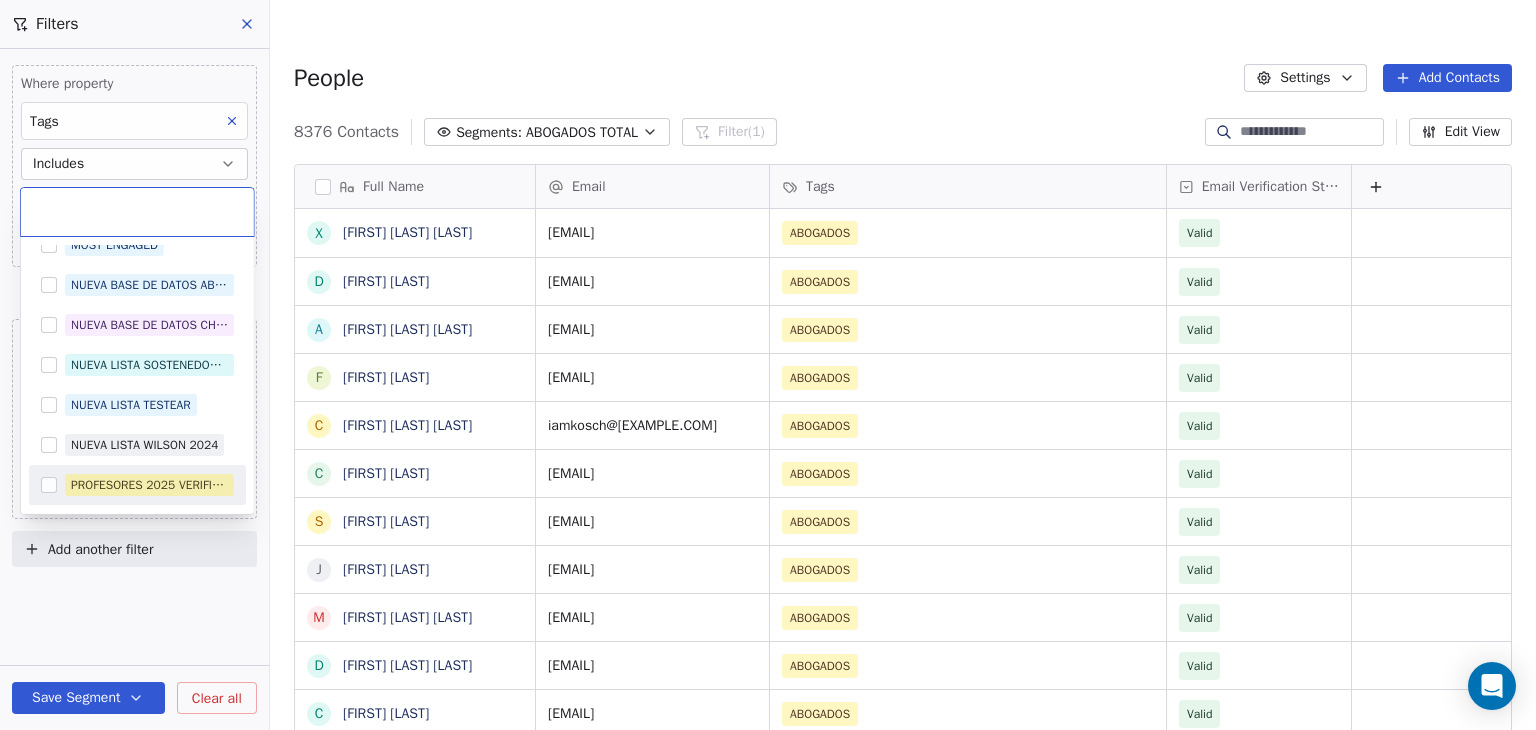 click on "PROFESORES 2025 VERIFICADO" at bounding box center (149, 485) 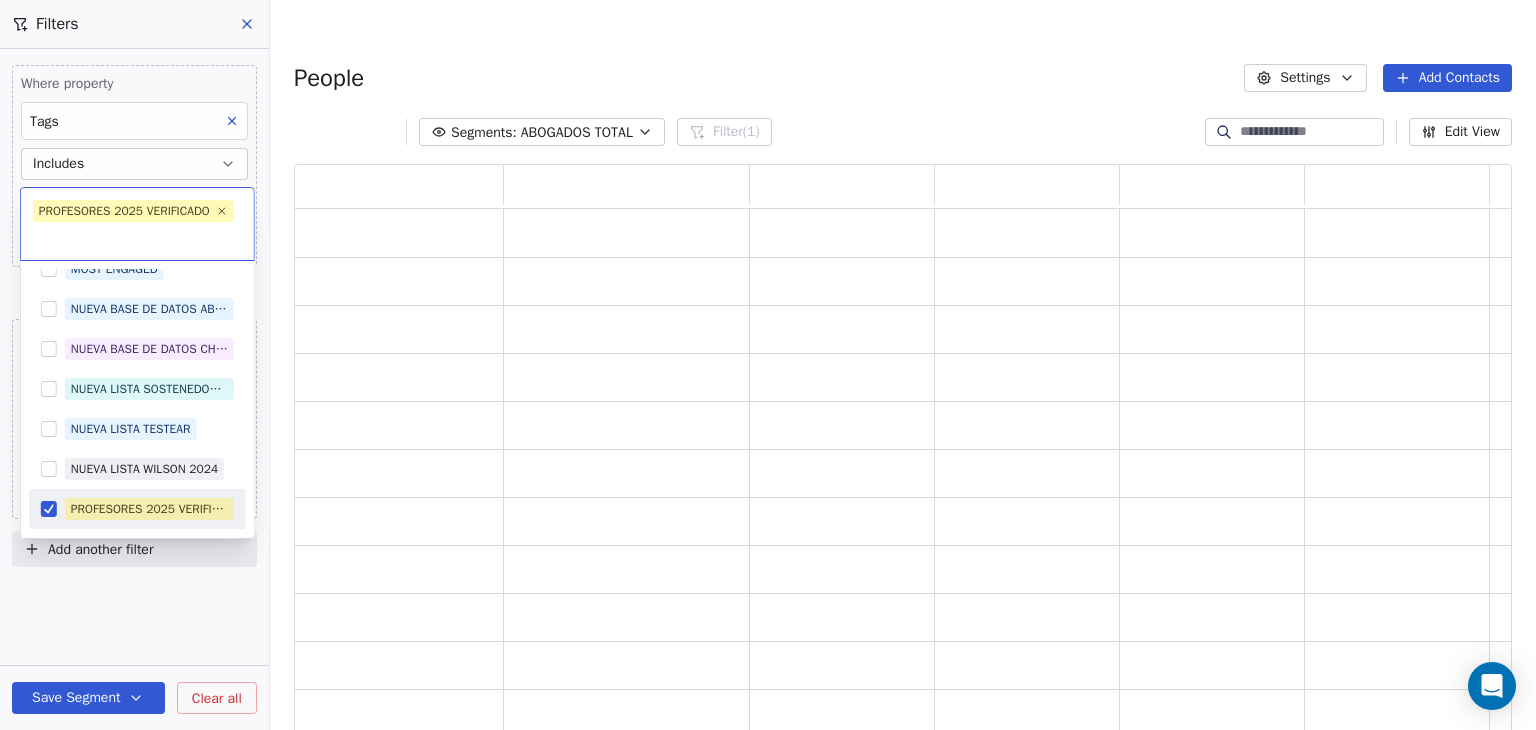click on "Cedetec-Chile Contacts People Marketing Workflows Campaigns Sales Pipelines Sequences Beta Tools Apps AI Agents Help & Support Filters Where property Tags Includes PROFESORES [YEAR] VERIFICADO Add filter to this group and Where property Email Does not contain Add filter to this group Add another filter Save Segment Clear all People Settings Add Contacts Segments: ABOGADOS TOTAL Filter (1) Edit View Tag Add to Sequence Export PROFESORES [YEAR] VERIFICADO DIRECTORES Engaged Campaña Seguridad Aula ENGAGED CODEMONKEY ENGAGED SOSTENEDORES Lead MOST ENGAGED NUEVA BASE DE DATOS ABRIL [YEAR] NUEVA BASE DE DATOS CHILE MARZO [YEAR] NUEVA LISTA SOSTENEDORES MAYO [YEAR] NUEVA LISTA TESTEAR NUEVA LISTA WILSON [YEAR] PROFESORES [YEAR] VERIFICADO PRUEBA Rectores Tomas Wilson Marzo [YEAR] SMART - UNIVERSIDAD - SALUD SOSTENEDORES sostenedores [YEAR] SOSTENEDORES ACTUALIZADOS MAYO [YEAR]" at bounding box center (768, 385) 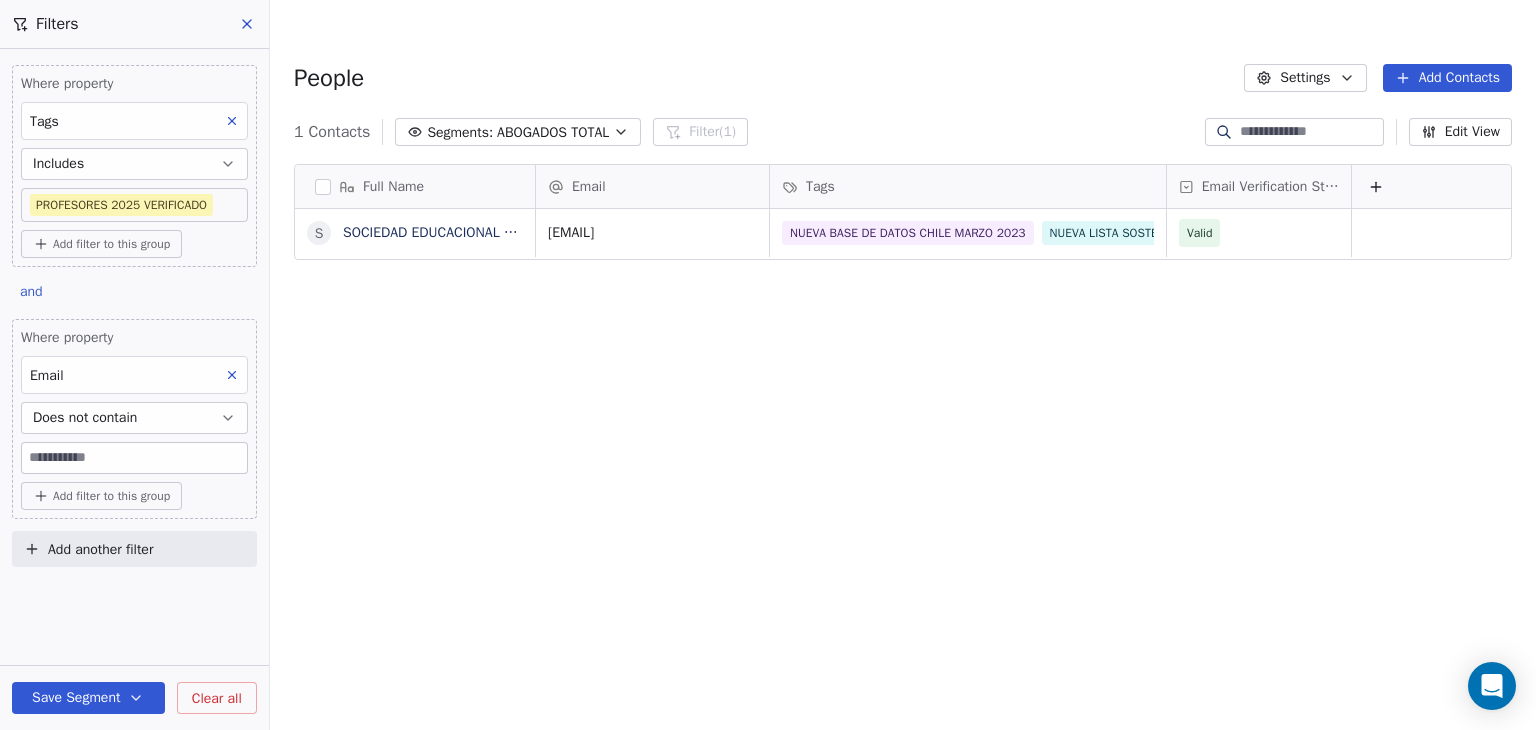 scroll, scrollTop: 16, scrollLeft: 16, axis: both 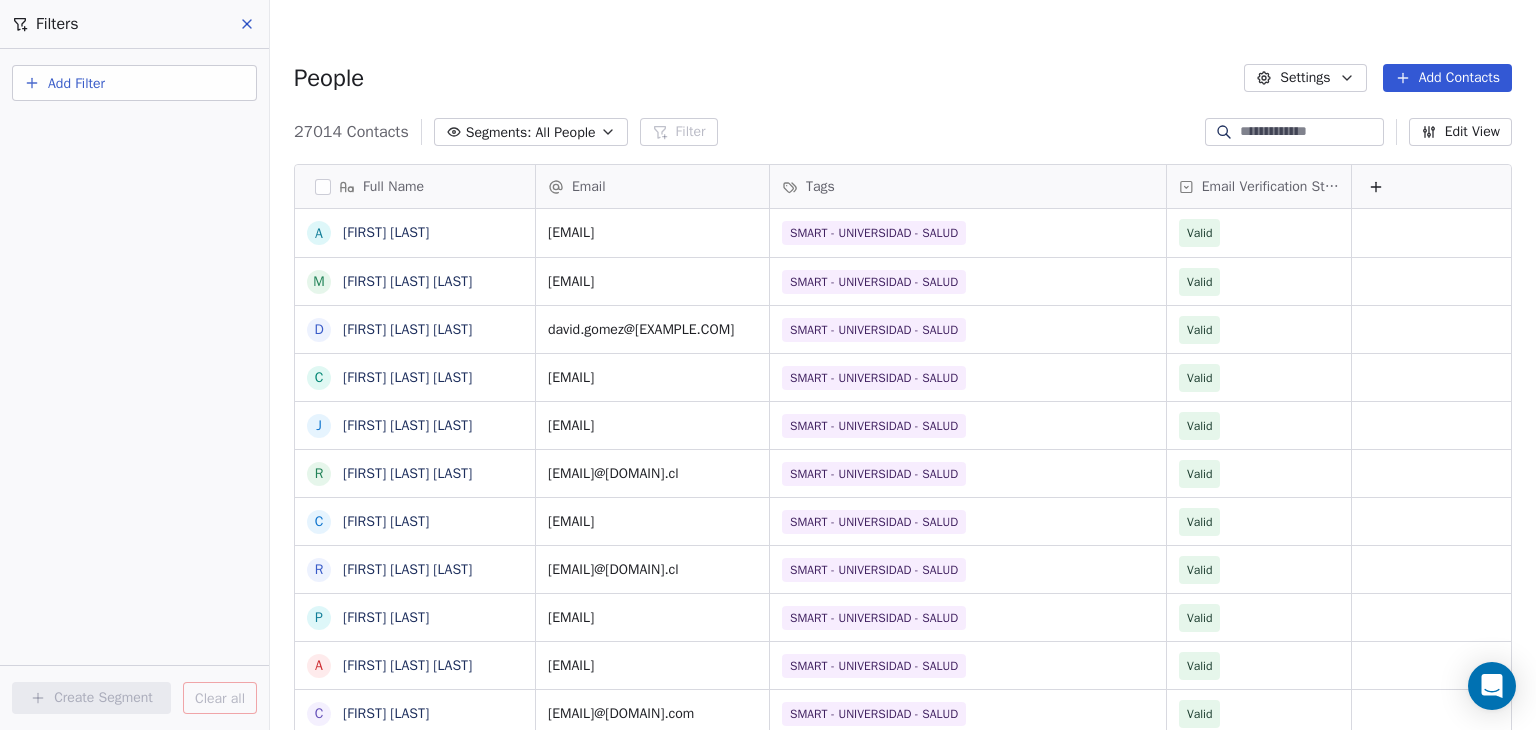 click on "All People" at bounding box center [565, 132] 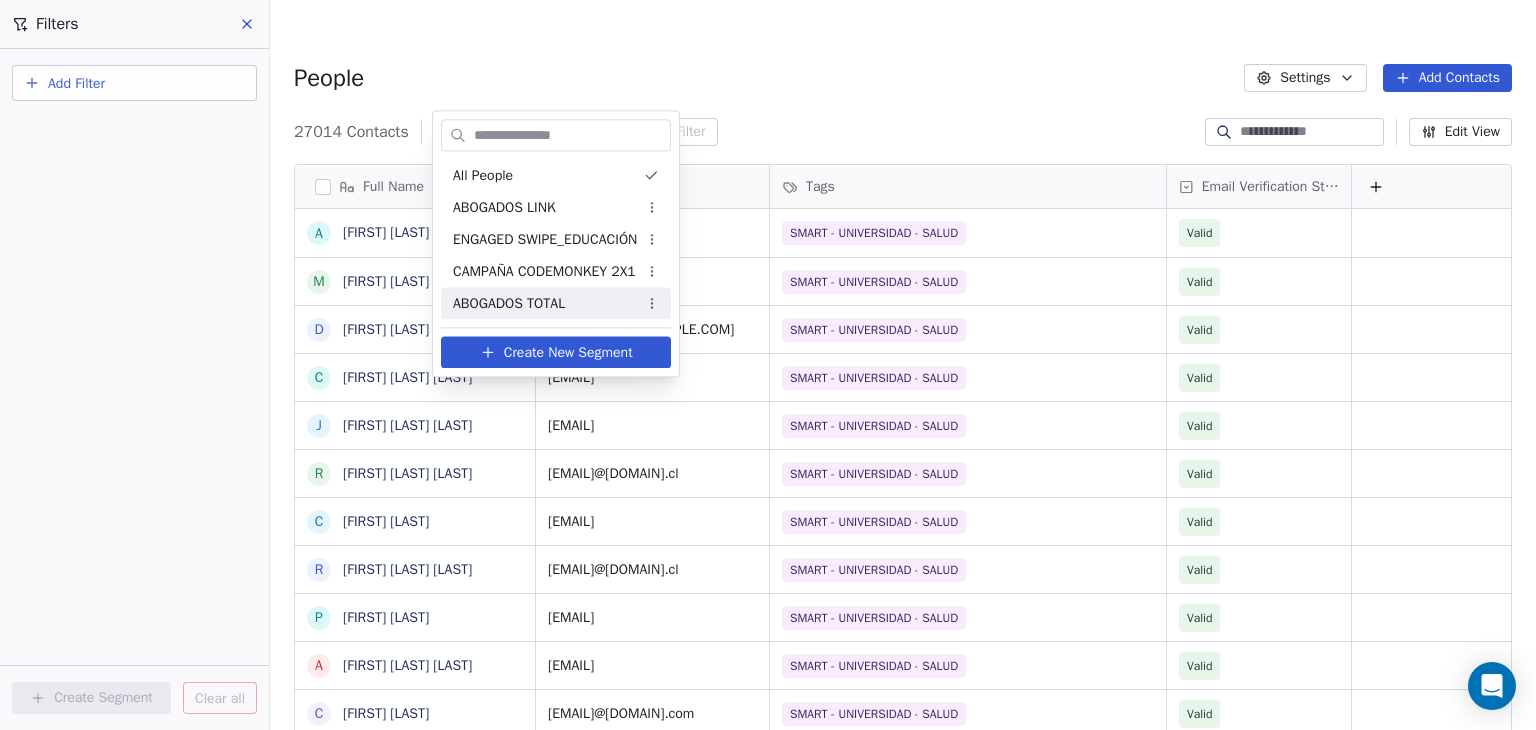 click on "Create New Segment" at bounding box center (568, 352) 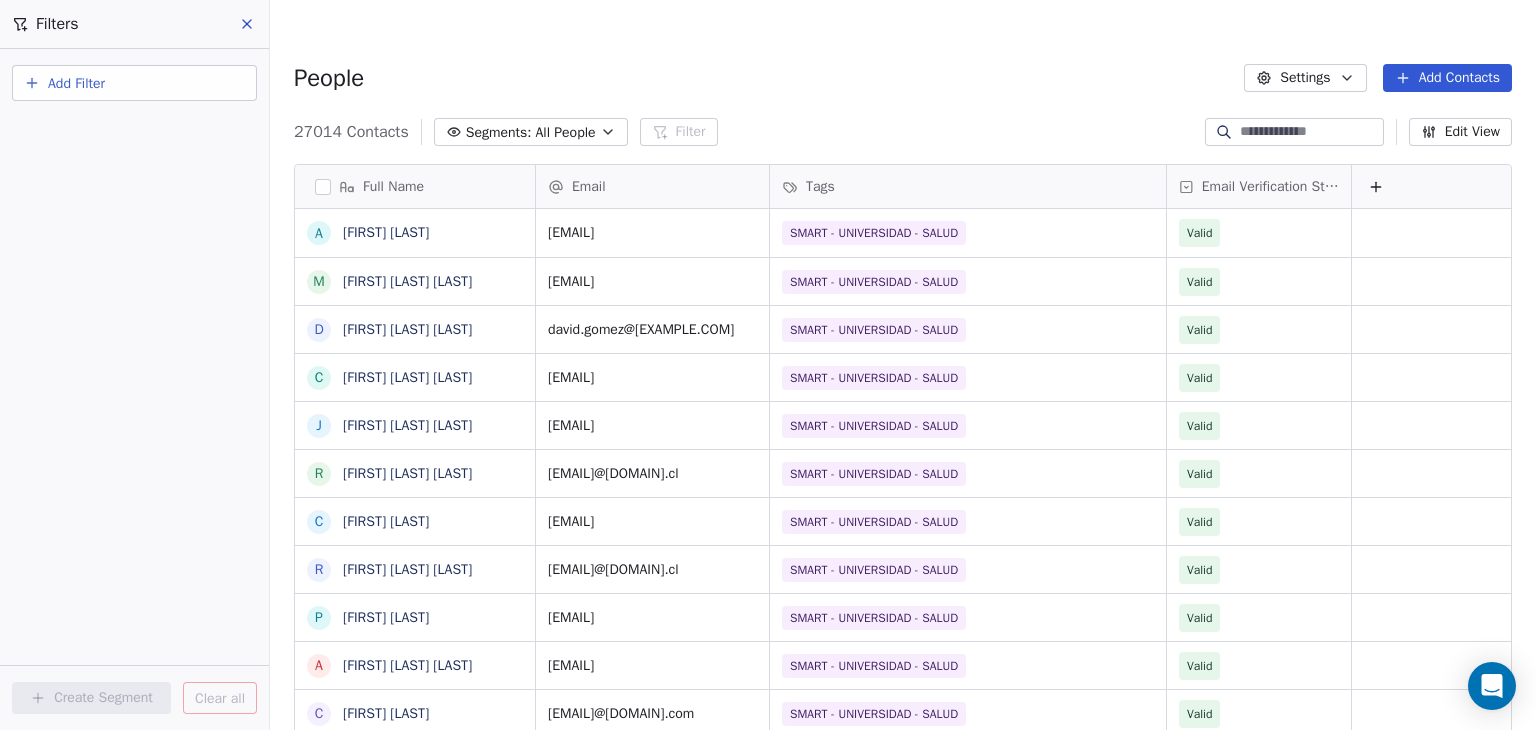 click on "All People" at bounding box center (565, 132) 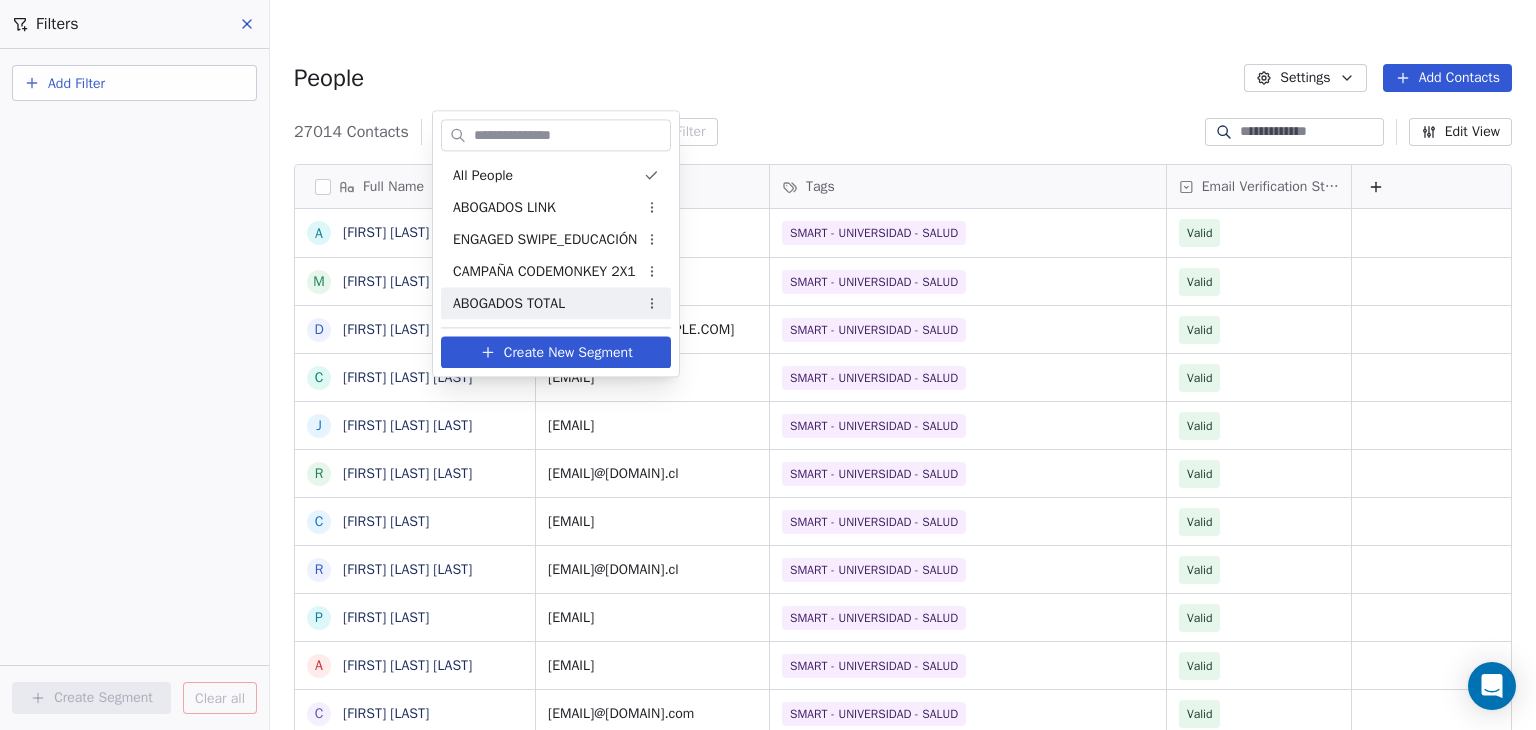 click on "Create New Segment" at bounding box center (568, 352) 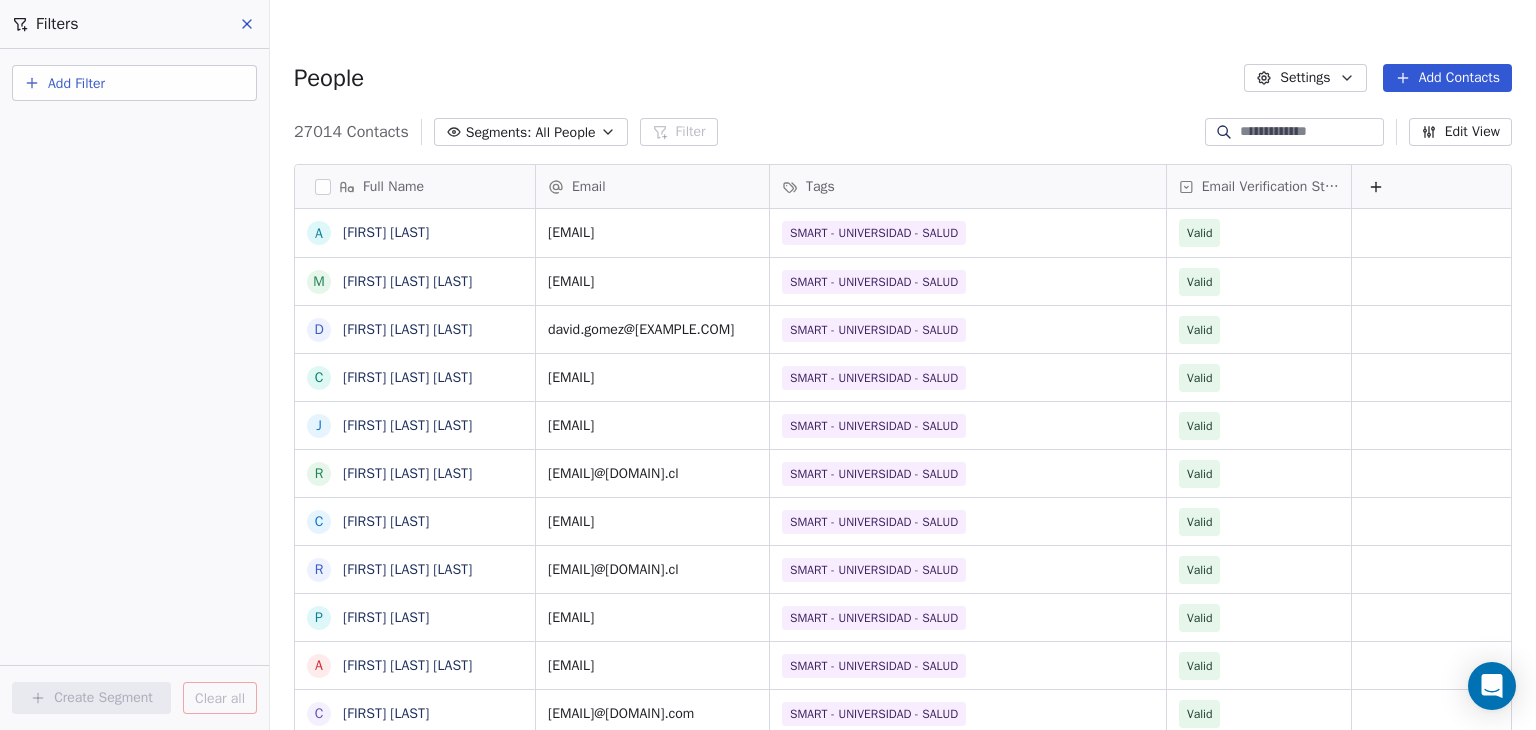 click 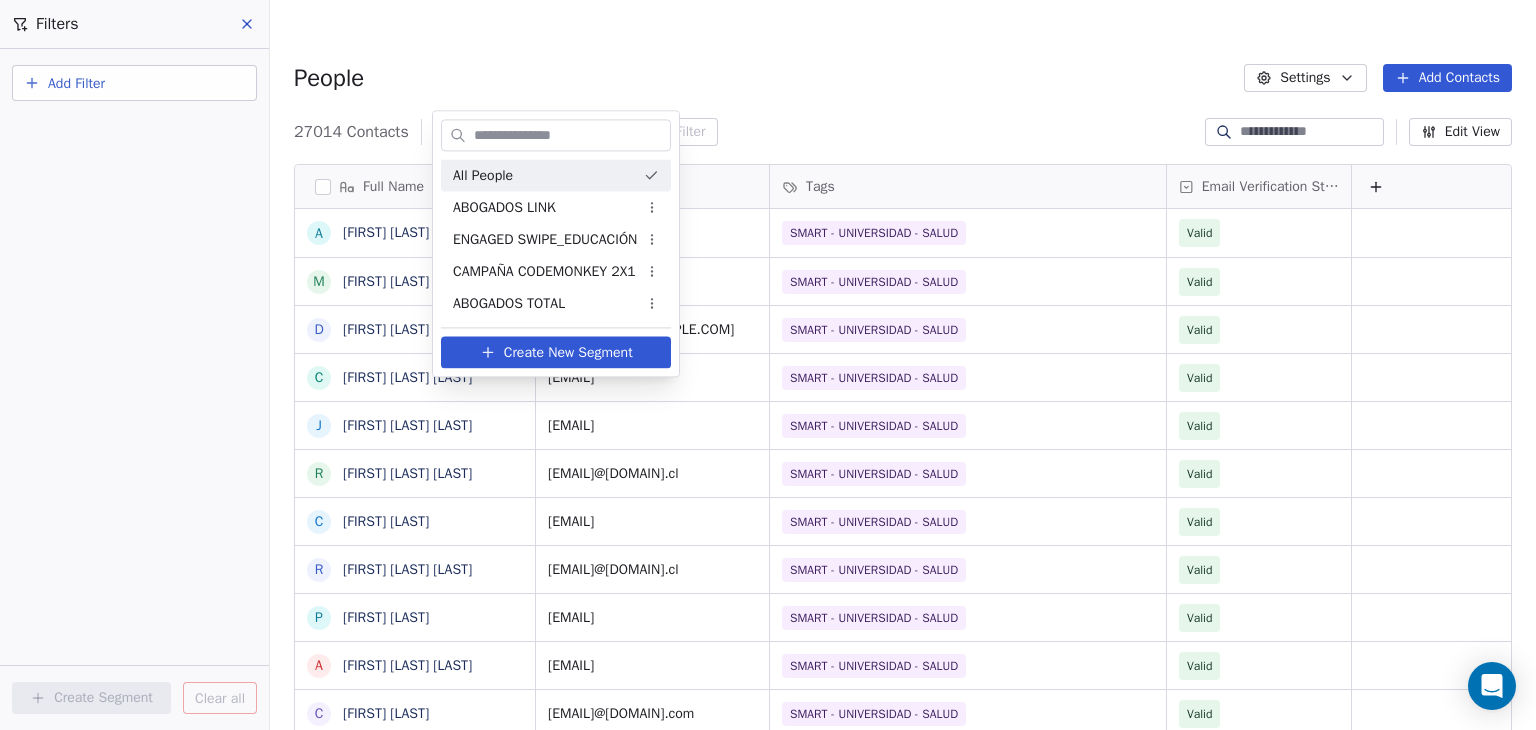 click on "Cedetec-Chile Contacts People Marketing Workflows Campaigns Sales Pipelines Sequences Beta Tools Apps AI Agents Help & Support Filters Add Filter Create Segment Clear all People Settings Add Contacts [NUMBER] Contacts Segments: All People Filter Edit View Tag Add to Sequence Export Full Name A [FIRST] [LAST] M [FIRST] [LAST] D [FIRST] [LAST] C [FIRST] [LAST] J [FIRST] [LAST] R [FIRST] [LAST] C [FIRST] [LAST] C [FIRST] [LAST] F [FIRST] [LAST] J [FIRST] [LAST] V [FIRST] [LAST] J [FIRST] [LAST] C [FIRST] [LAST] A [FIRST] [LAST] H [FIRST] [LAST] N [FIRST] [LAST] C [FIRST] [LAST] E [FIRST] [LAST] C [FIRST] [LAST] D [FIRST] [LAST] J [FIRST] [LAST] R [FIRST] [LAST] Email Tags Email Verification Status Valid" at bounding box center [768, 385] 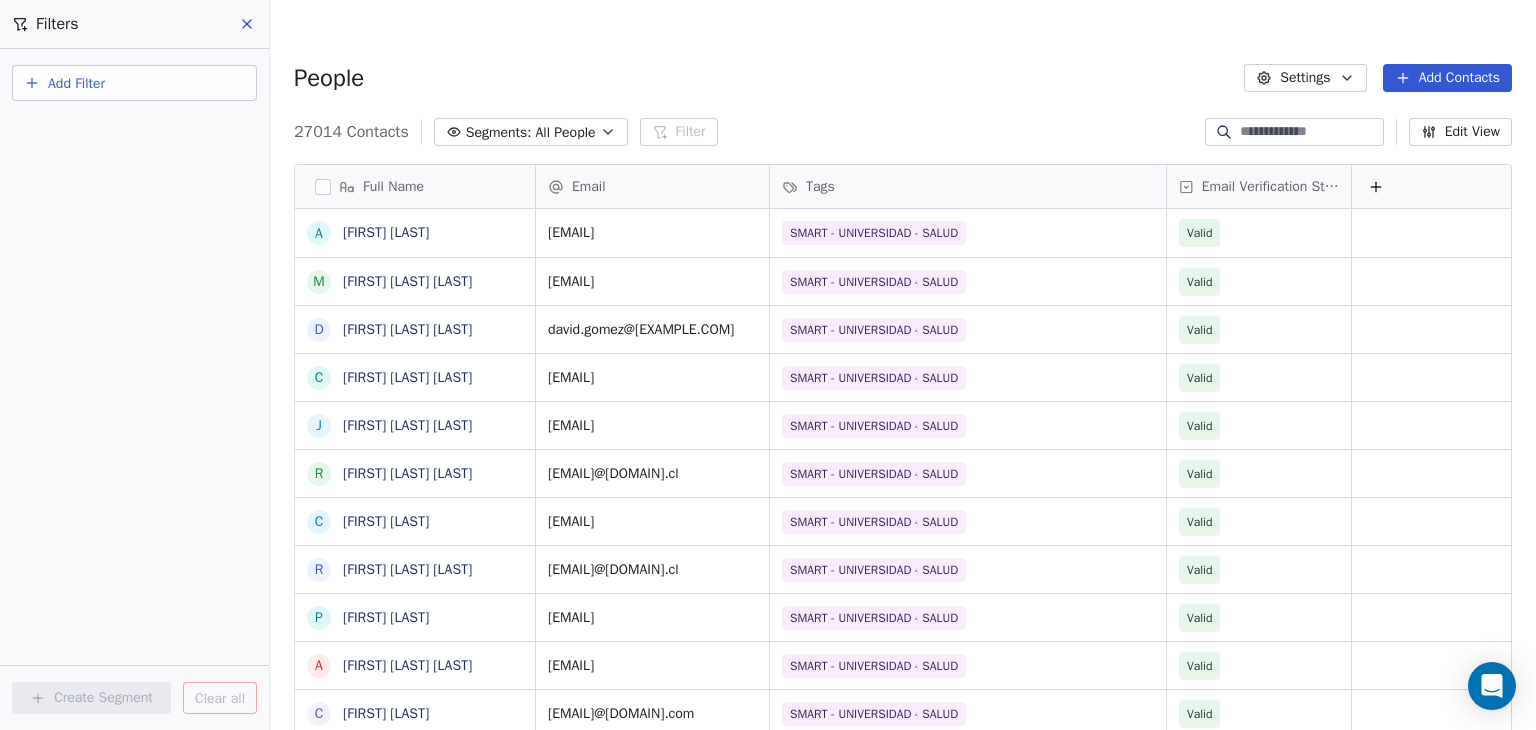 click 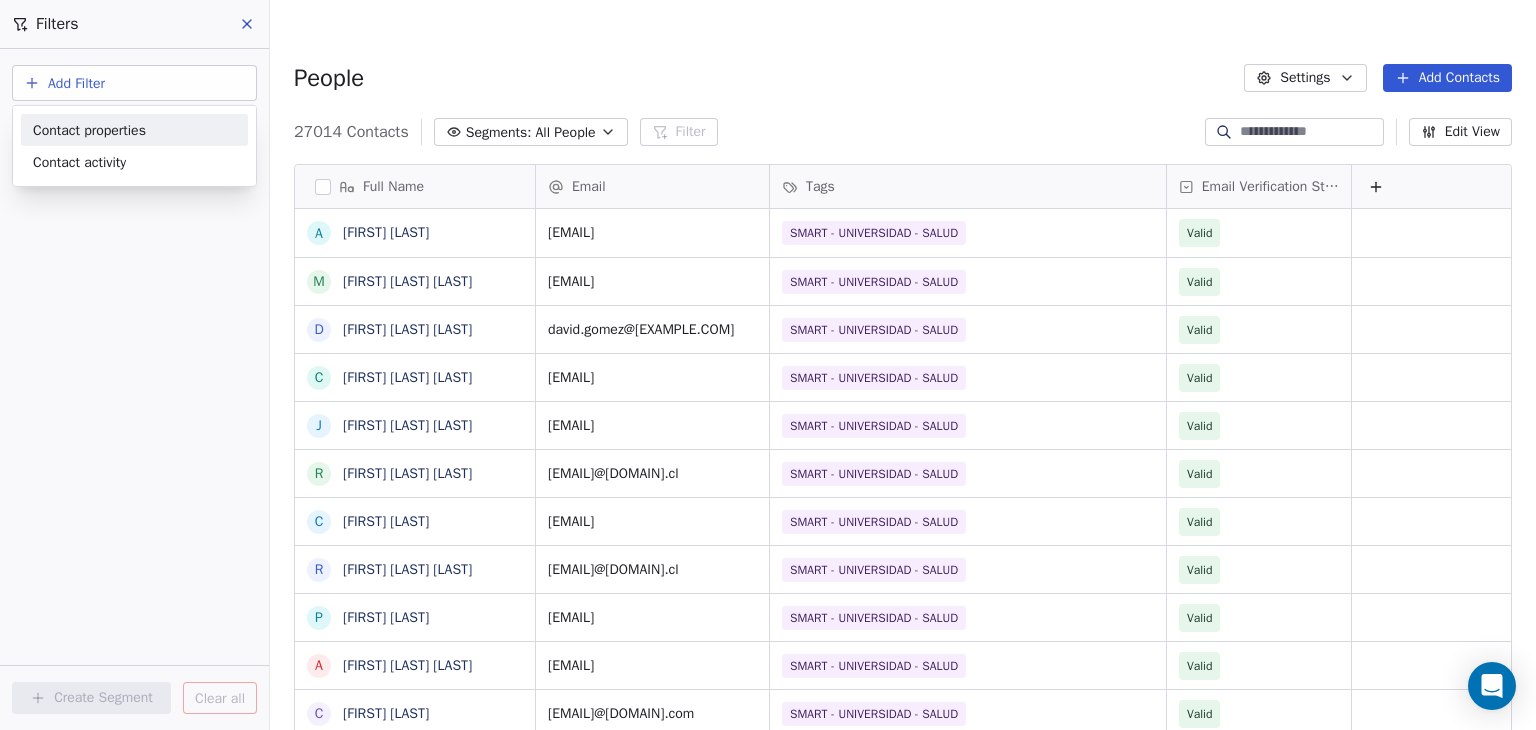 click on "Cedetec-Chile Contacts People Marketing Workflows Campaigns Sales Pipelines Sequences Beta Tools Apps AI Agents Help & Support Filters Add Filter Create Segment Clear all People Settings Add Contacts [NUMBER] Contacts Segments: All People Filter Edit View Tag Add to Sequence Export Full Name A [FIRST] [LAST] M [FIRST] [LAST] D [FIRST] [LAST] C [FIRST] [LAST] J [FIRST] [LAST] R [FIRST] [LAST] C [FIRST] [LAST] C [FIRST] [LAST] F [FIRST] [LAST] J [FIRST] [LAST] V [FIRST] [LAST] J [FIRST] [LAST] C [FIRST] [LAST] A [FIRST] [LAST] H [FIRST] [LAST] N [FIRST] [LAST] C [FIRST] [LAST] E [FIRST] [LAST] C [FIRST] [LAST] D [FIRST] [LAST] J [FIRST] [LAST] R [FIRST] [LAST] Email Tags Email Verification Status Valid" at bounding box center (768, 385) 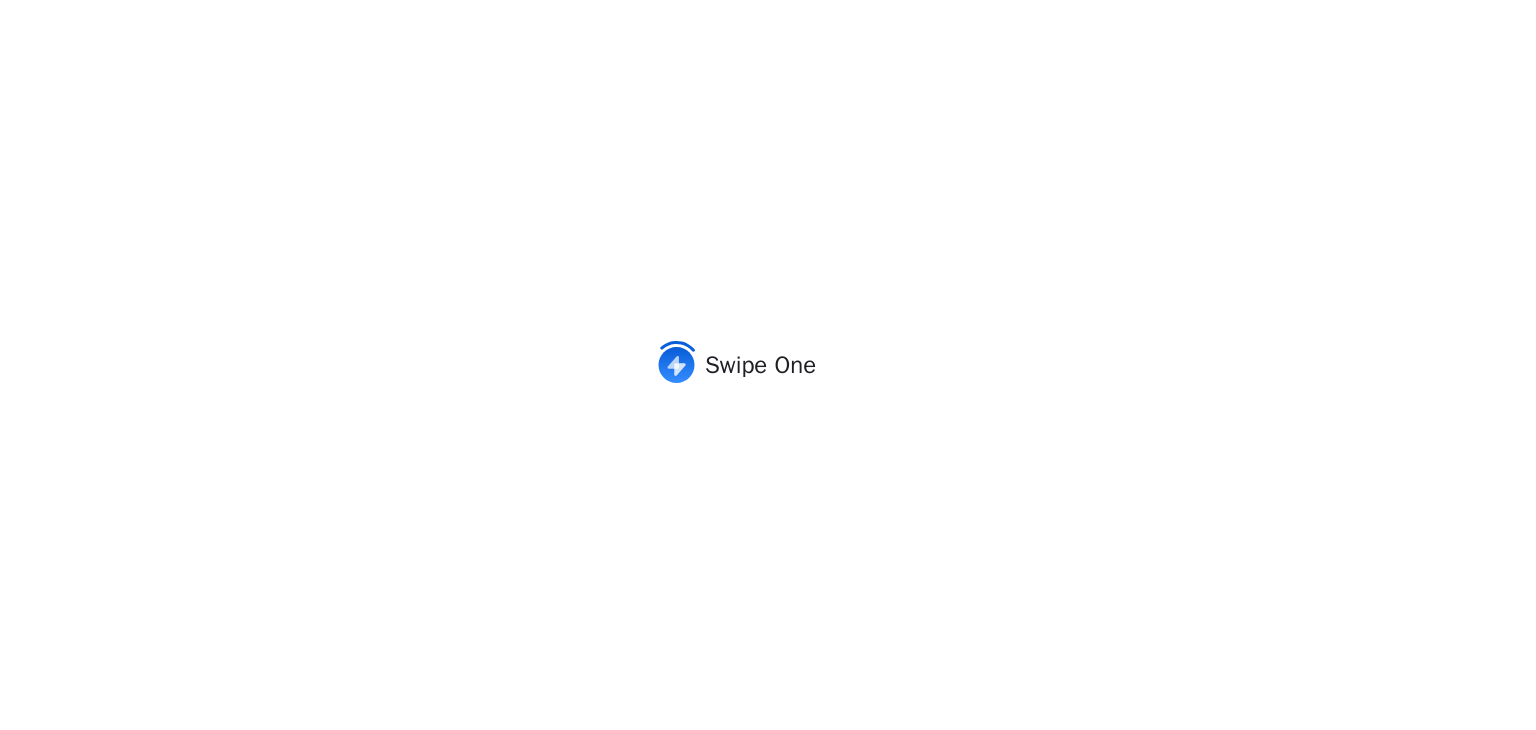 scroll, scrollTop: 0, scrollLeft: 0, axis: both 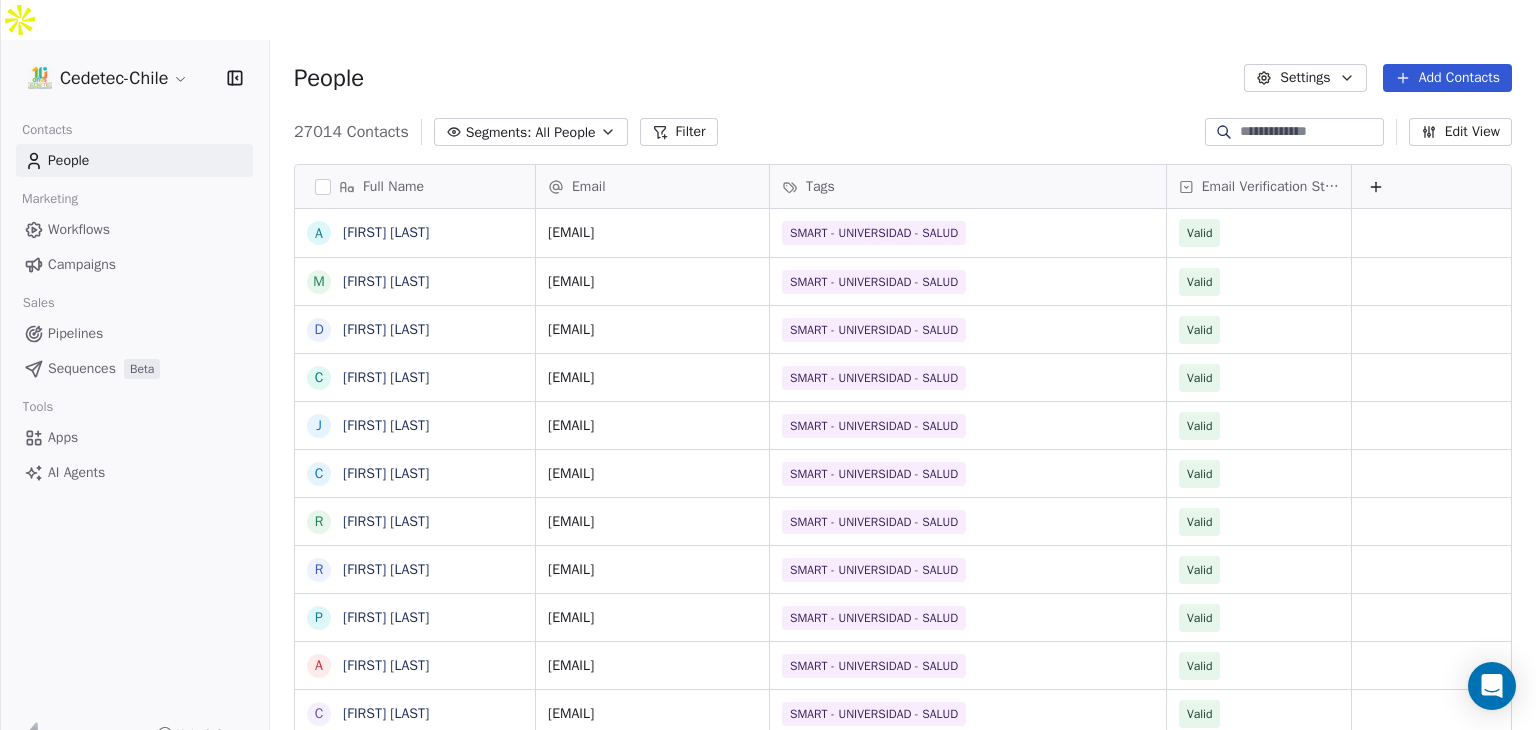 click on "All People" at bounding box center (565, 132) 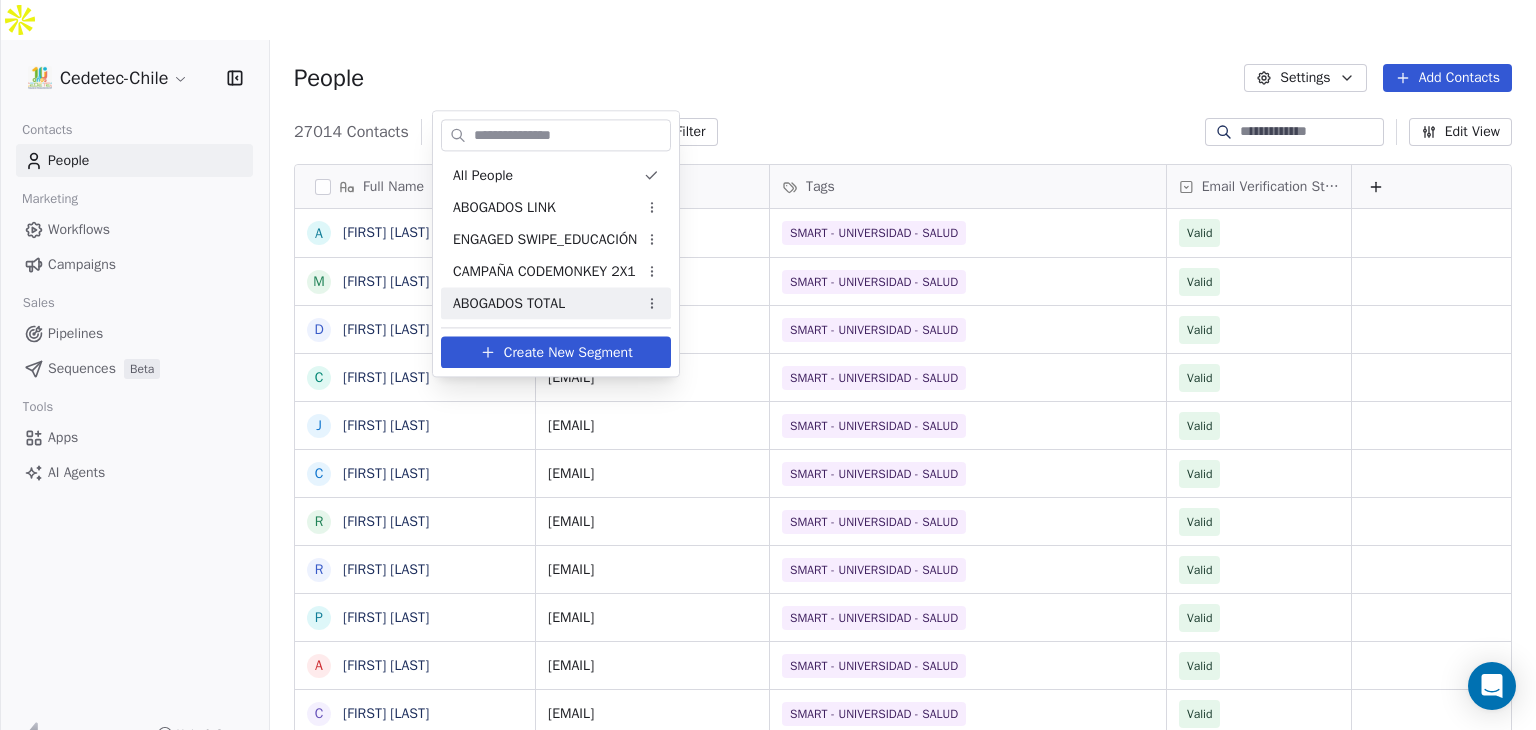 click on "Create New Segment" at bounding box center [568, 352] 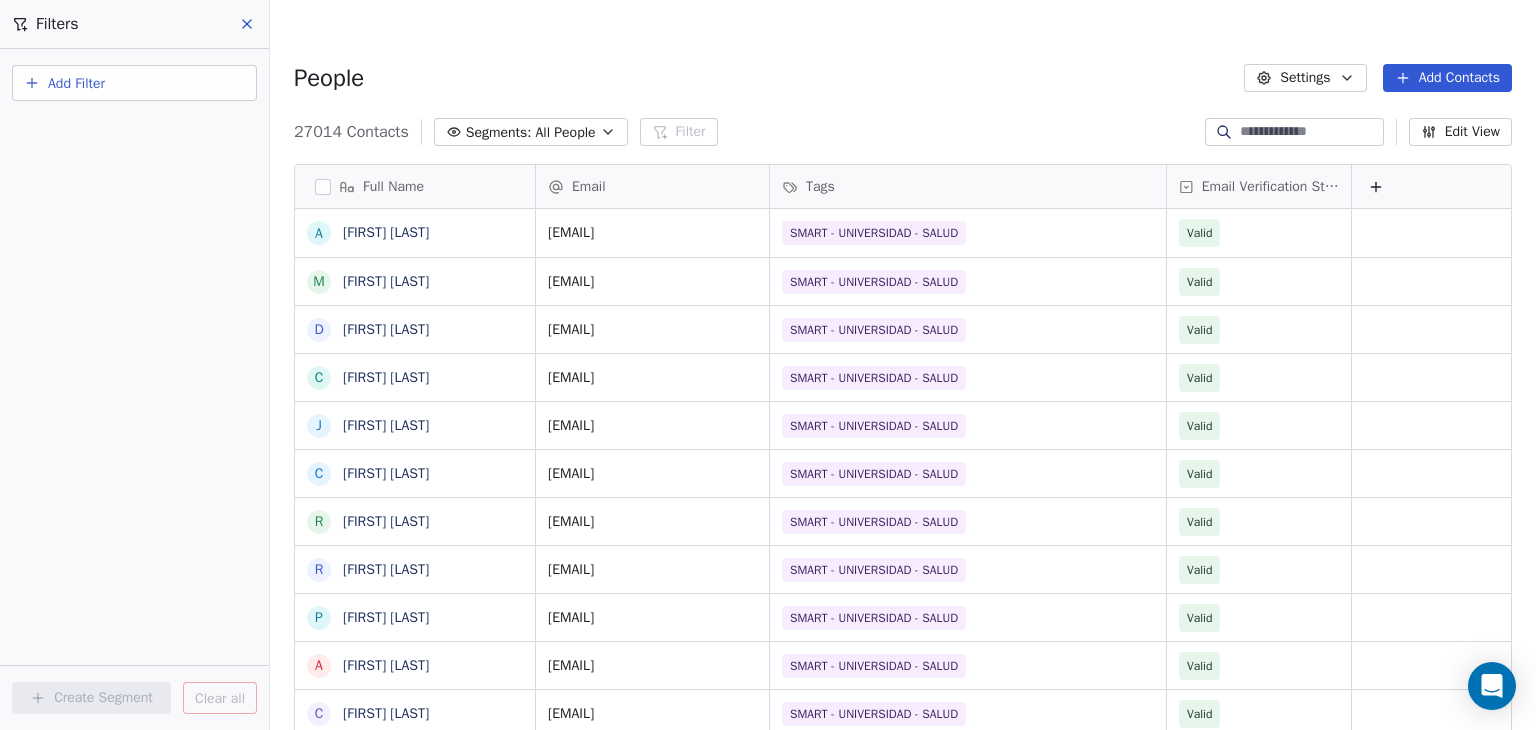 click on "Add Filter" at bounding box center (134, 83) 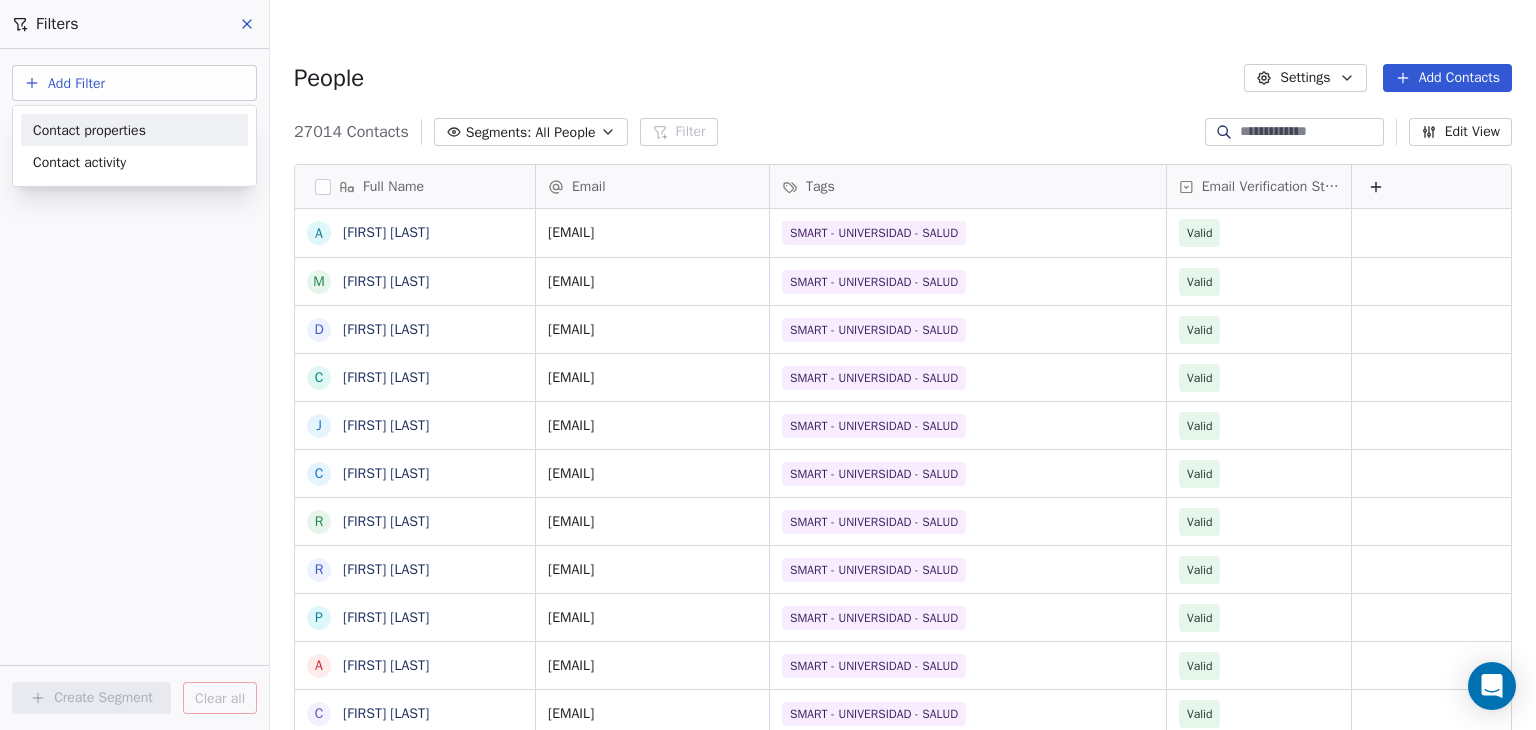 click on "Contact properties" at bounding box center [89, 129] 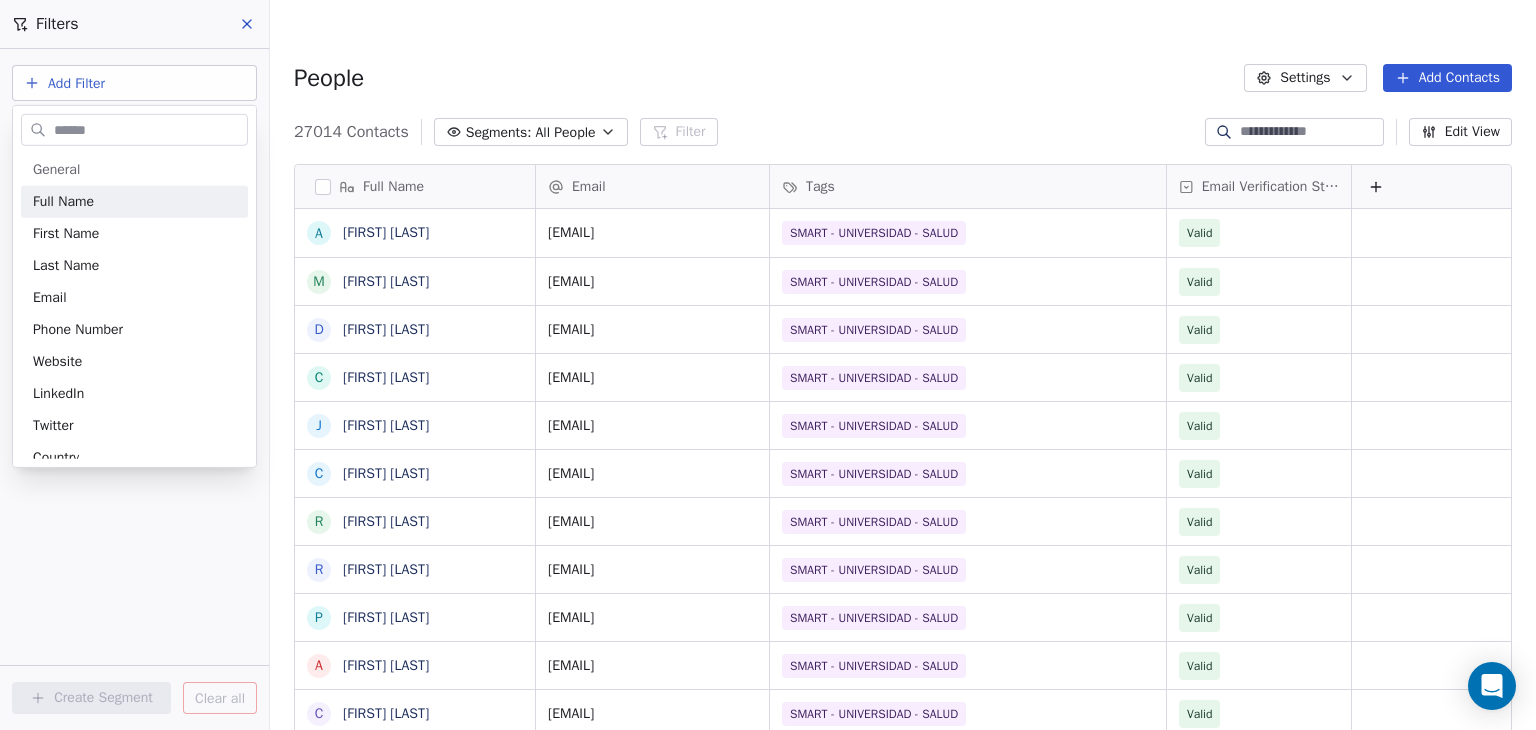 click at bounding box center (148, 129) 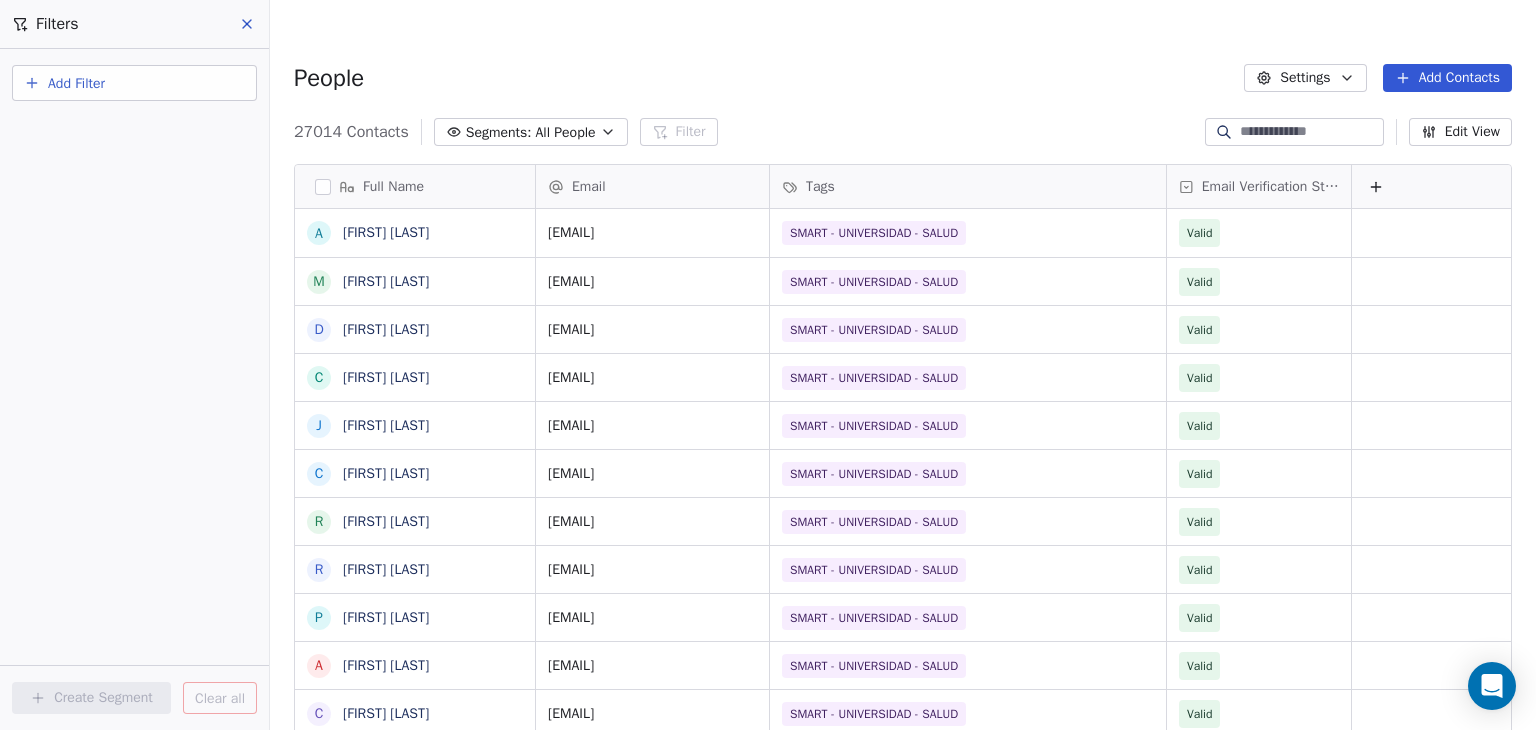click on "Cedetec-Chile Contacts People Marketing Workflows Campaigns Sales Pipelines Sequences Beta Tools Apps AI Agents Help & Support Filters Add Filter Create Segment Clear all People Settings Add Contacts 27014 Contacts Segments: All People Filter Edit View Tag Add to Sequence Export Full Name A [FIRST] [LAST] M [FIRST] [LAST] D [FIRST] [LAST] C [FIRST] [LAST] J [FIRST] [LAST] C [FIRST] [LAST] R [FIRST] [LAST] R [FIRST] [LAST] P [FIRST] [LAST] A [FIRST] [LAST] C [FIRST] [LAST] C [FIRST] [LAST] P [FIRST] [LAST] M [FIRST] [LAST] N [FIRST] [LAST] C [FIRST] [LAST] F [FIRST] [LAST] J [FIRST] [LAST] V [FIRST] [LAST] J [FIRST] [LAST] C [FIRST] [LAST] A [FIRST] [LAST] S [FIRST] [LAST] H [FIRST] [LAST] N [FIRST] [LAST] T [FIRST] [LAST] E [FIRST] [LAST] C [FIRST] [LAST] D [FIRST] [LAST] J [FIRST] [LAST] R [FIRST] [LAST] P [FIRST] [LAST] Email Tags Email Verification Status Valid" at bounding box center [768, 385] 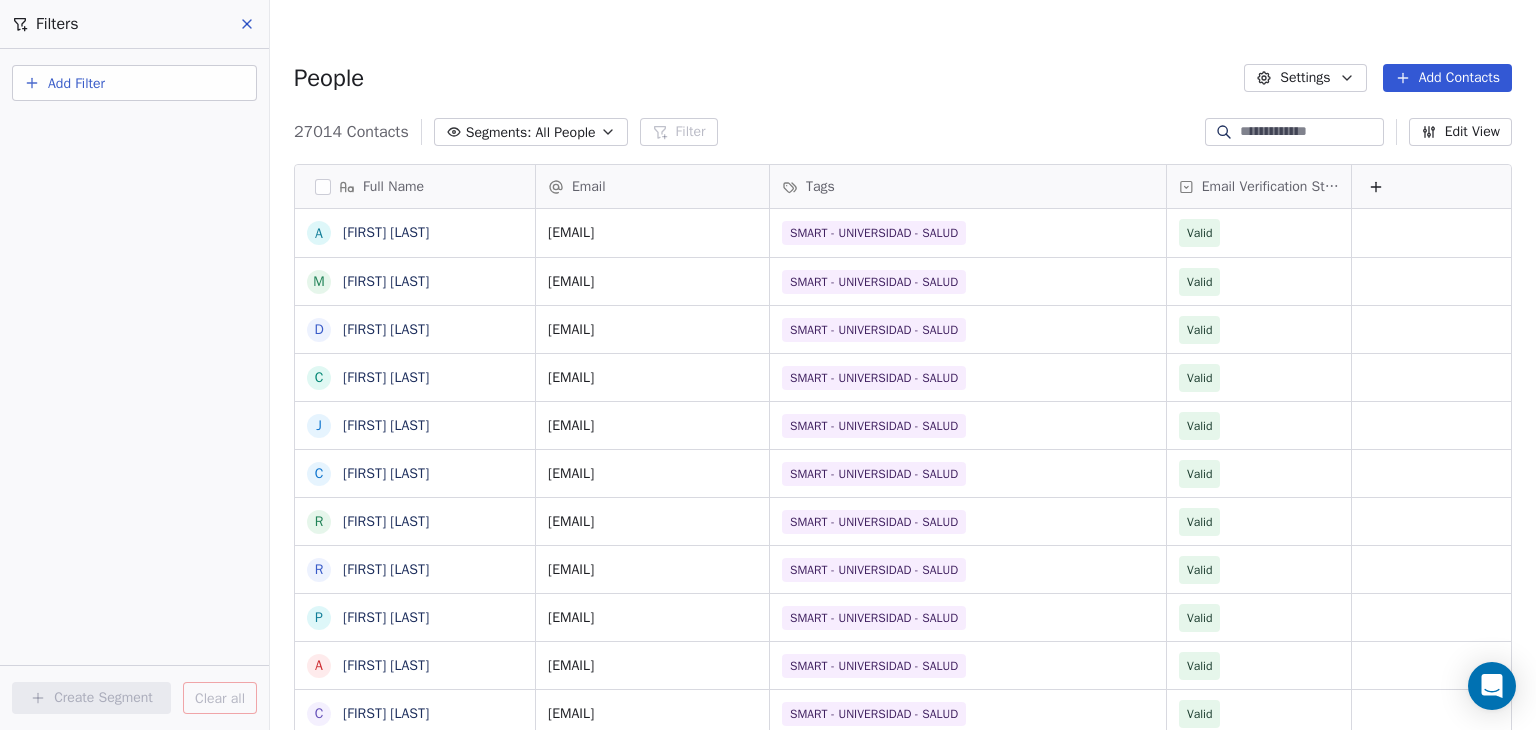 click on "Add Contacts" at bounding box center [1447, 78] 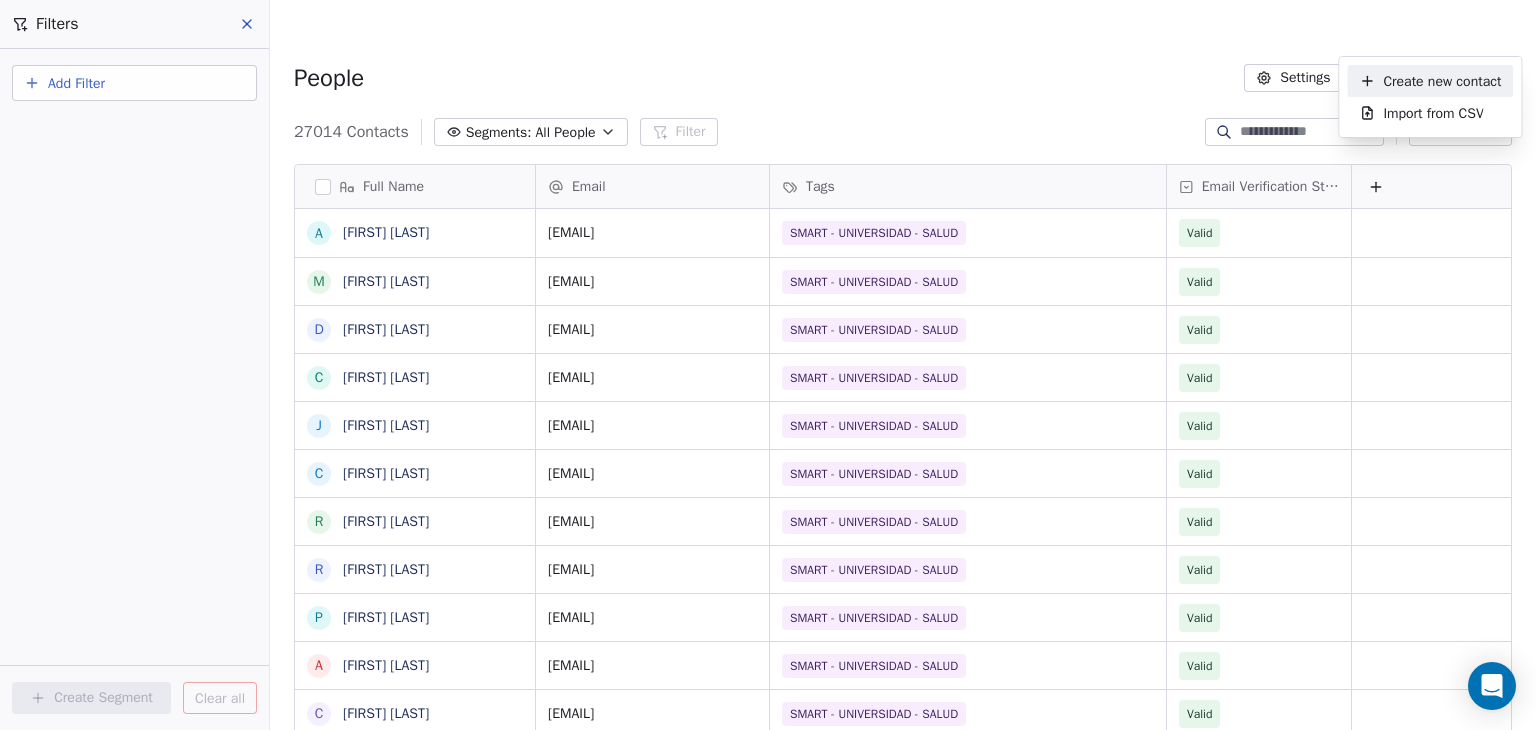 click on "Cedetec-Chile Contacts People Marketing Workflows Campaigns Sales Pipelines Sequences Beta Tools Apps AI Agents Help & Support Filters Add Filter Create Segment Clear all People Settings Add Contacts 27014 Contacts Segments: All People Filter Edit View Tag Add to Sequence Export Full Name A [FIRST] [LAST] M [FIRST] [LAST] D [FIRST] [LAST] C [FIRST] [LAST] J [FIRST] [LAST] C [FIRST] [LAST] R [FIRST] [LAST] R [FIRST] [LAST] P [FIRST] [LAST] A [FIRST] [LAST] C [FIRST] [LAST] C [FIRST] [LAST] P [FIRST] [LAST] M [FIRST] [LAST] N [FIRST] [LAST] C [FIRST] [LAST] F [FIRST] [LAST] J [FIRST] [LAST] V [FIRST] [LAST] J [FIRST] [LAST] C [FIRST] [LAST] A [FIRST] [LAST] S [FIRST] [LAST] H [FIRST] [LAST] N [FIRST] [LAST] T [FIRST] [LAST] E [FIRST] [LAST] C [FIRST] [LAST] D [FIRST] [LAST] J [FIRST] [LAST] R [FIRST] [LAST] P [FIRST] [LAST] Email Tags Email Verification Status Valid" at bounding box center (768, 385) 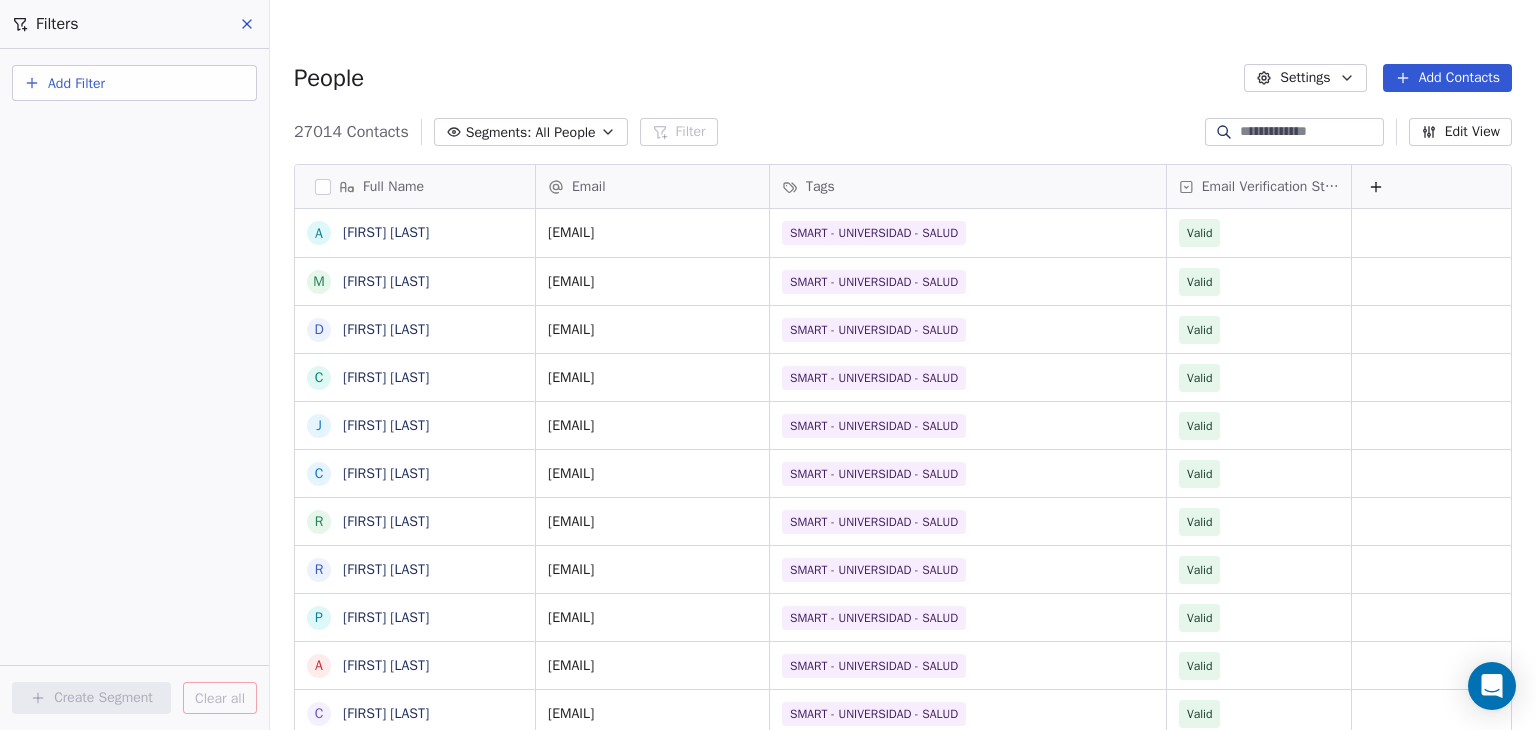 click 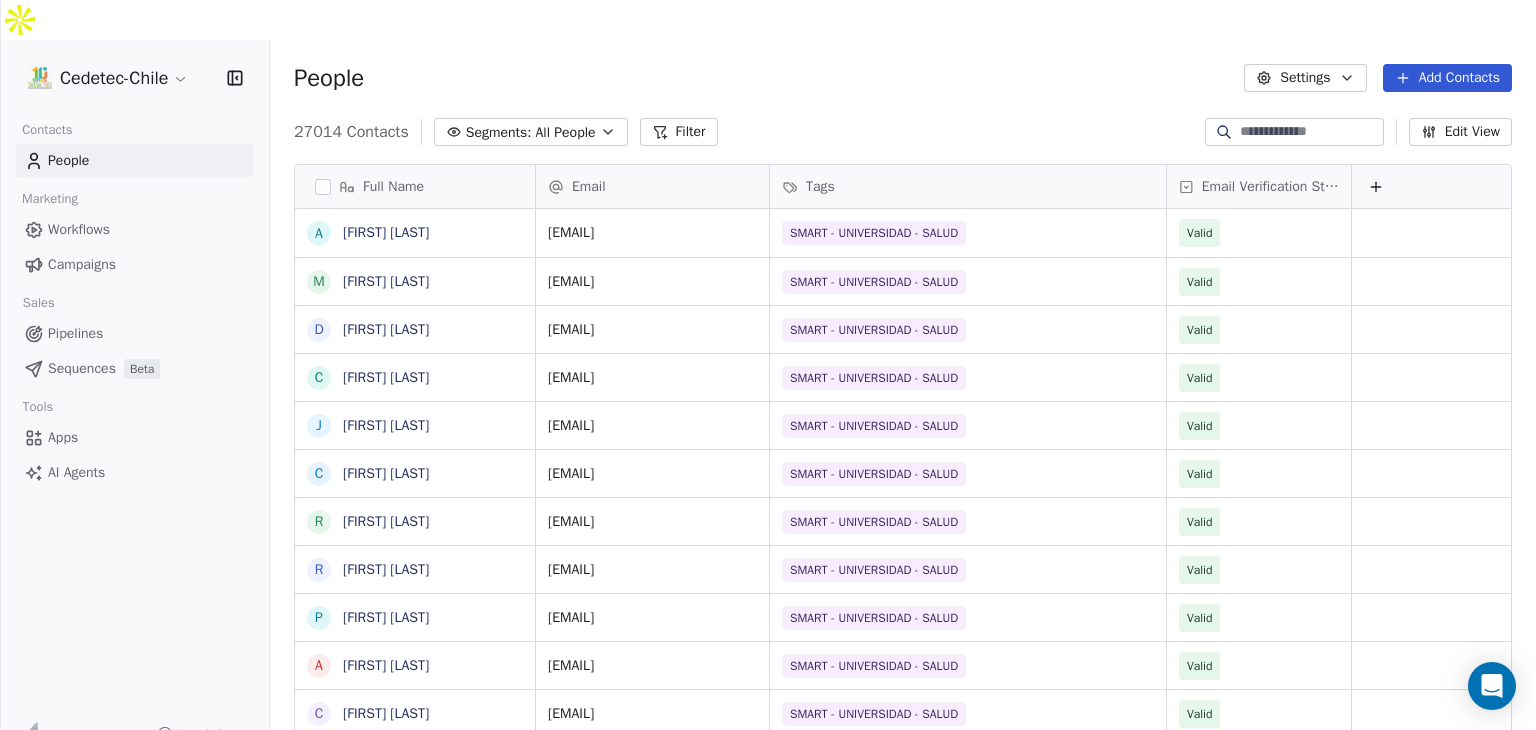click on "Filter" at bounding box center [679, 132] 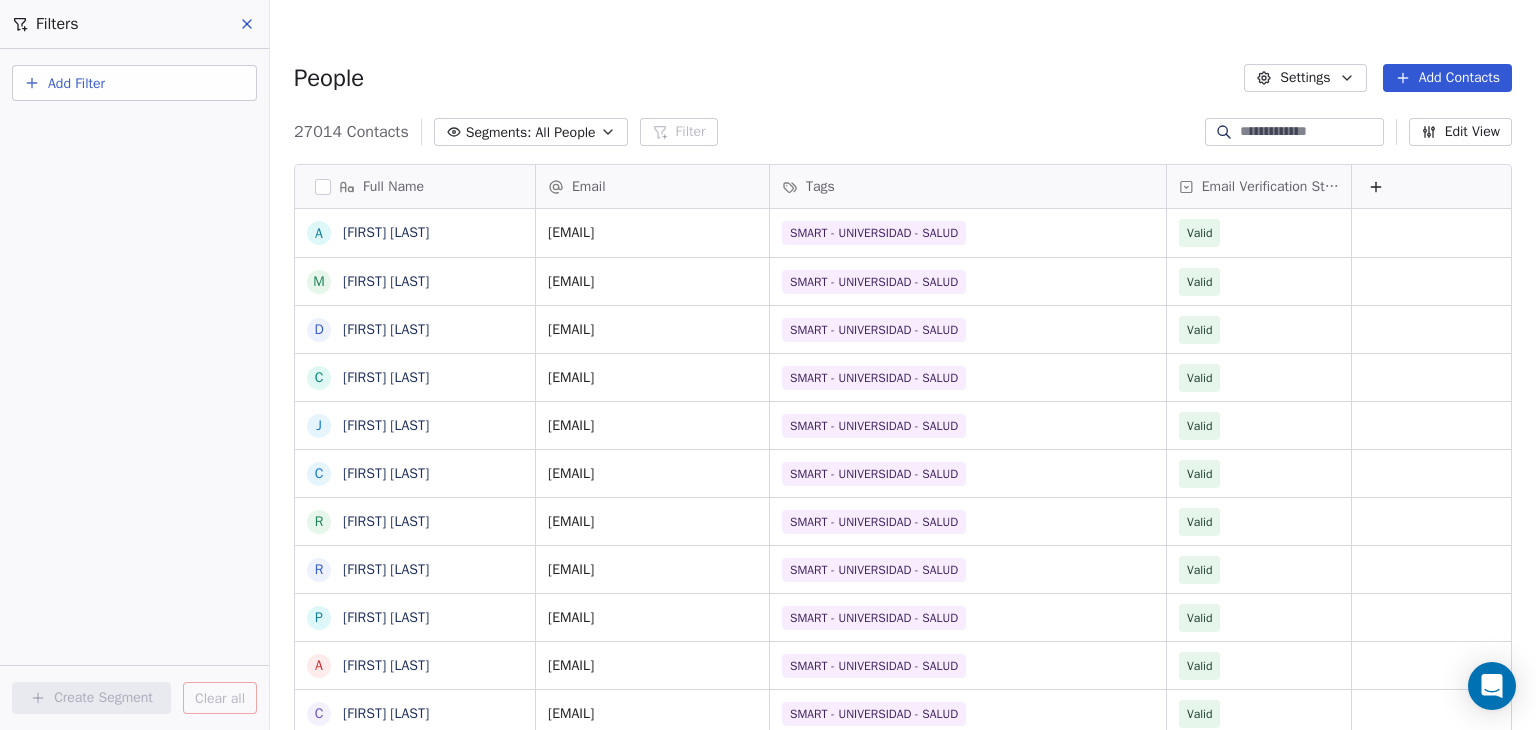 click 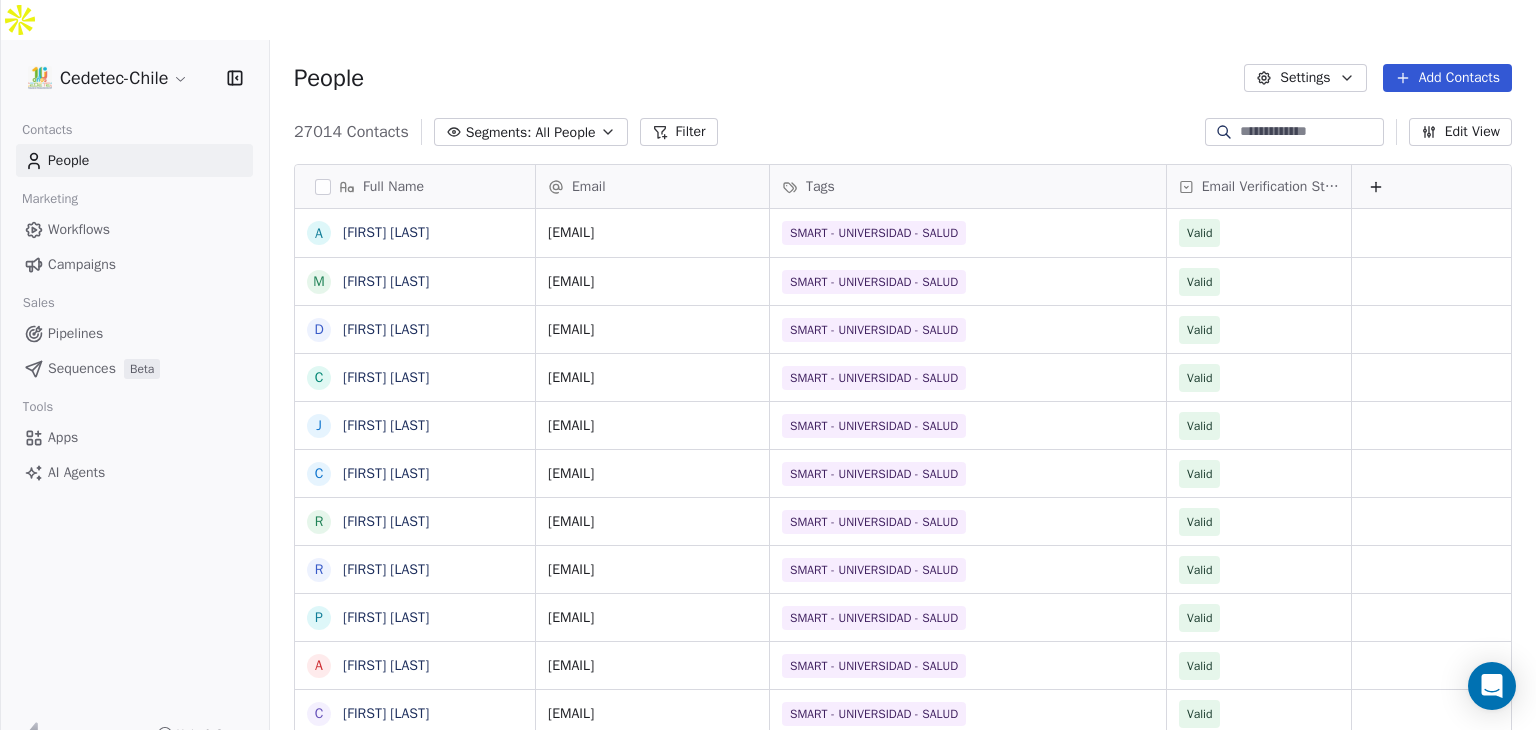 click 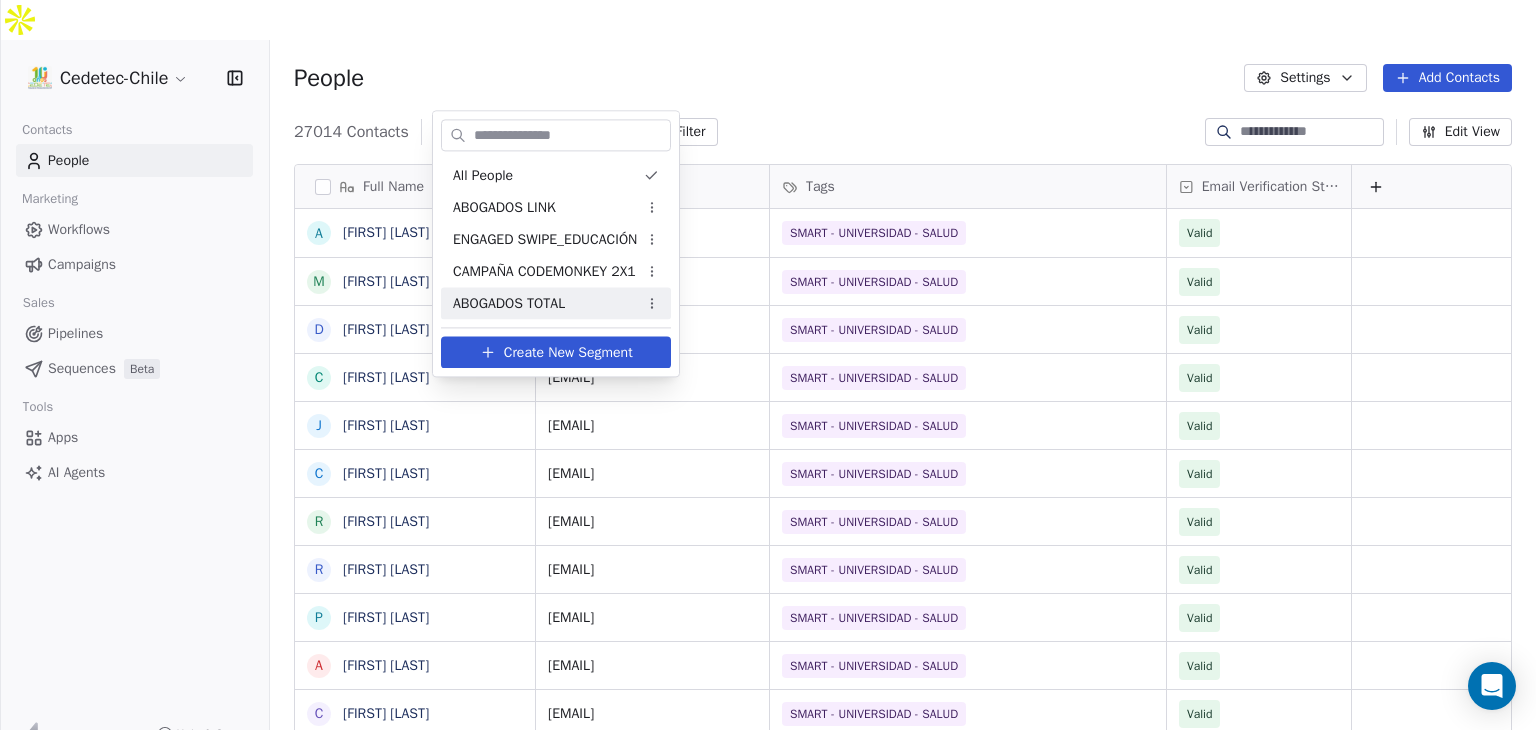click on "Create New Segment" at bounding box center (568, 352) 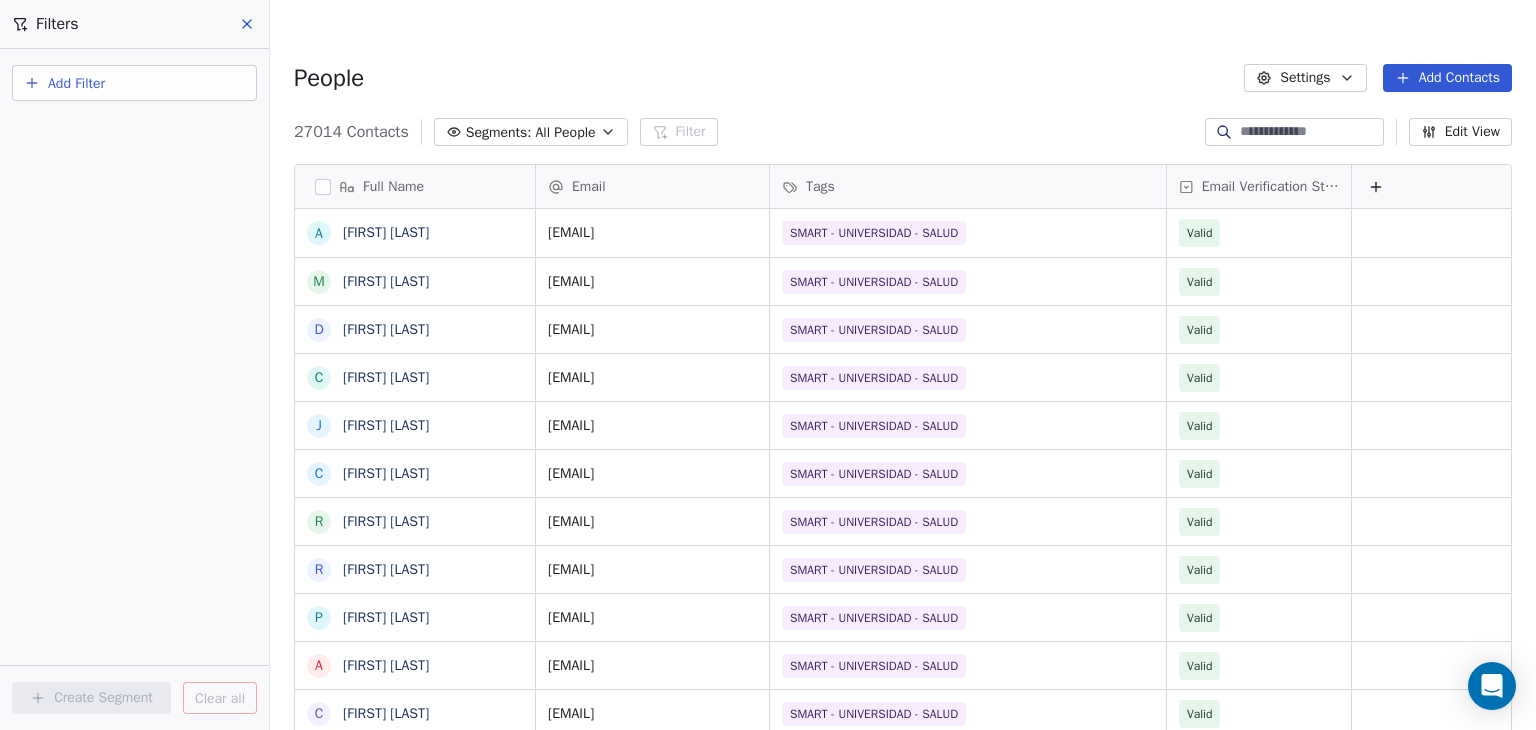 click 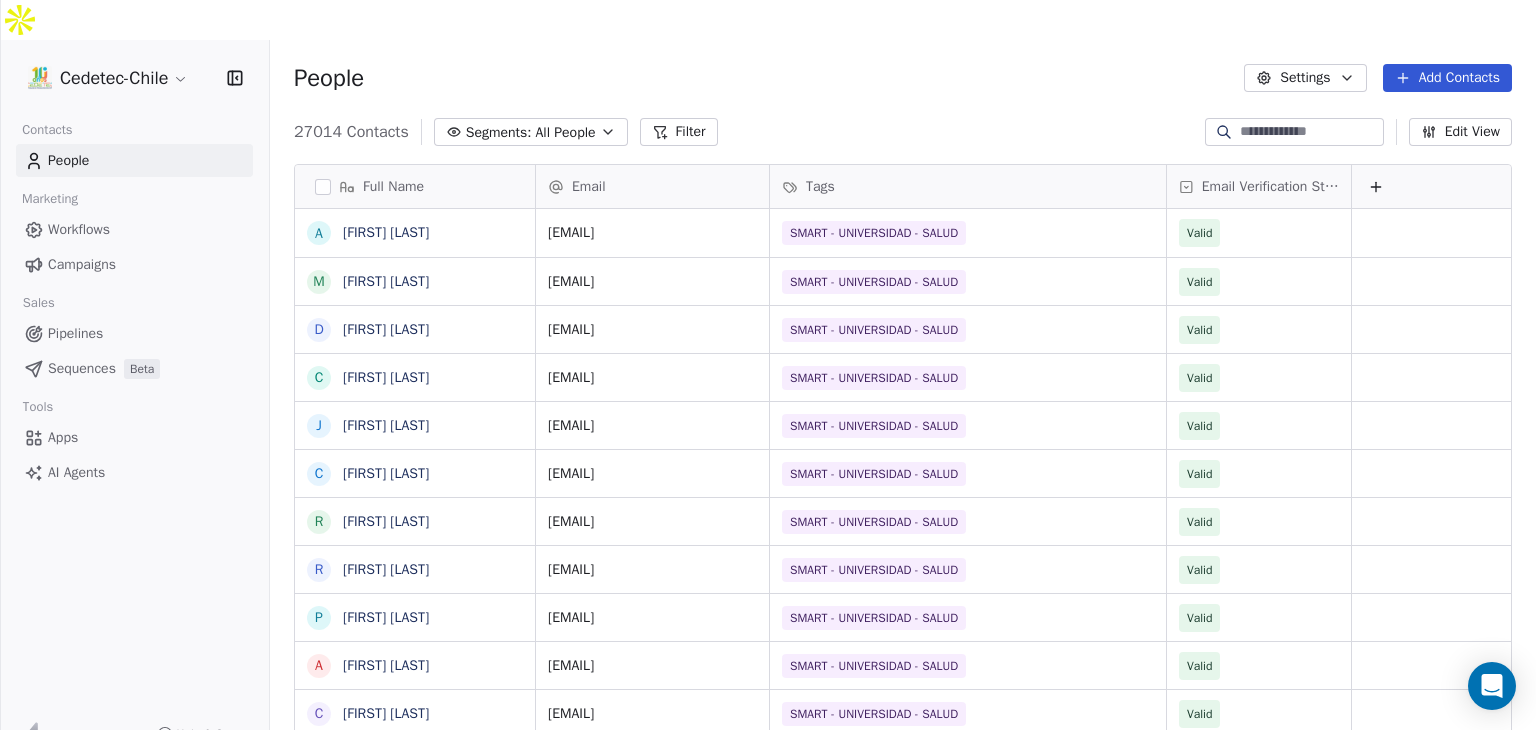 click on "Campaigns" at bounding box center [82, 264] 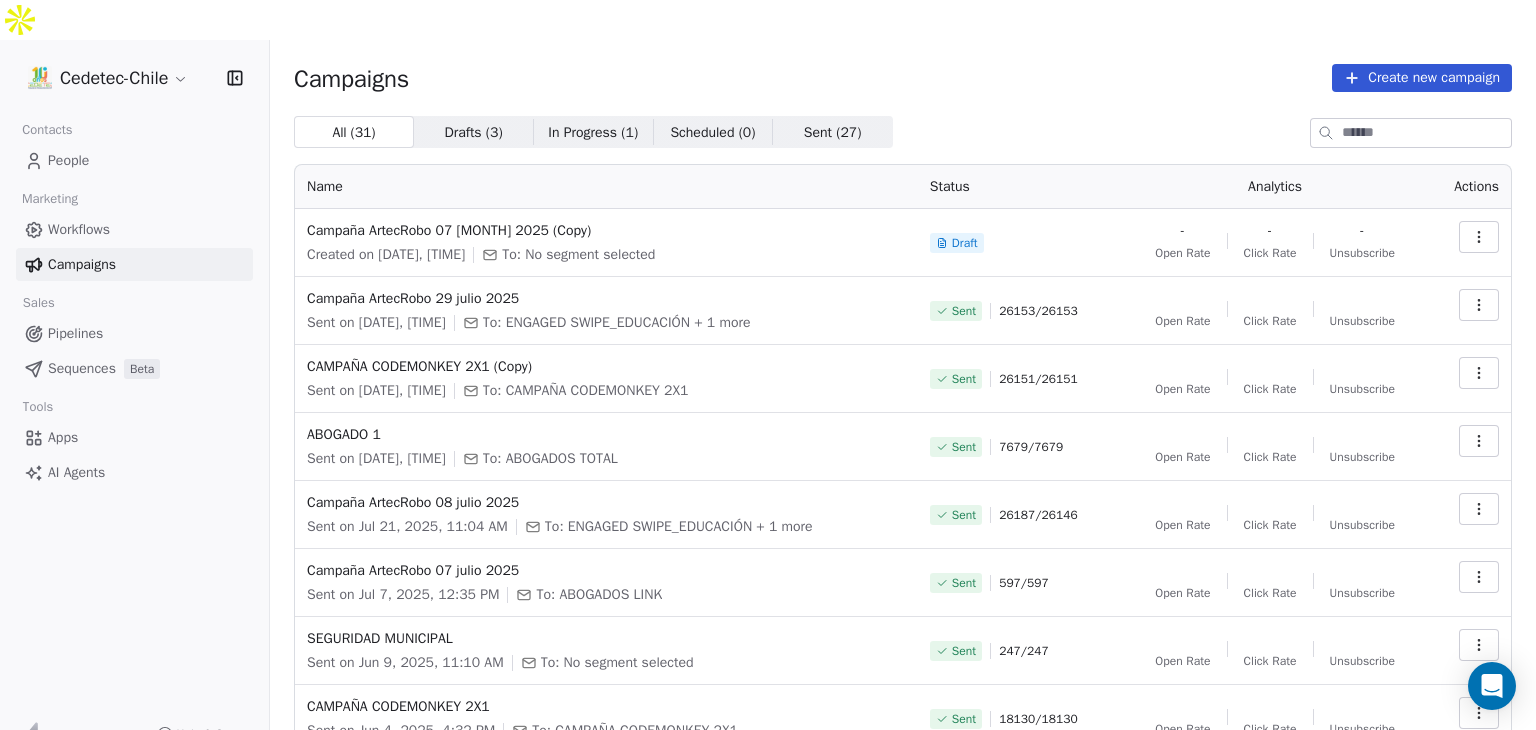 click on "Create new campaign" at bounding box center [1422, 78] 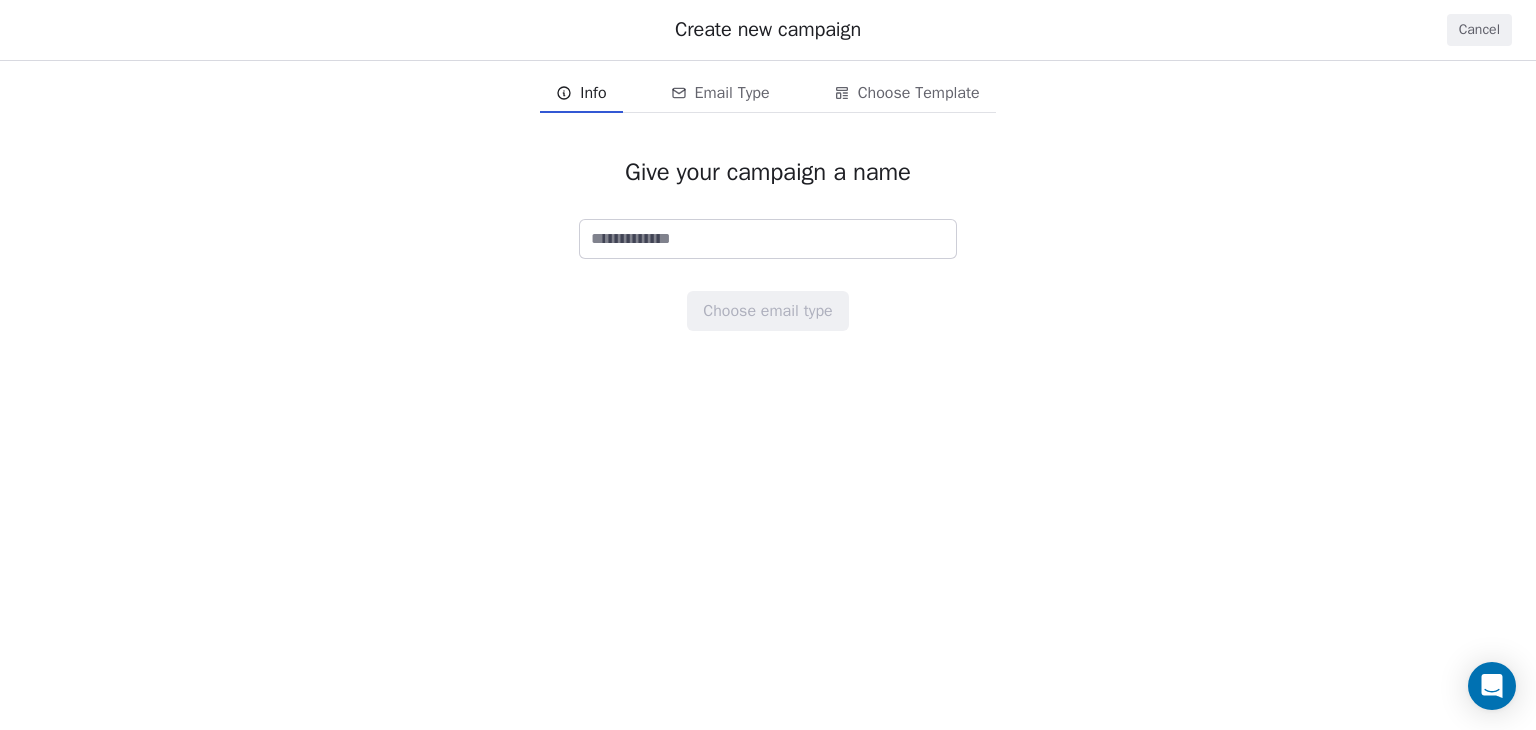 click at bounding box center (768, 239) 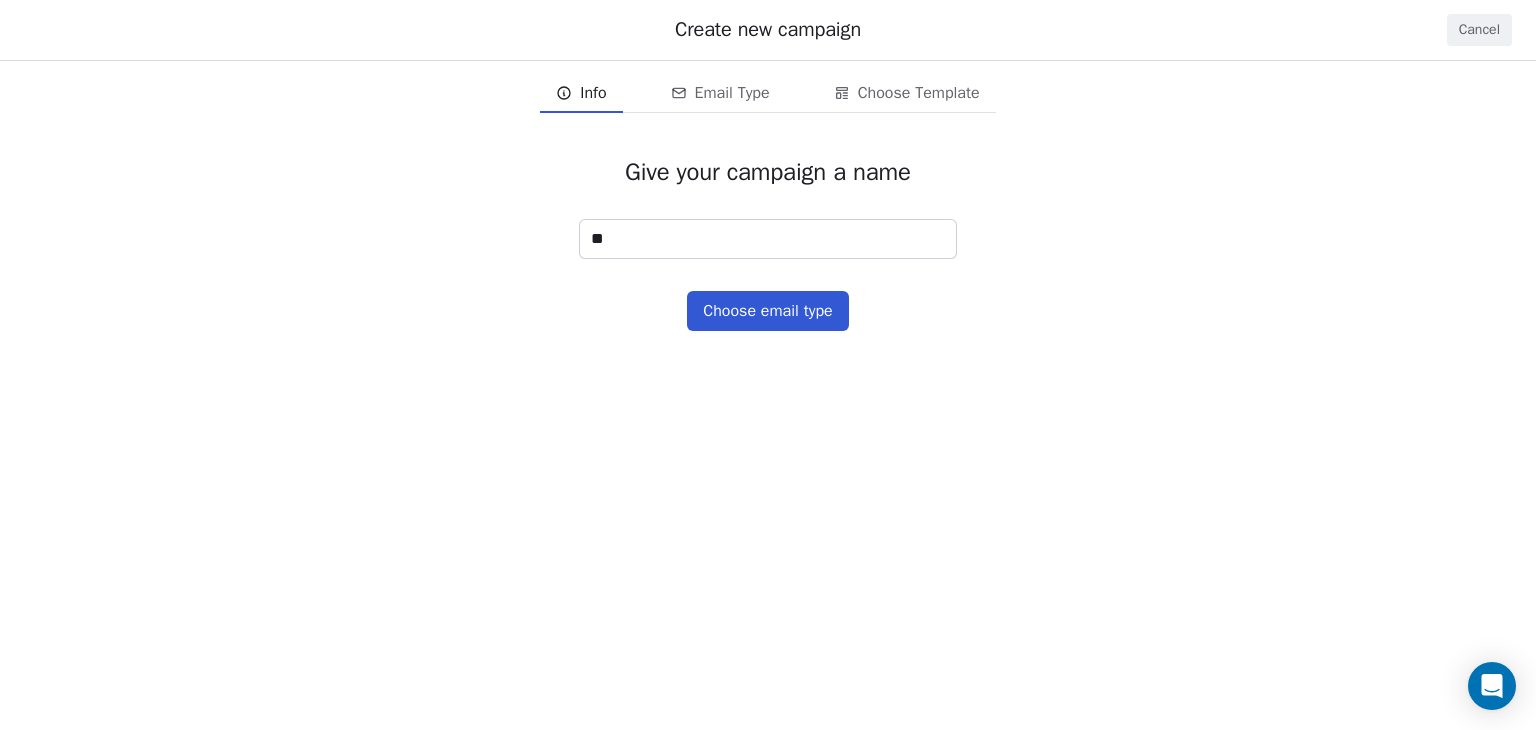 type on "*" 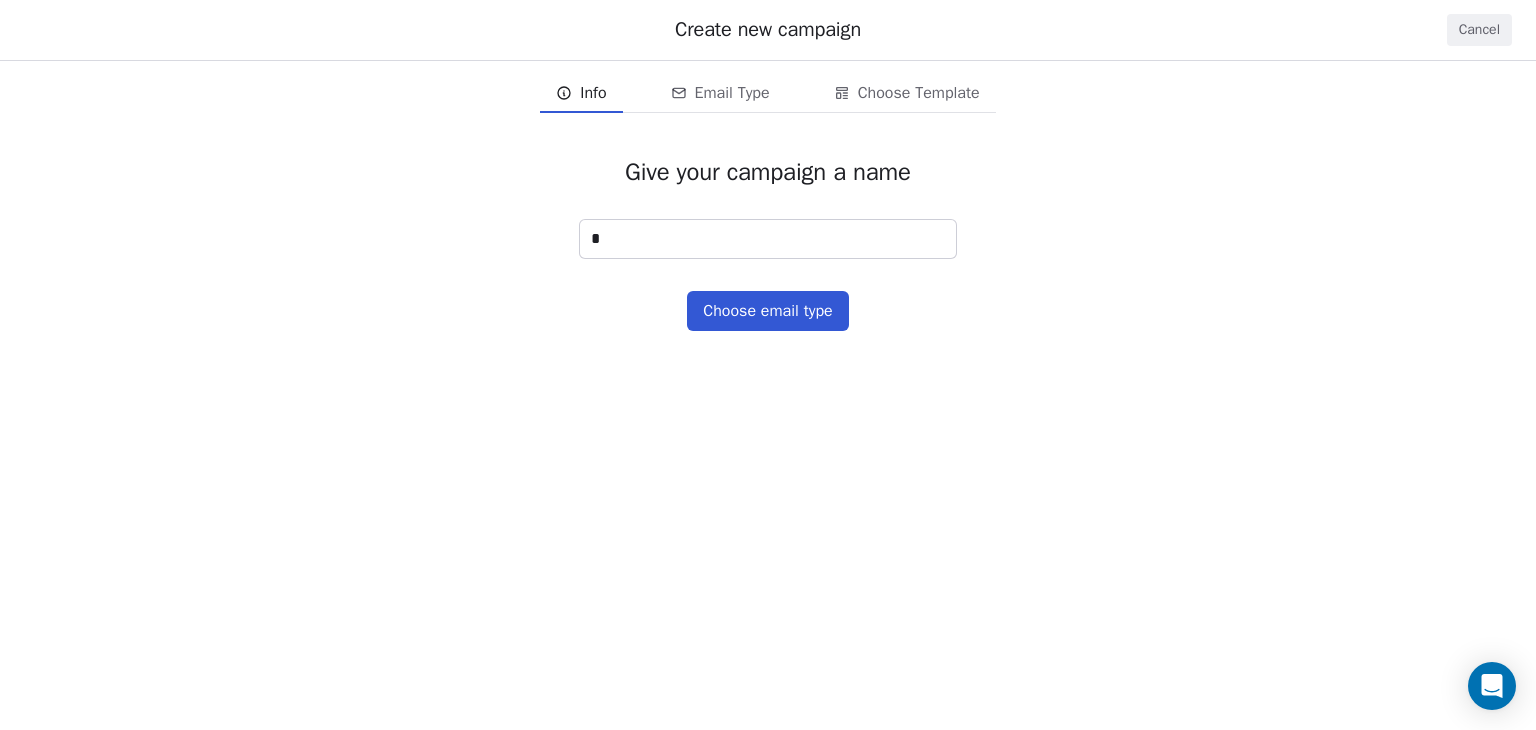 type 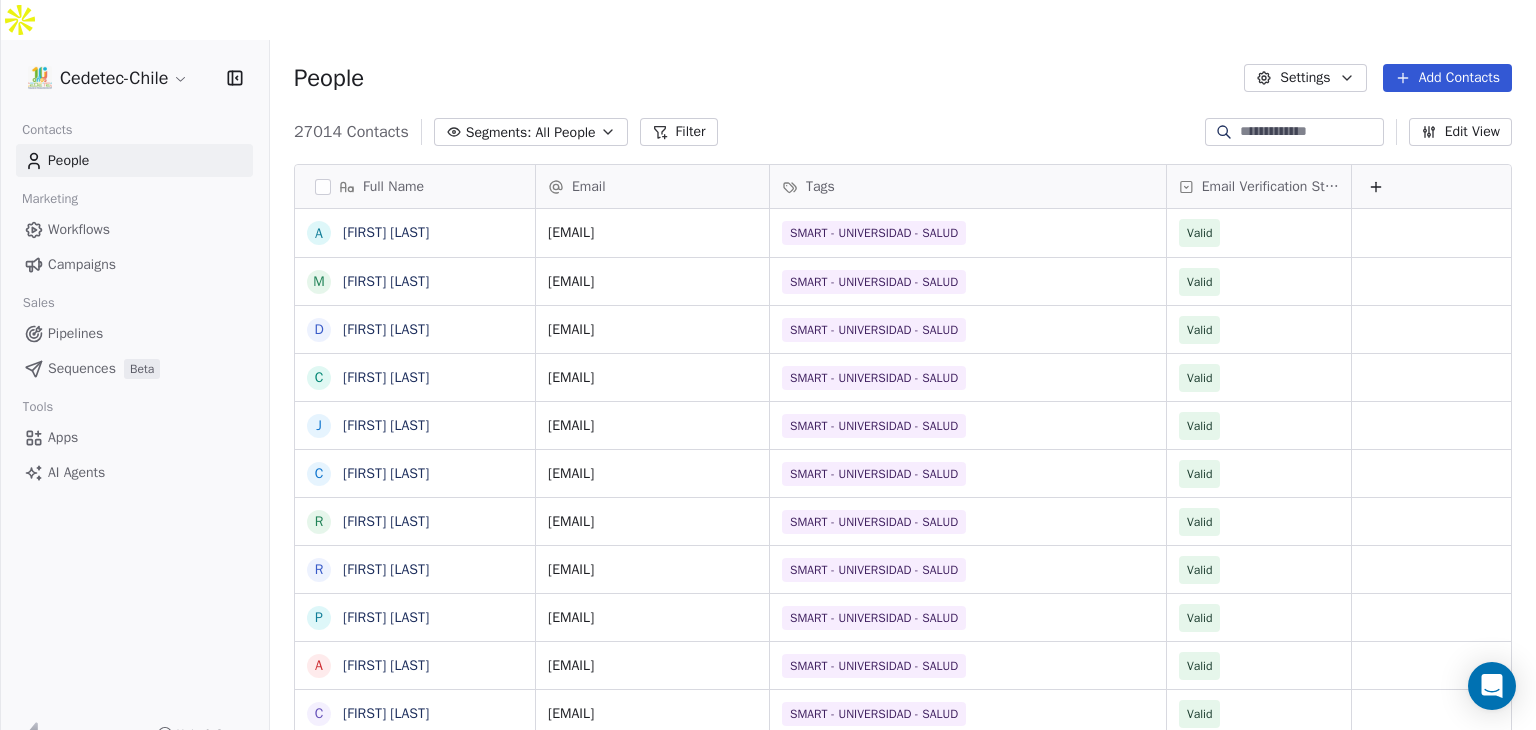 scroll, scrollTop: 16, scrollLeft: 16, axis: both 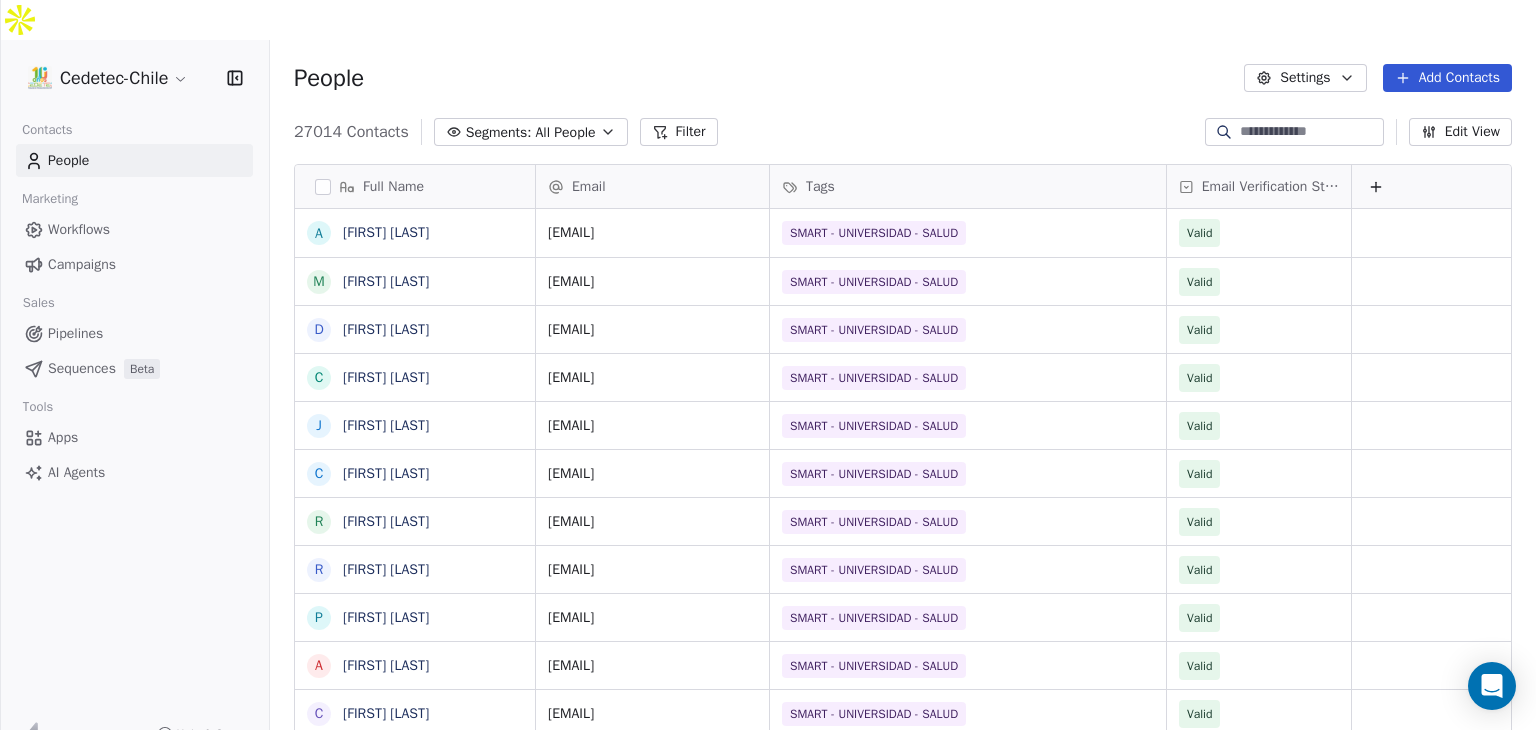 click on "Campaigns" at bounding box center (82, 264) 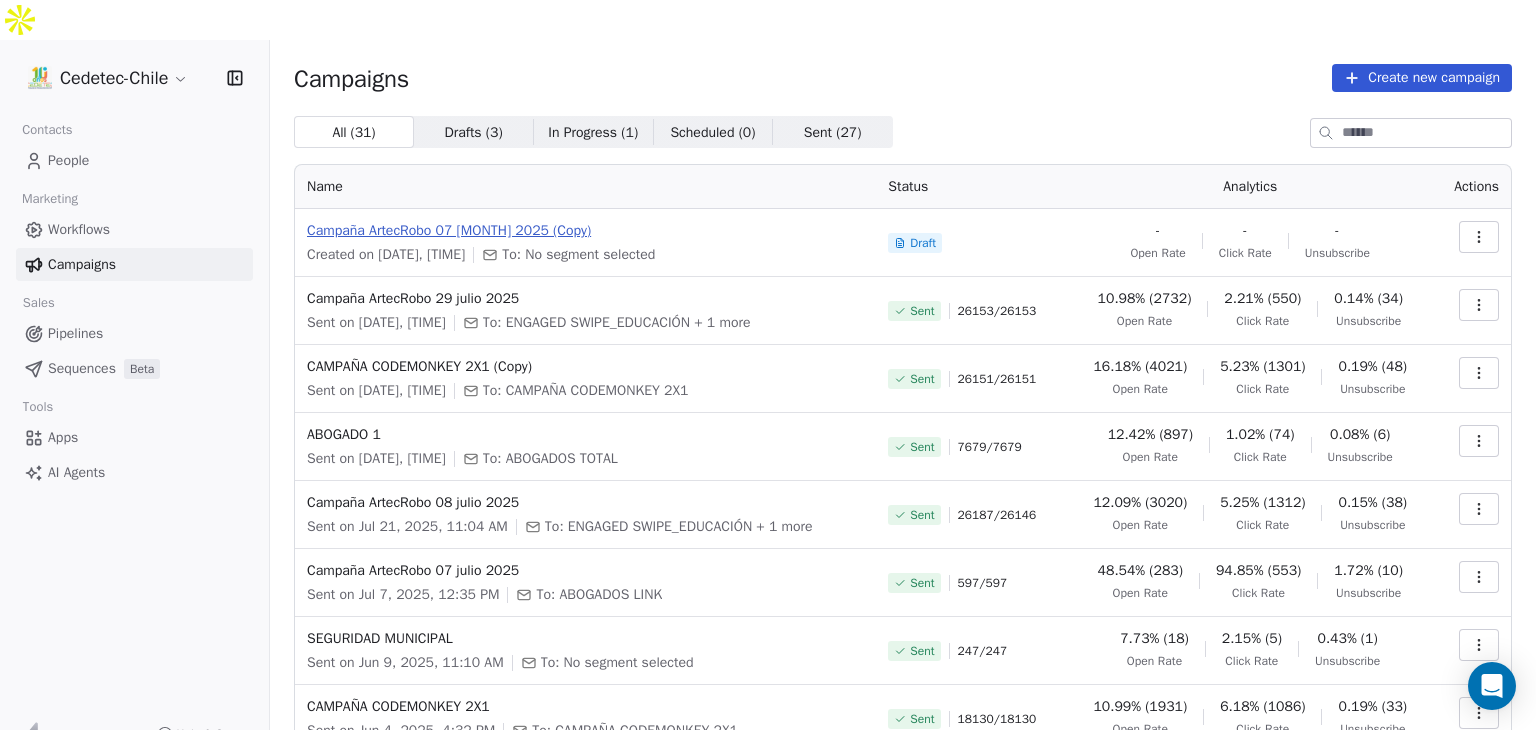 click on "Campaña ArtecRobo 07 julio 2025 (Copy)" at bounding box center [585, 231] 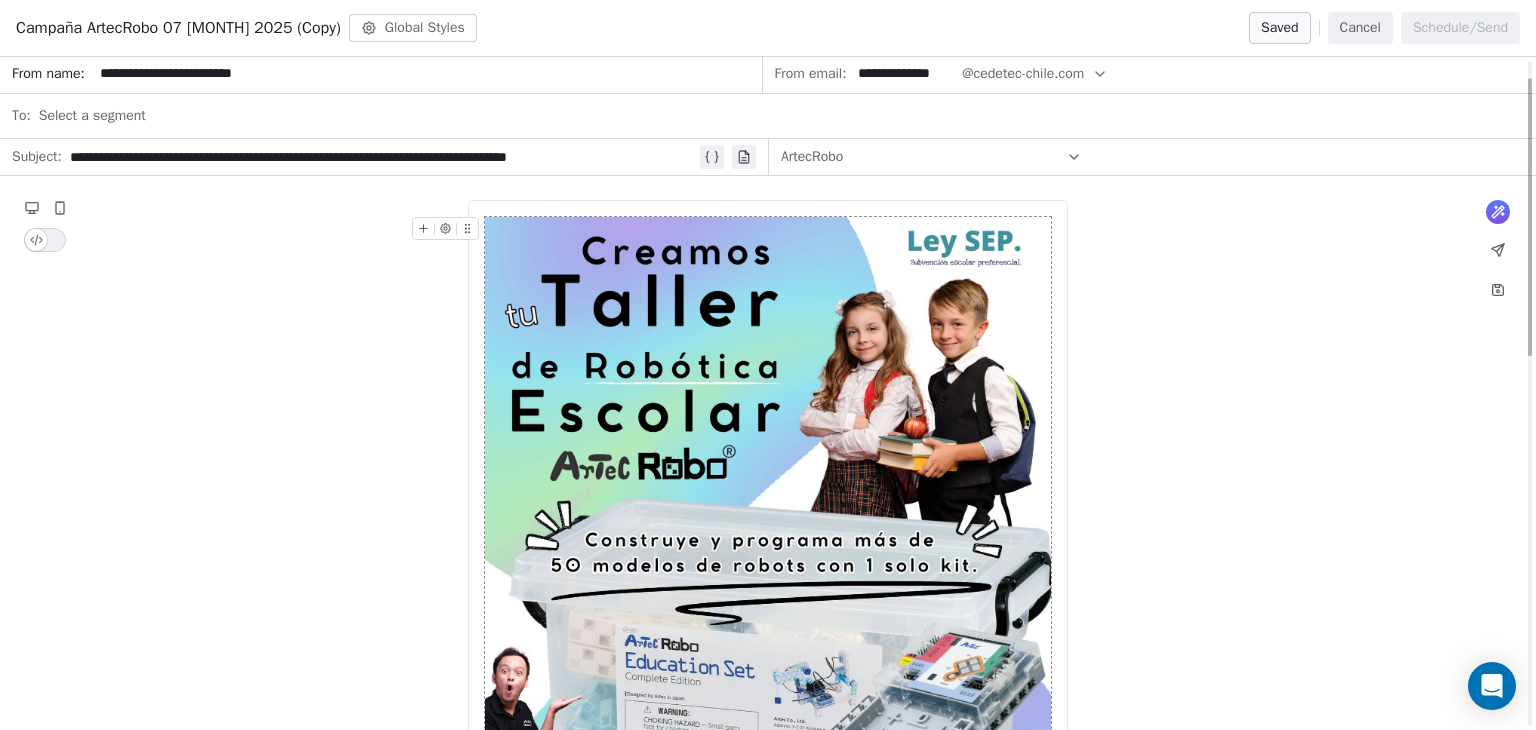 scroll, scrollTop: 0, scrollLeft: 0, axis: both 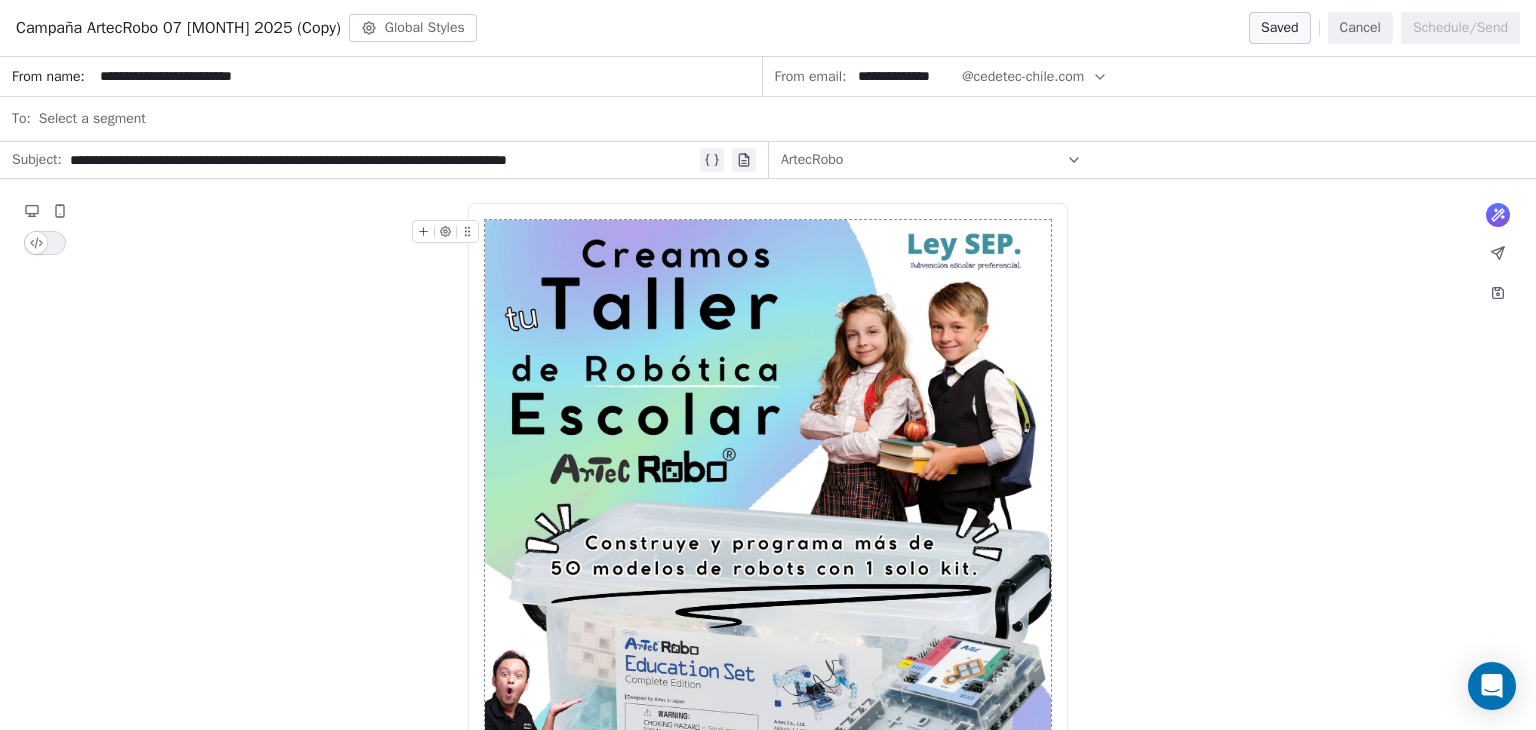 click on "Select a segment" at bounding box center (92, 119) 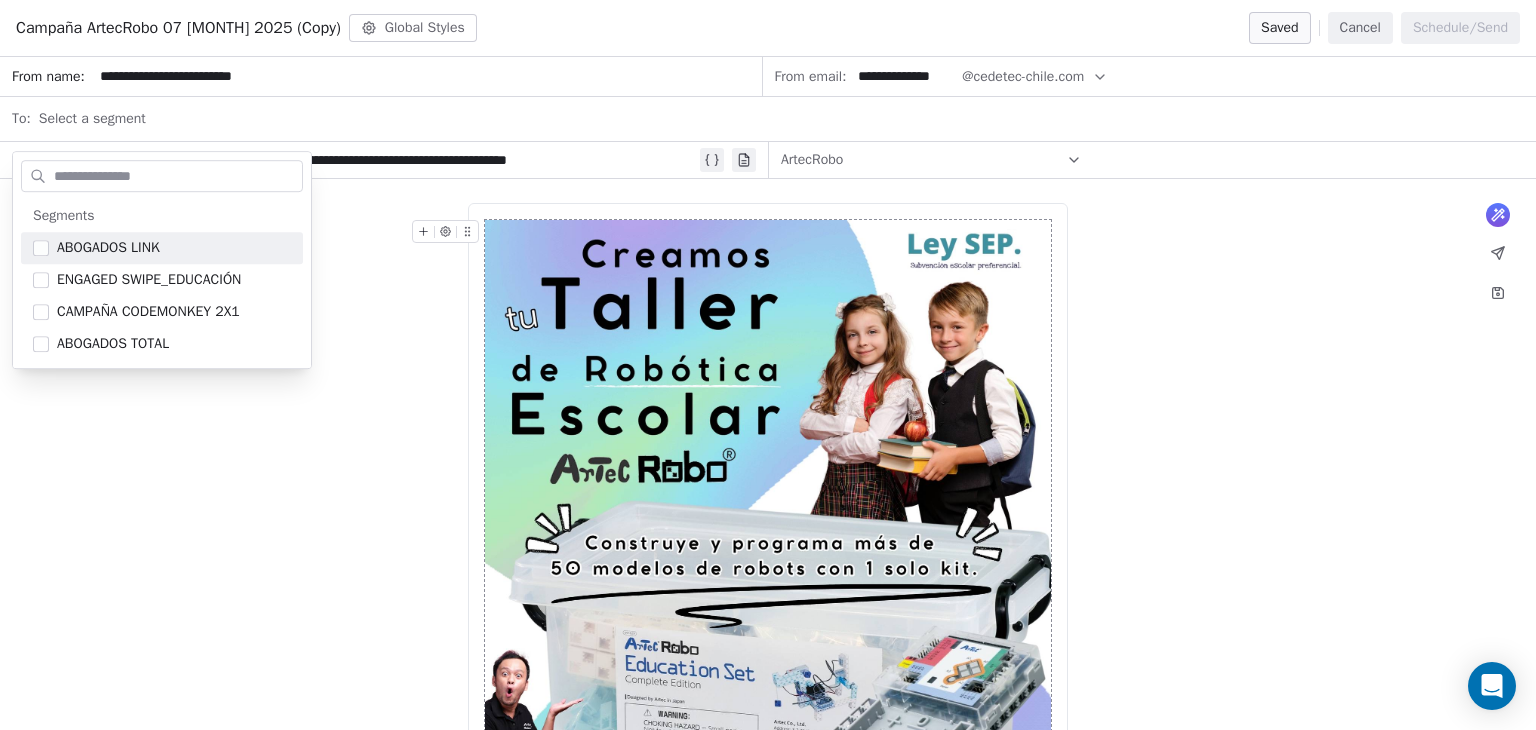 click on "Select a segment" at bounding box center [781, 119] 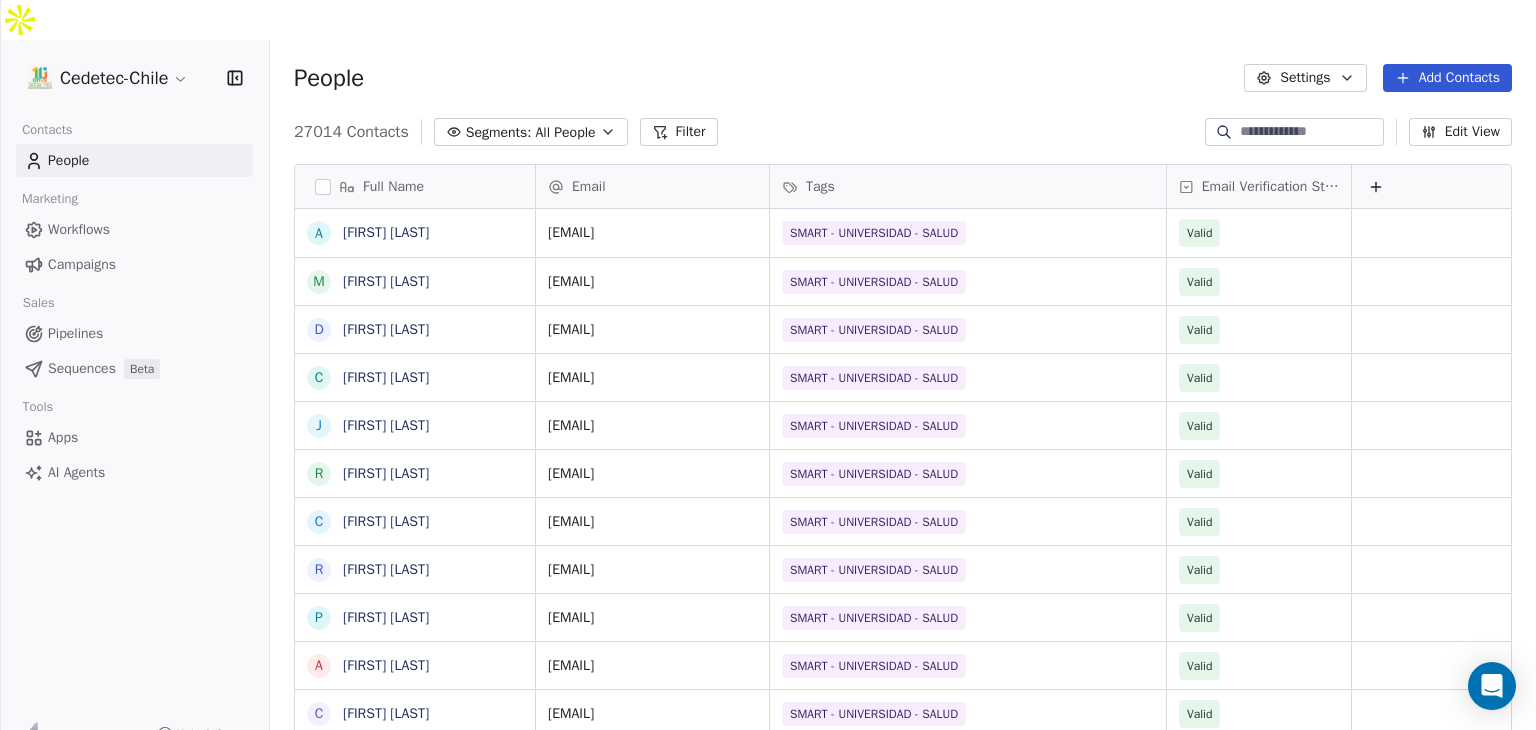 scroll, scrollTop: 16, scrollLeft: 16, axis: both 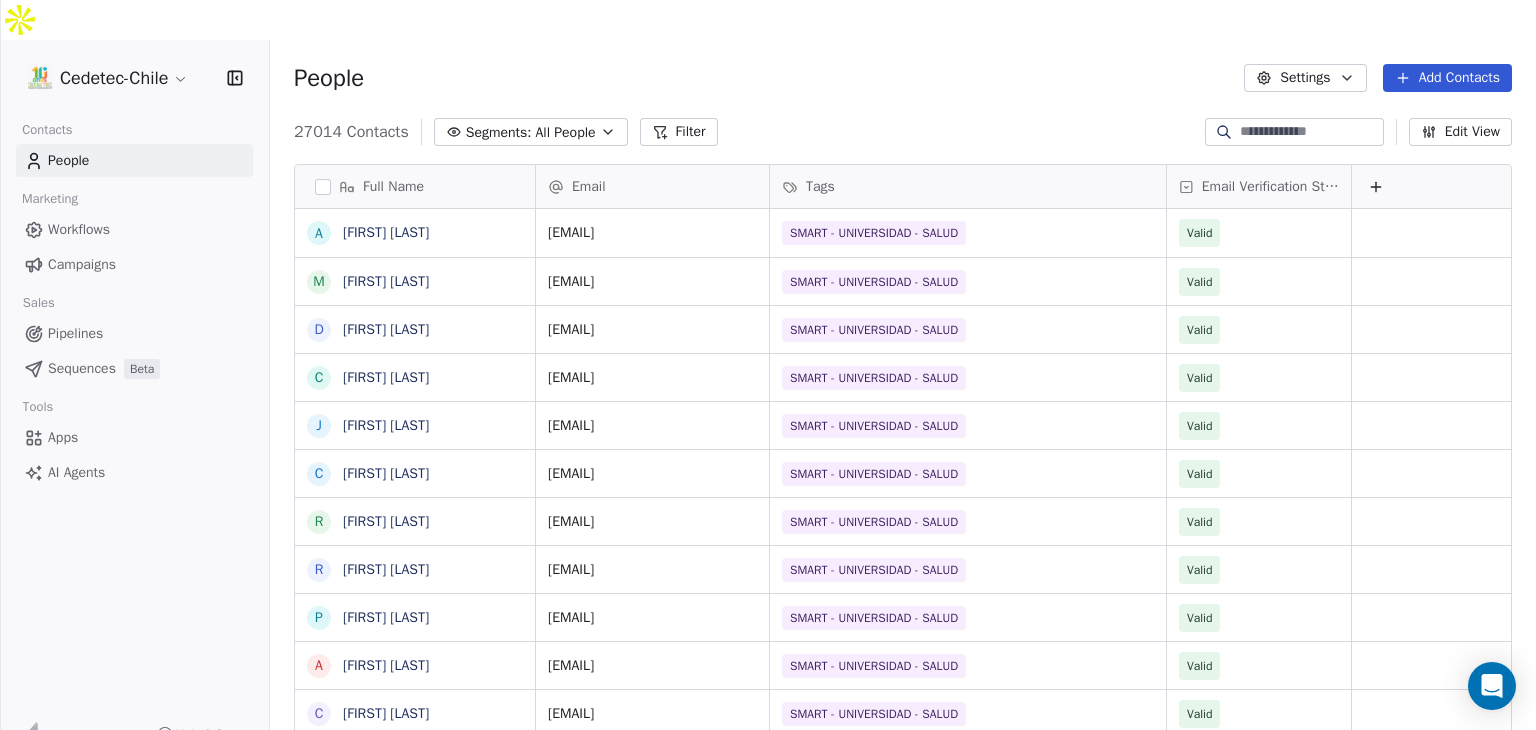 click on "Segments:" at bounding box center [499, 132] 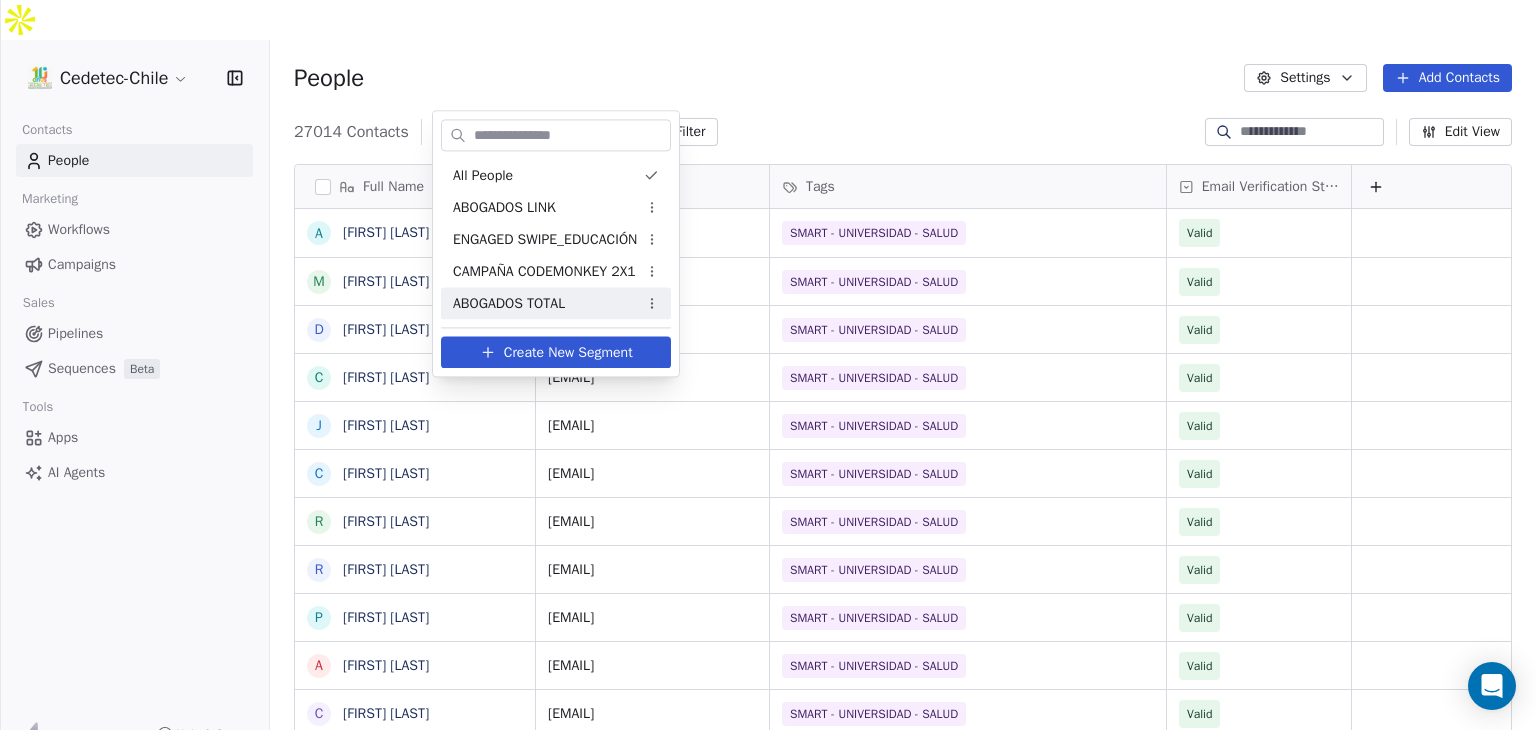 click on "Create New Segment" at bounding box center (568, 352) 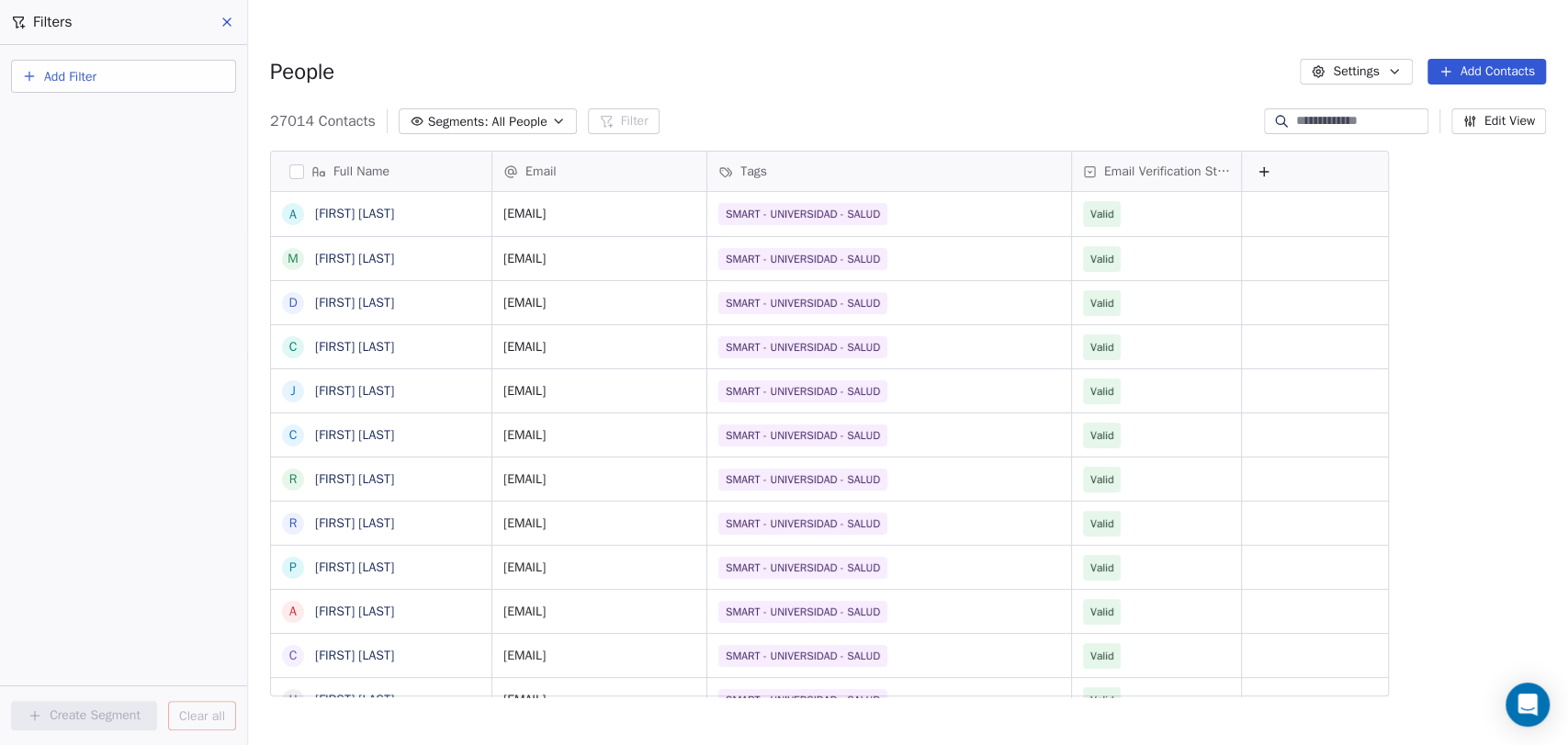 scroll, scrollTop: 15, scrollLeft: 17, axis: both 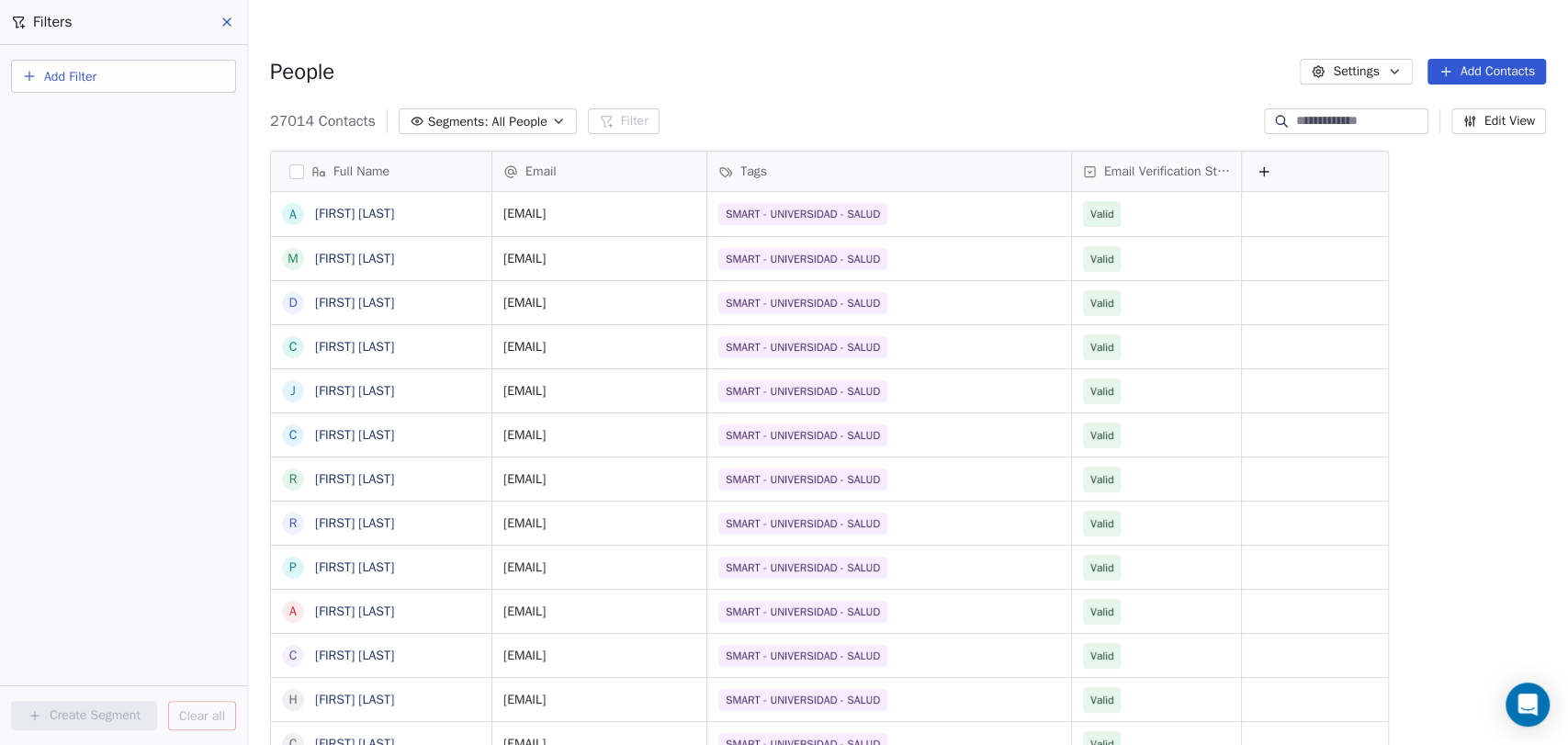 drag, startPoint x: 1410, startPoint y: 0, endPoint x: 1021, endPoint y: 83, distance: 397.7562 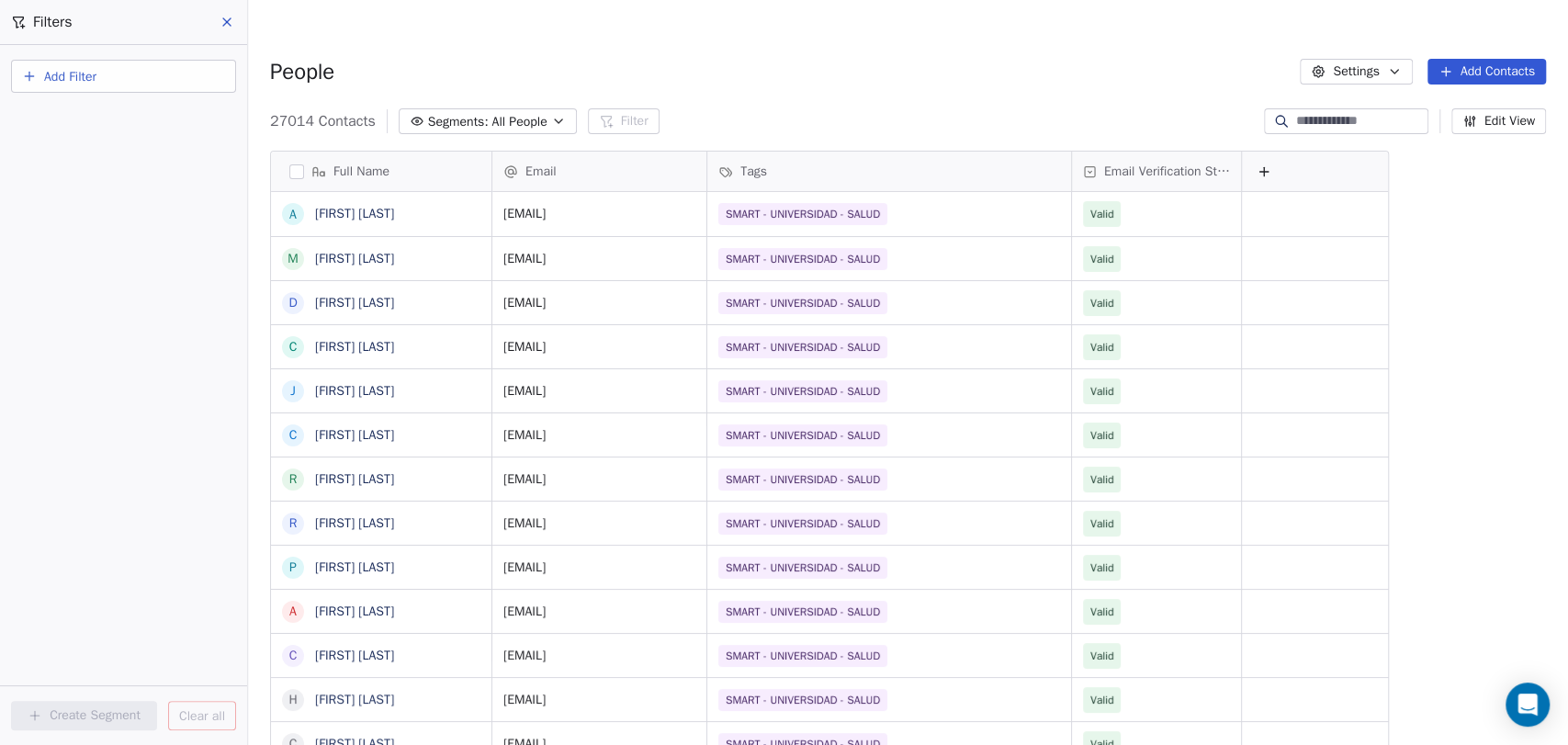 click on "Settings" at bounding box center [1356, 72] 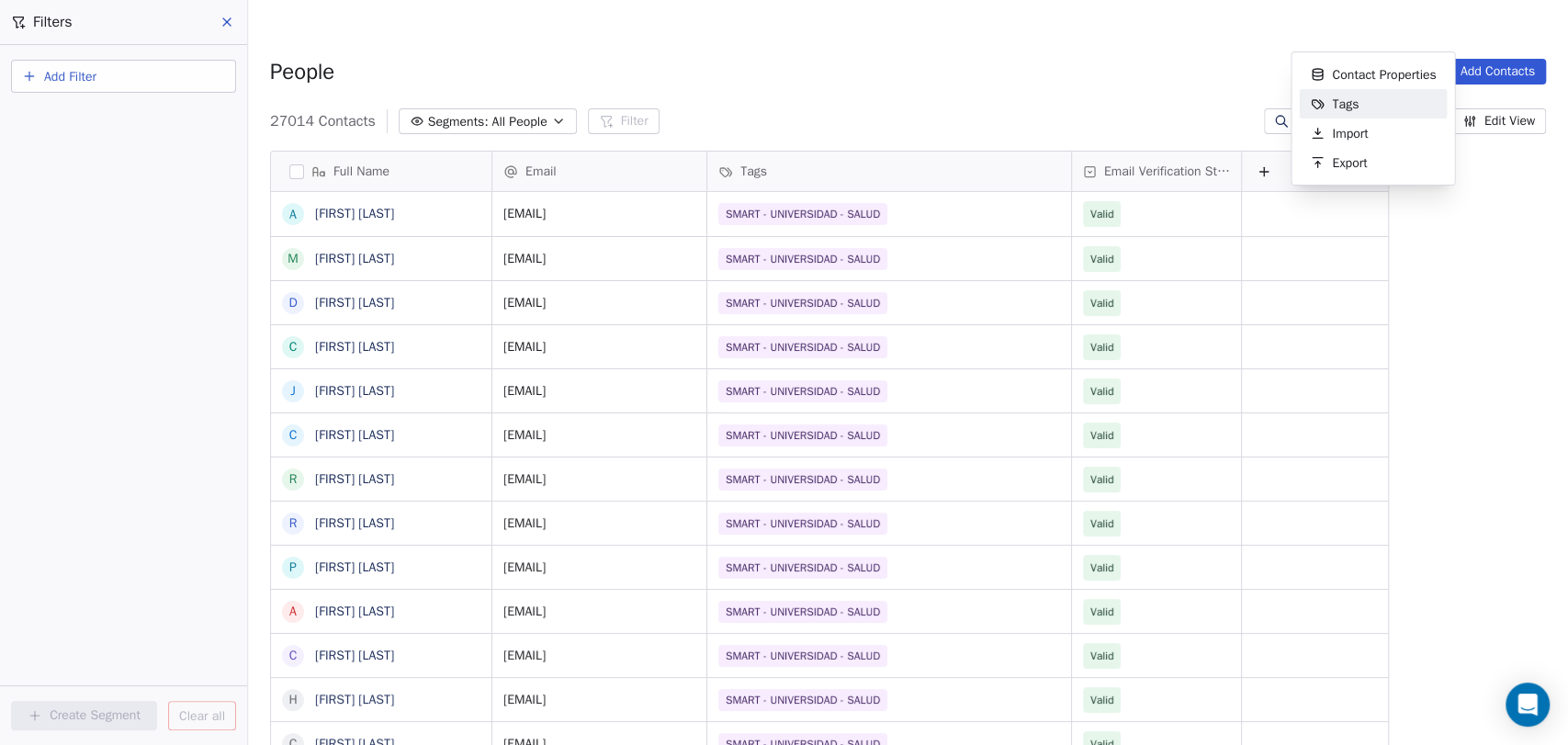 click 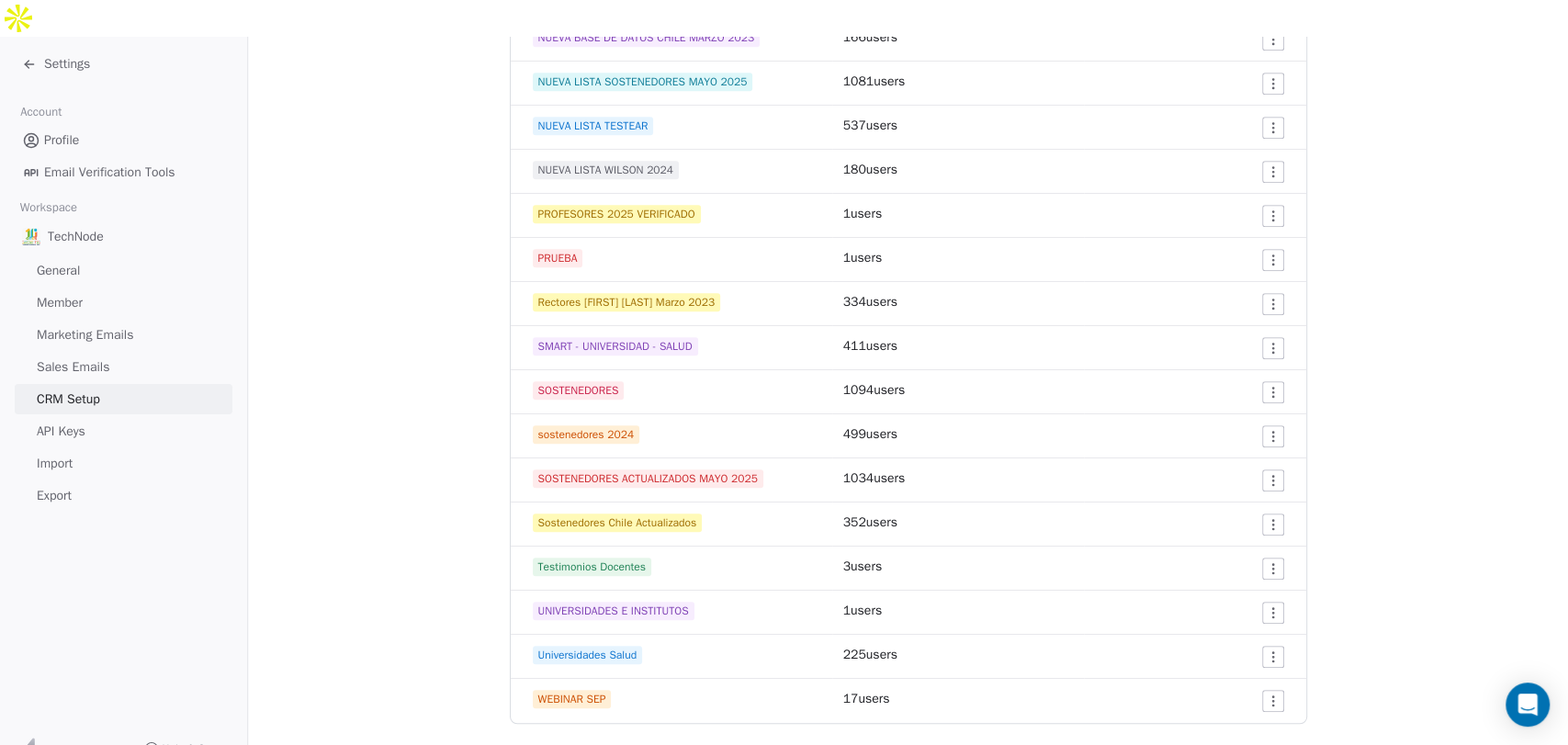 scroll, scrollTop: 998, scrollLeft: 0, axis: vertical 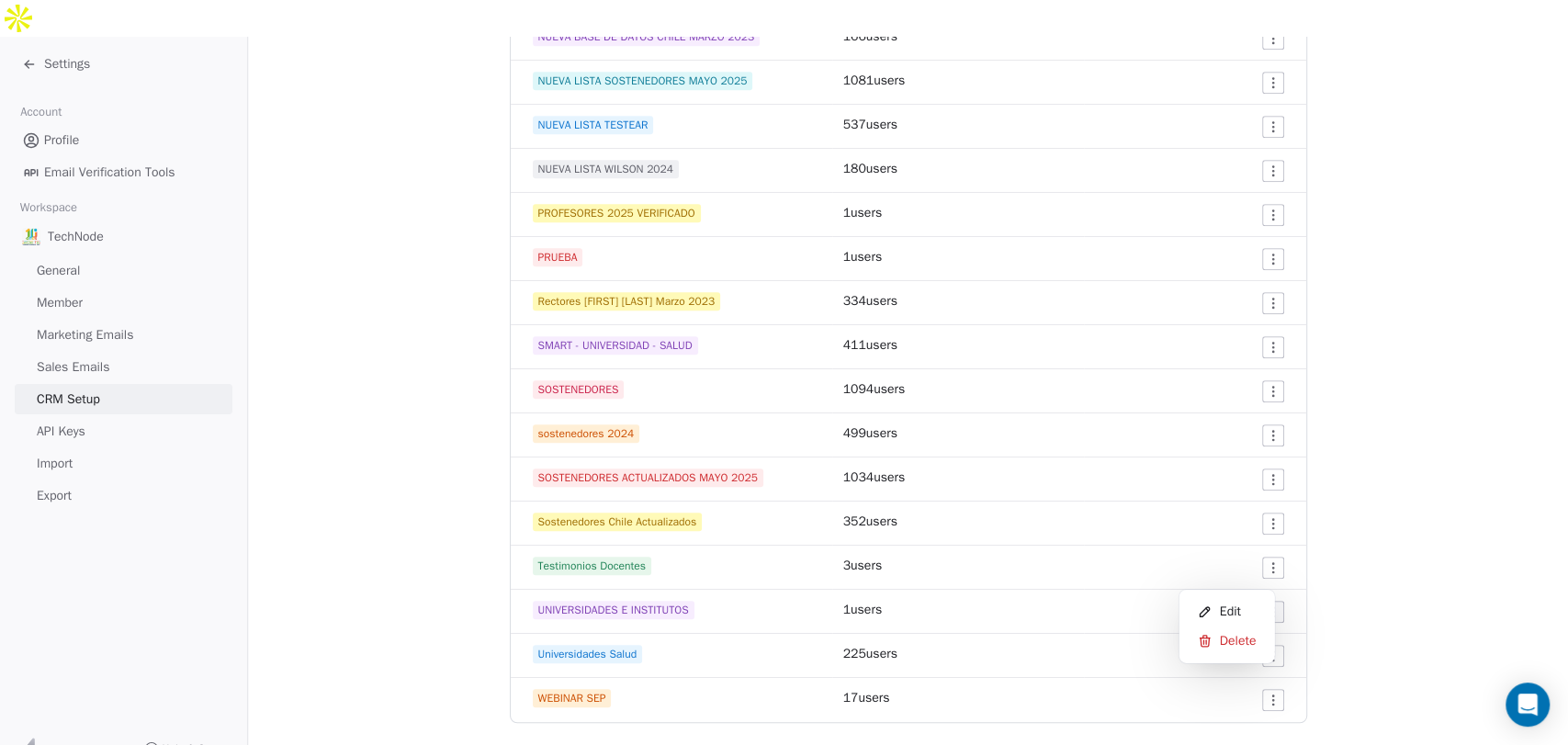 click on "Settings Account Profile Email Verification Tools Workspace TechNode General Member Marketing Emails Sales Emails CRM Setup API Keys Import Export Help & Support CRM Setup Manage people properties and other relevant settings. Contact Properties Contact Properties Tags Tags Status Status Tags Use tags to group or organize your contacts Create New Tag Tag Name # of Users Actions ABOGADOS 1024  users clicks 12/08/2024 243  users colegio educacion basica 12  users COLOMBIA 156  users COMPRAR ABRIL 24  users CONVIVENCIA ESCOLAR MAYO 2025 335  users Convivencia Escolar Wilson 38  users DIRECTORES 1034  users Engaged Campaña Seguridad Aula 0  users ENGAGED CODEMONKEY 1022  users ENGAGED SOSTENEDORES 1073  users Lead 2357  users MOST ENGAGED 260  users NUEVA BASE DE DATOS ABRIL 2025 825  users NUEVA BASE DE DATOS CHILE MARZO 2023 166  users NUEVA LISTA SOSTENEDORES MAYO 2025 1081  users NUEVA LISTA  TESTEAR 537  users NUEVA LISTA WILSON 2024 180  users PROFESORES 2025 VERIFICADO 1  users PRUEBA 1  users 334  users" at bounding box center [784, 390] 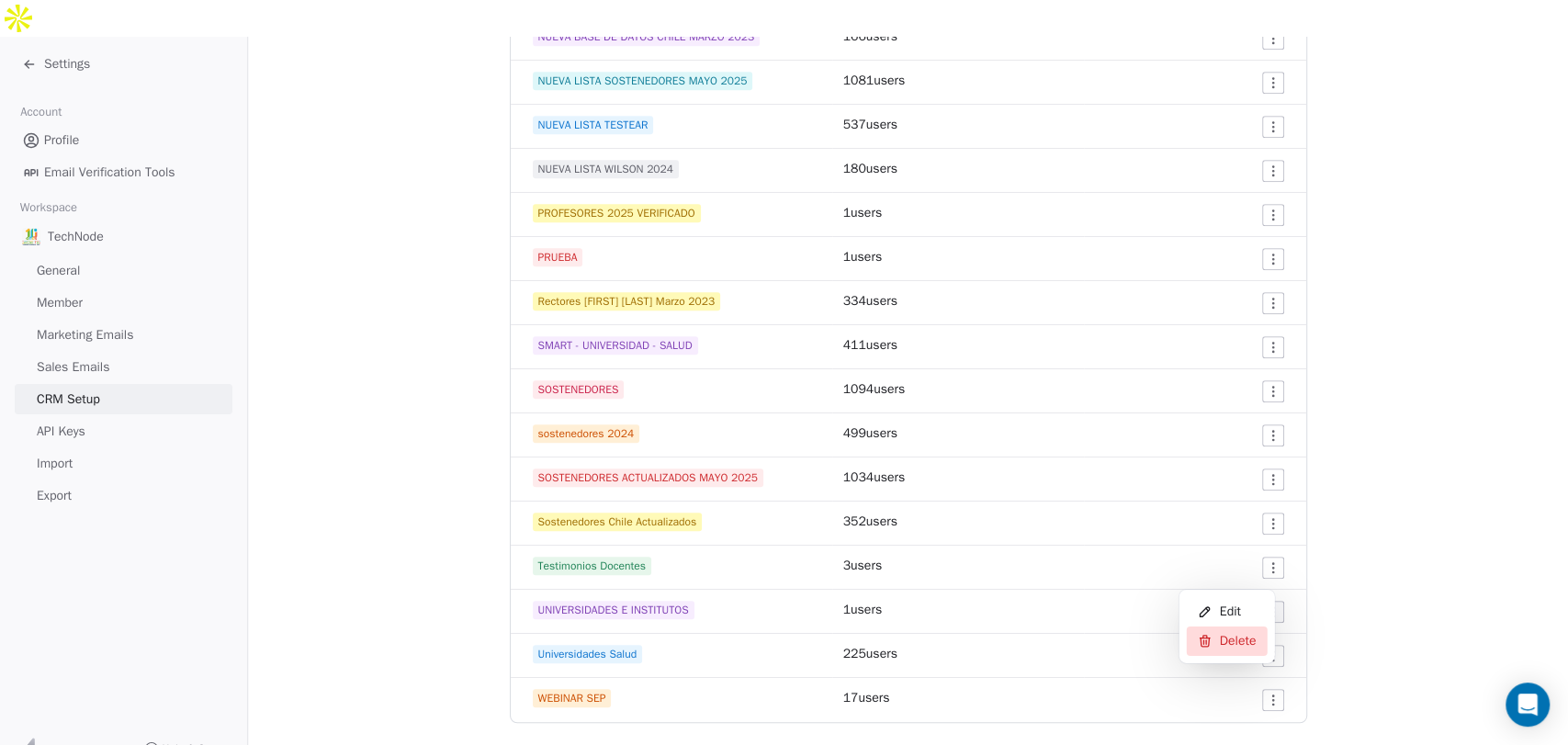 click on "Delete" at bounding box center (1238, 641) 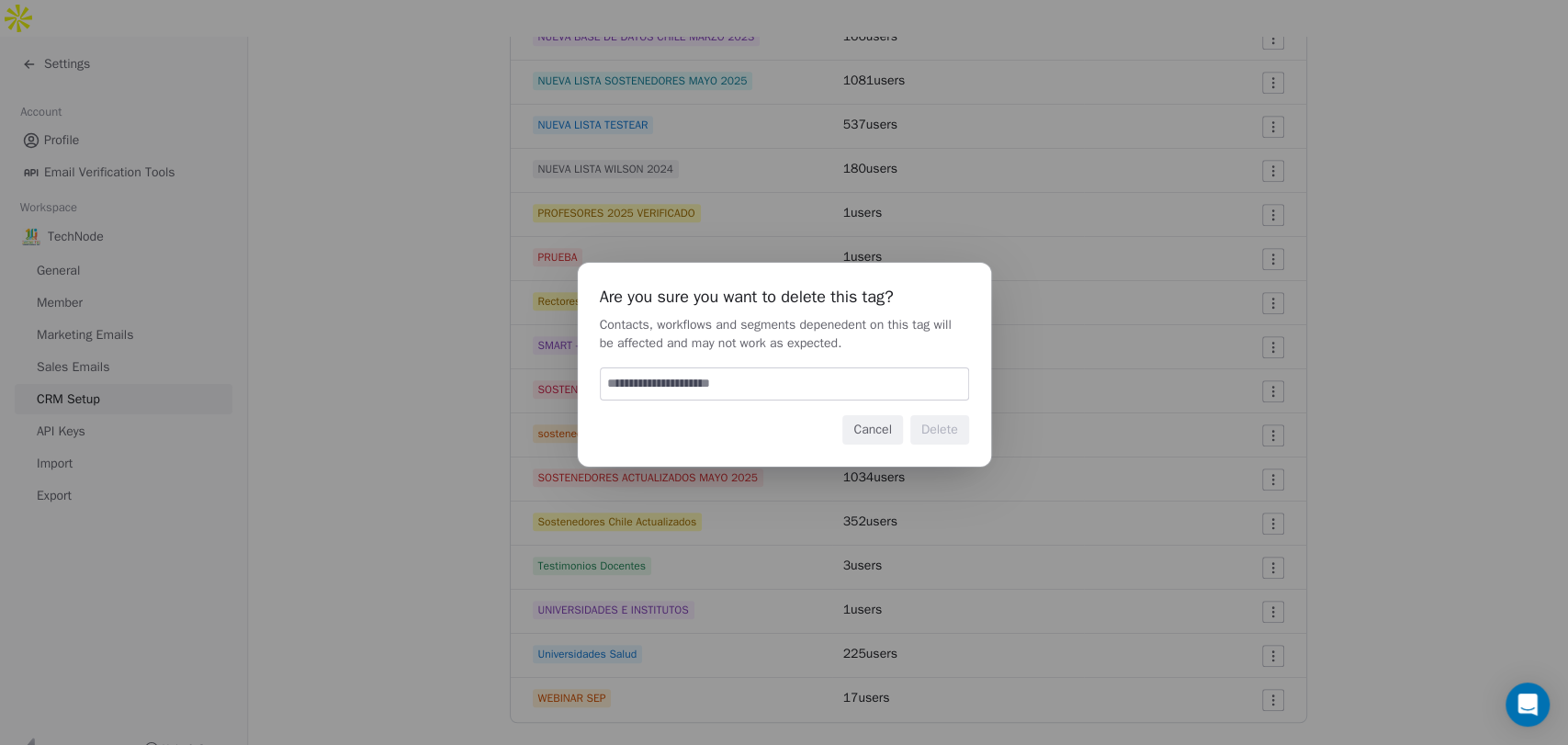 click at bounding box center (784, 384) 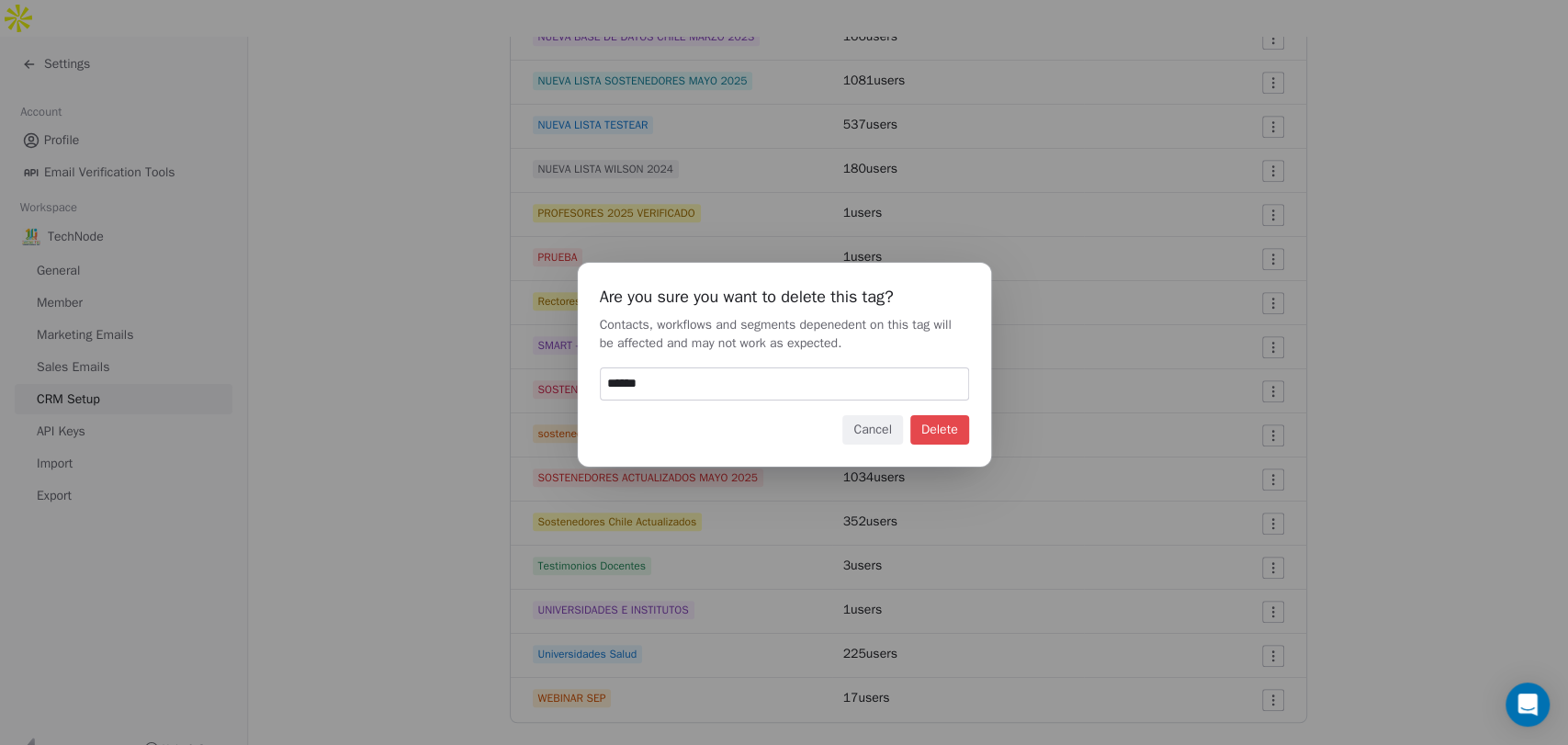 type on "******" 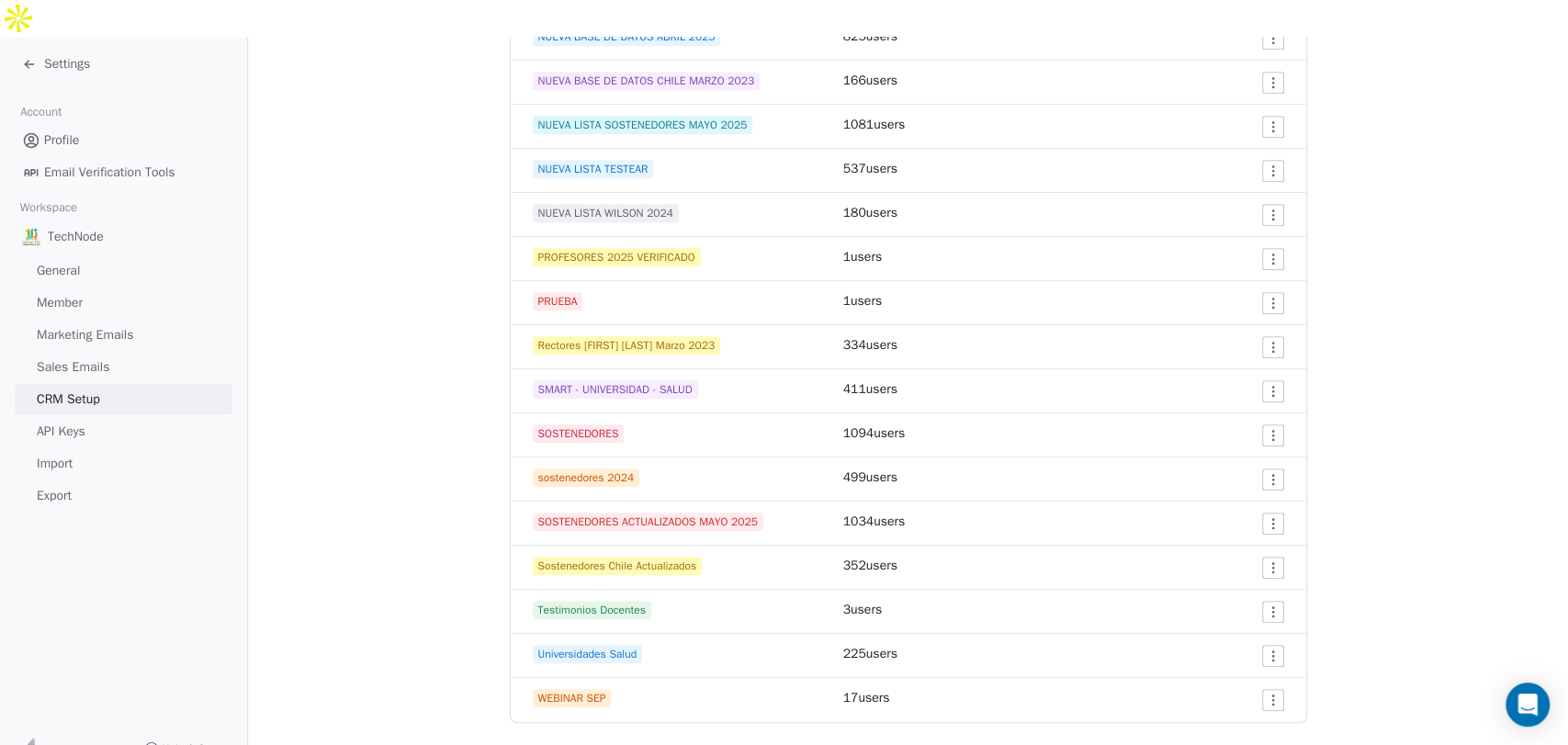 scroll, scrollTop: 954, scrollLeft: 0, axis: vertical 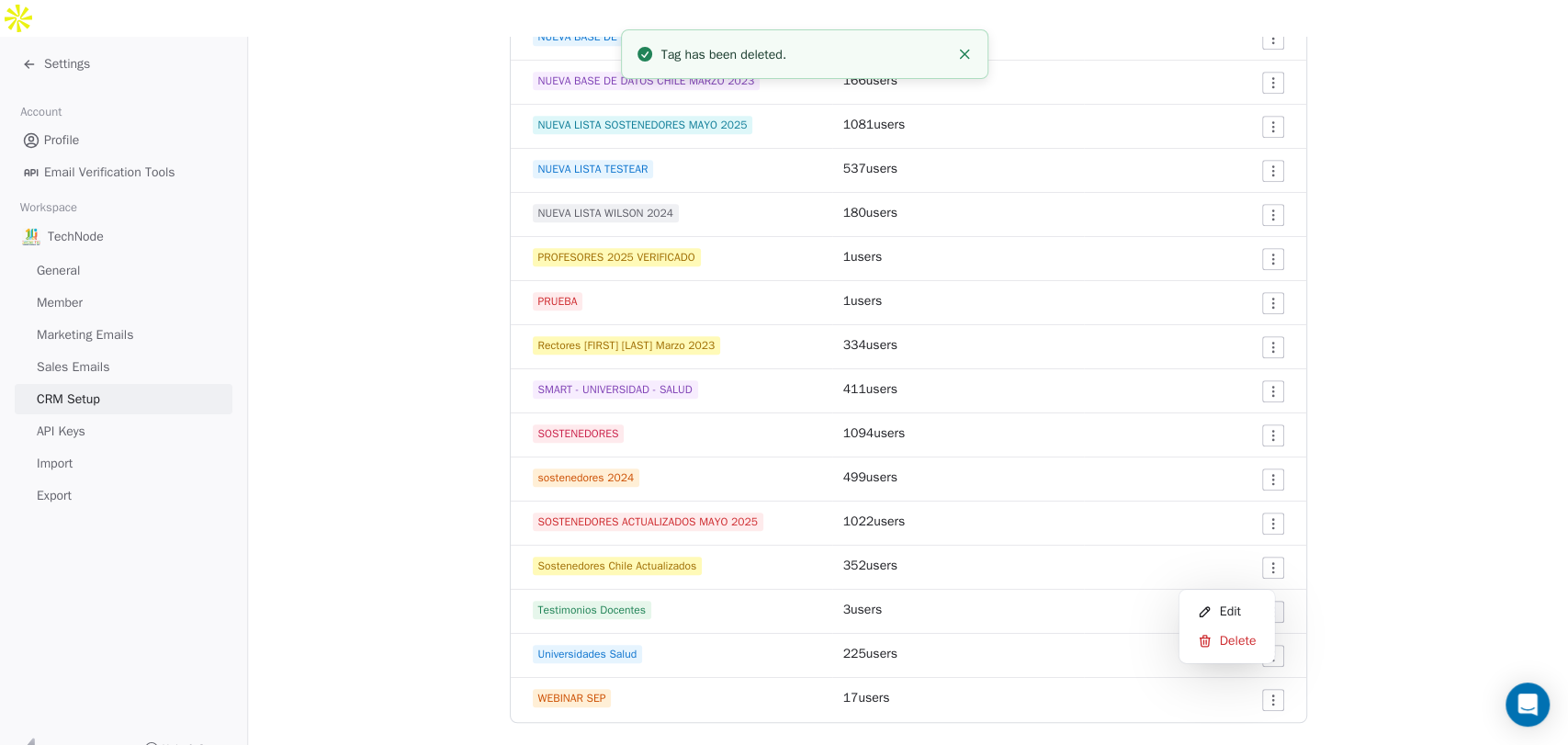 click on "Settings Account Profile Email Verification Tools Workspace TechNode General Member Marketing Emails Sales Emails CRM Setup API Keys Import Export Help & Support CRM Setup Manage people properties and other relevant settings. Contact Properties Contact Properties Tags Tags Status Status Tags Use tags to group or organize your contacts Create New Tag Tag Name # of Users Actions ABOGADOS 1054  users clicks 12/08/2024 243  users colegio educacion basica 12  users COLOMBIA 156  users COMPRAR ABRIL 24  users CONVIVENCIA ESCOLAR MAYO 2025 335  users Convivencia Escolar Wilson 38  users DIRECTORES 1034  users Engaged Campaña Seguridad Aula 0  users ENGAGED CODEMONKEY 1022  users ENGAGED SOSTENEDORES 1073  users Lead 3824  users MOST ENGAGED 260  users NUEVA BASE DE DATOS ABRIL 2025 825  users NUEVA BASE DE DATOS CHILE MARZO 2023 166  users NUEVA LISTA SOSTENEDORES MAYO 2025 1081  users NUEVA LISTA  TESTEAR 537  users NUEVA LISTA WILSON 2024 180  users PROFESORES 2025 VERIFICADO 1  users PRUEBA 1  users 334  users" at bounding box center [784, 390] 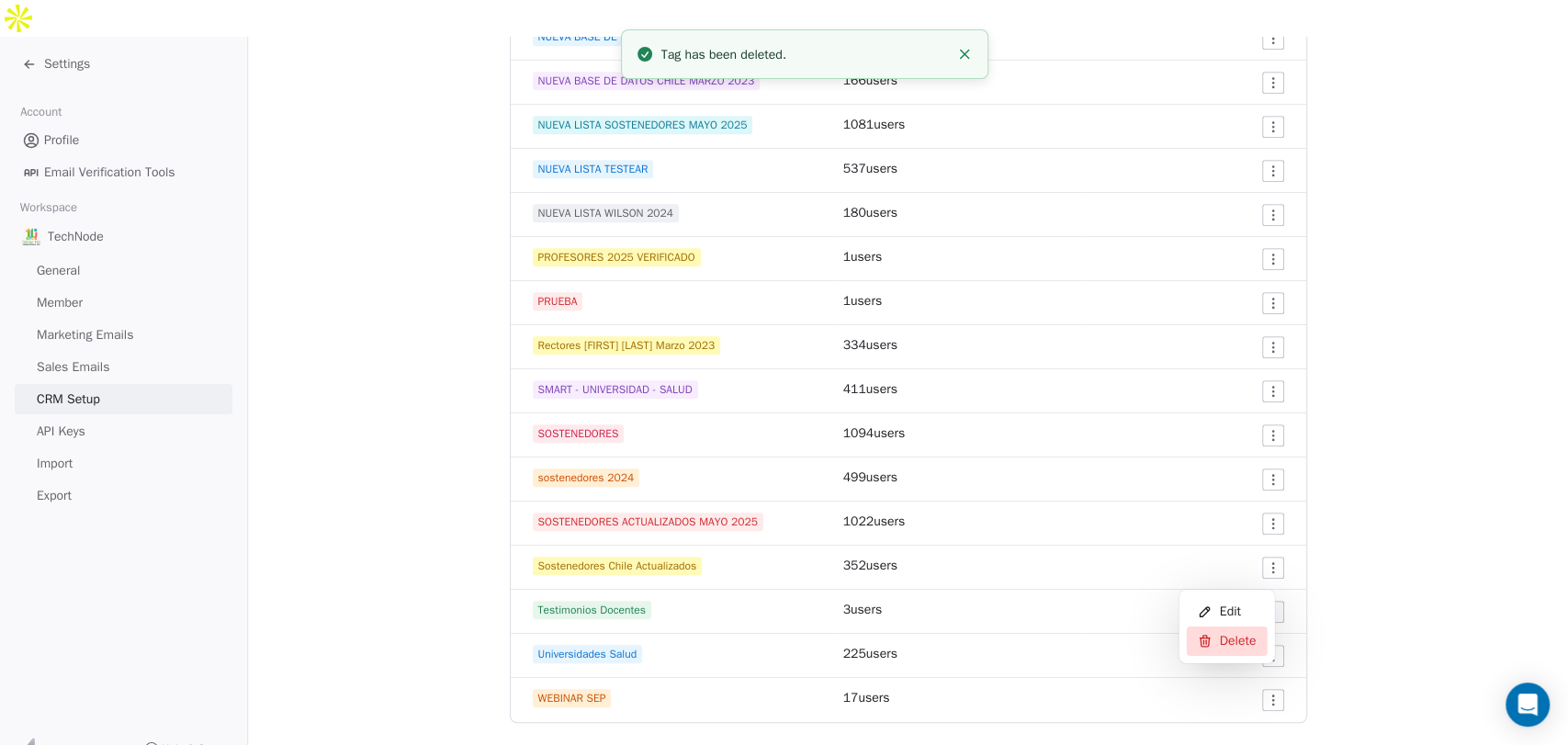 click on "Delete" at bounding box center [1238, 641] 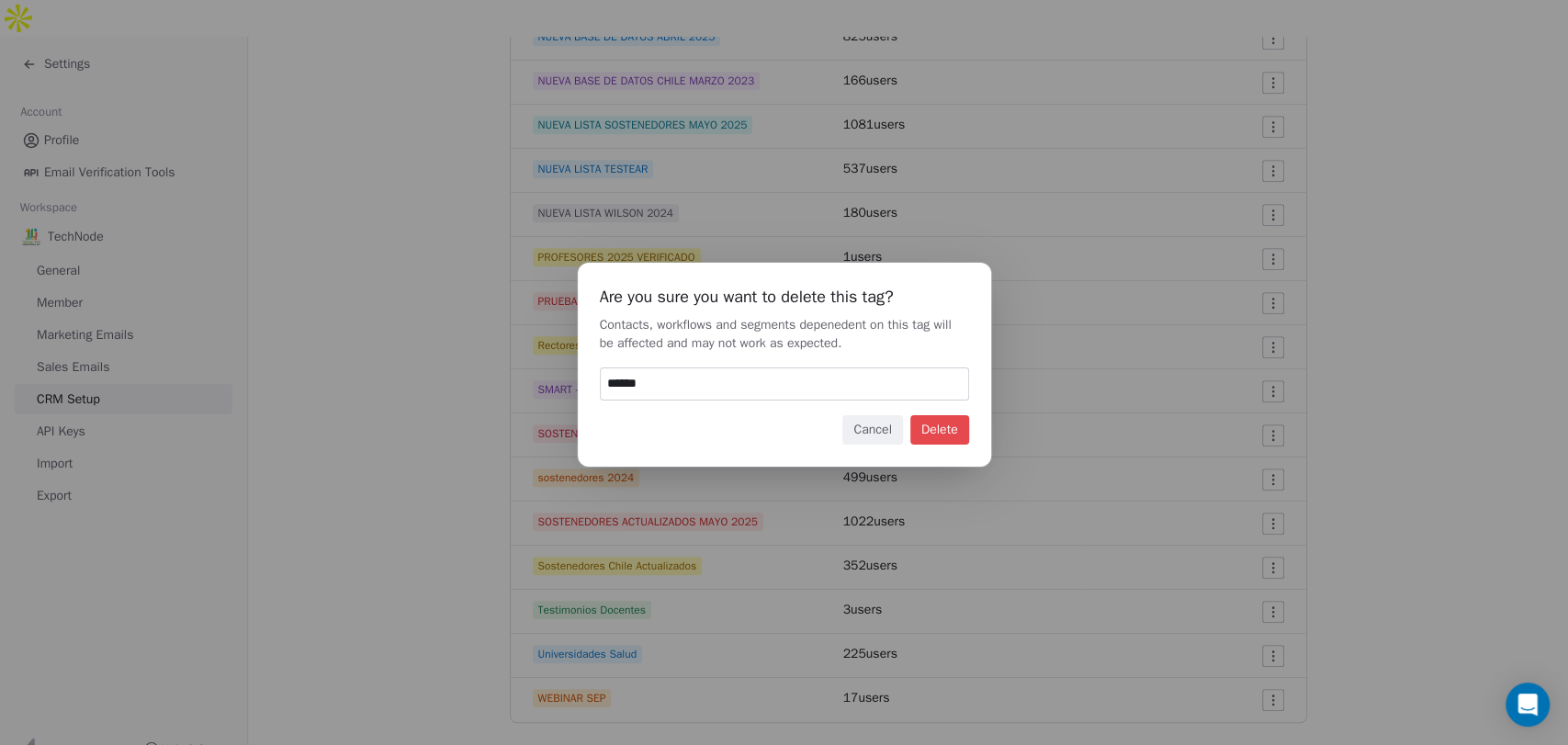 type on "******" 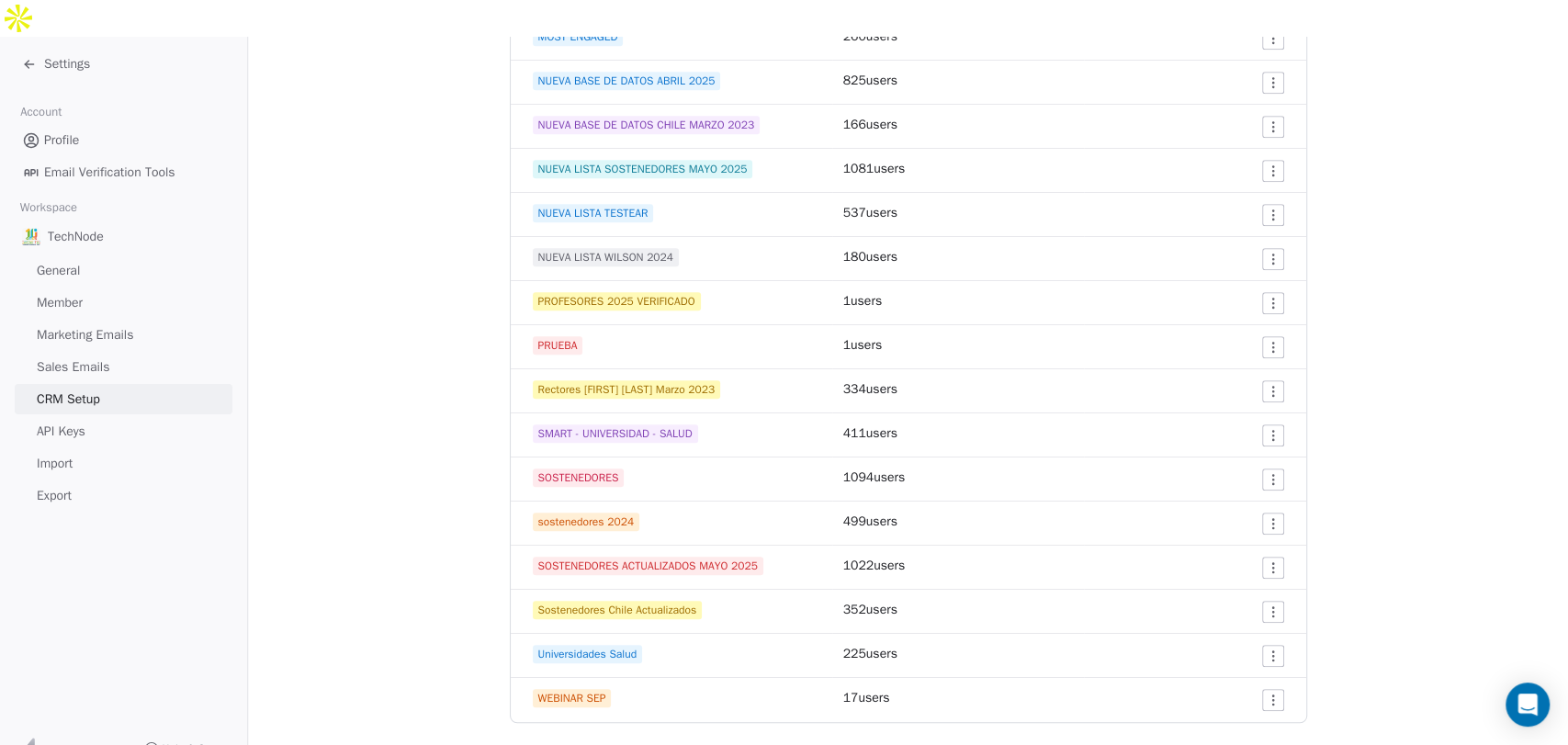 scroll, scrollTop: 909, scrollLeft: 0, axis: vertical 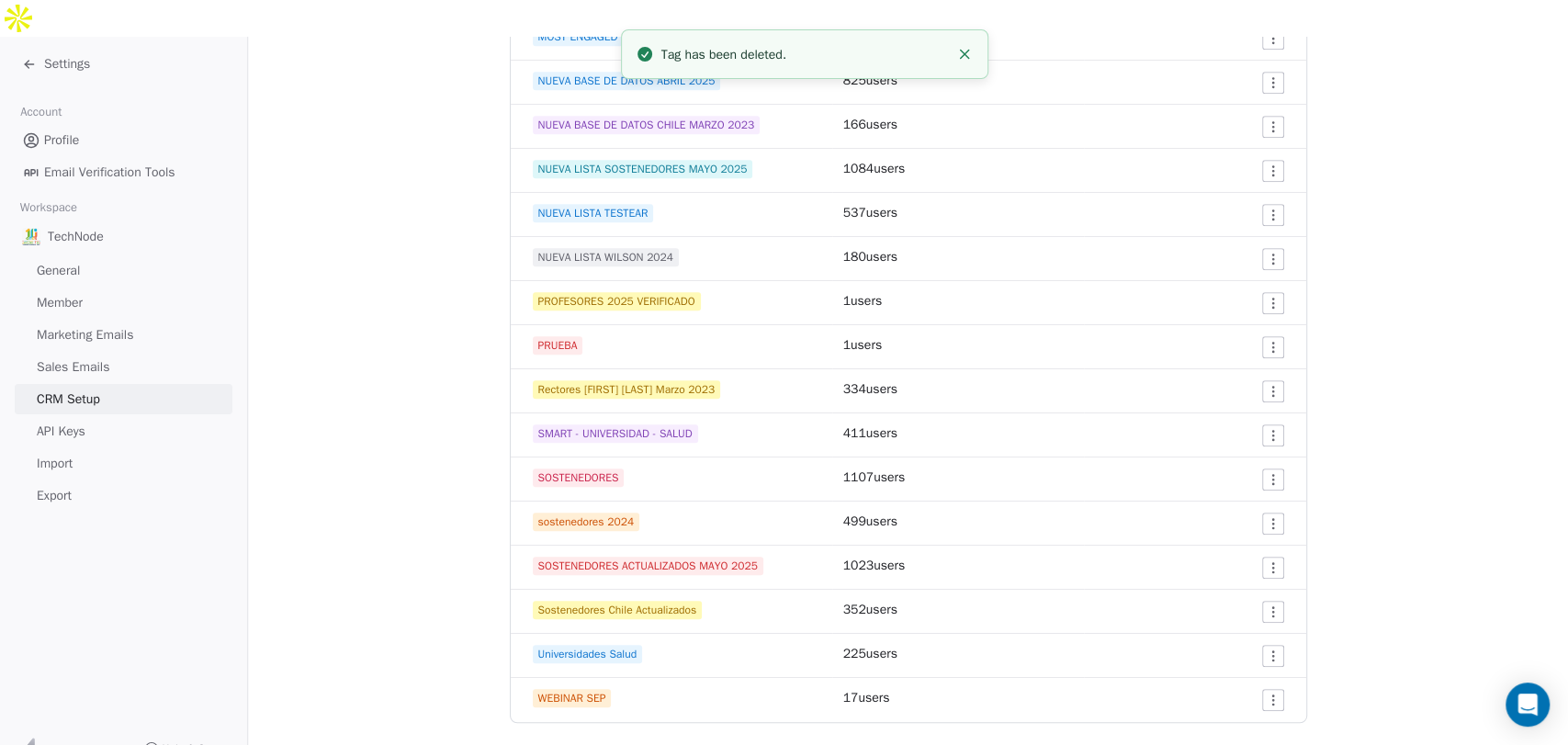 click at bounding box center [1195, 347] 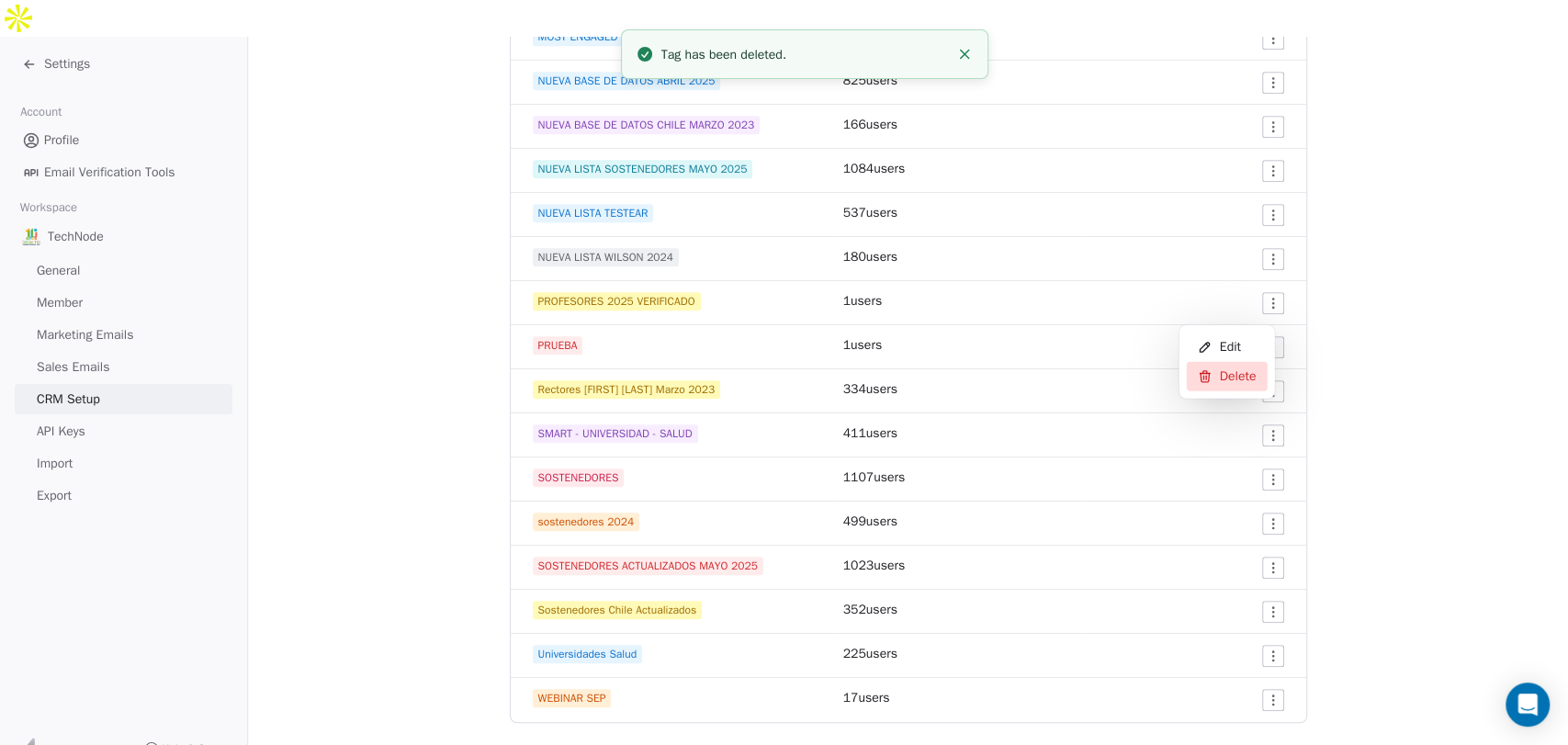 click on "Delete" at bounding box center [1238, 377] 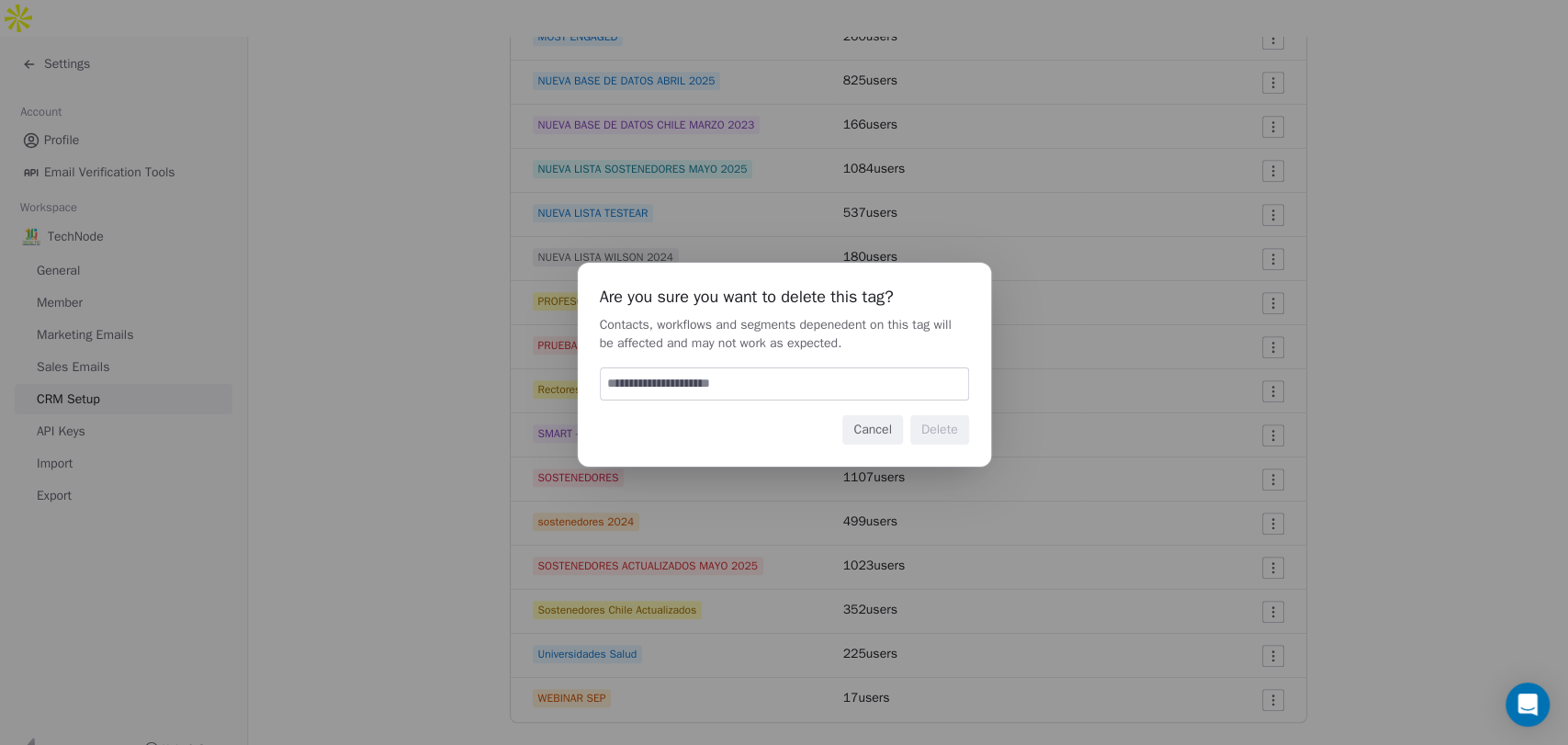 click at bounding box center [784, 384] 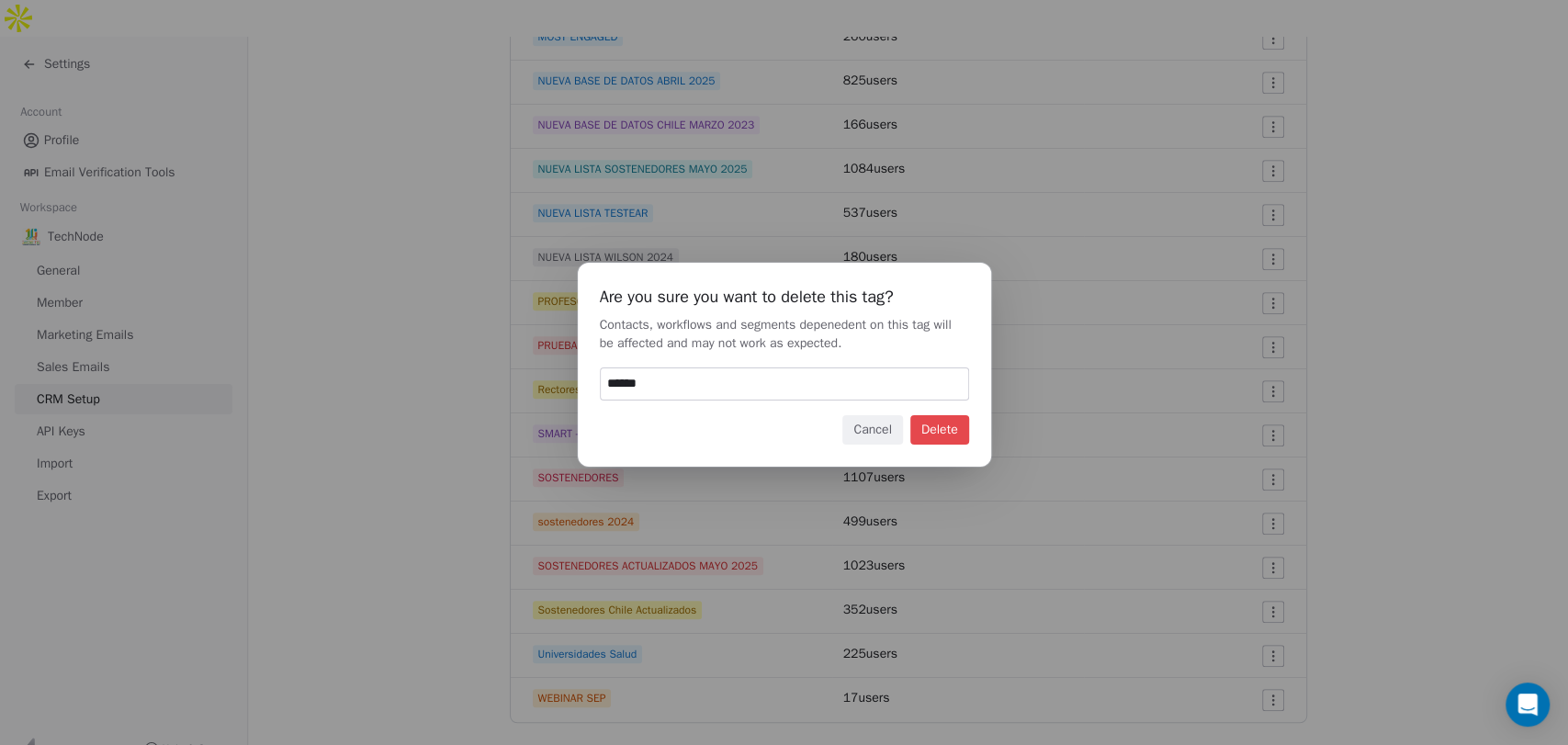 type on "******" 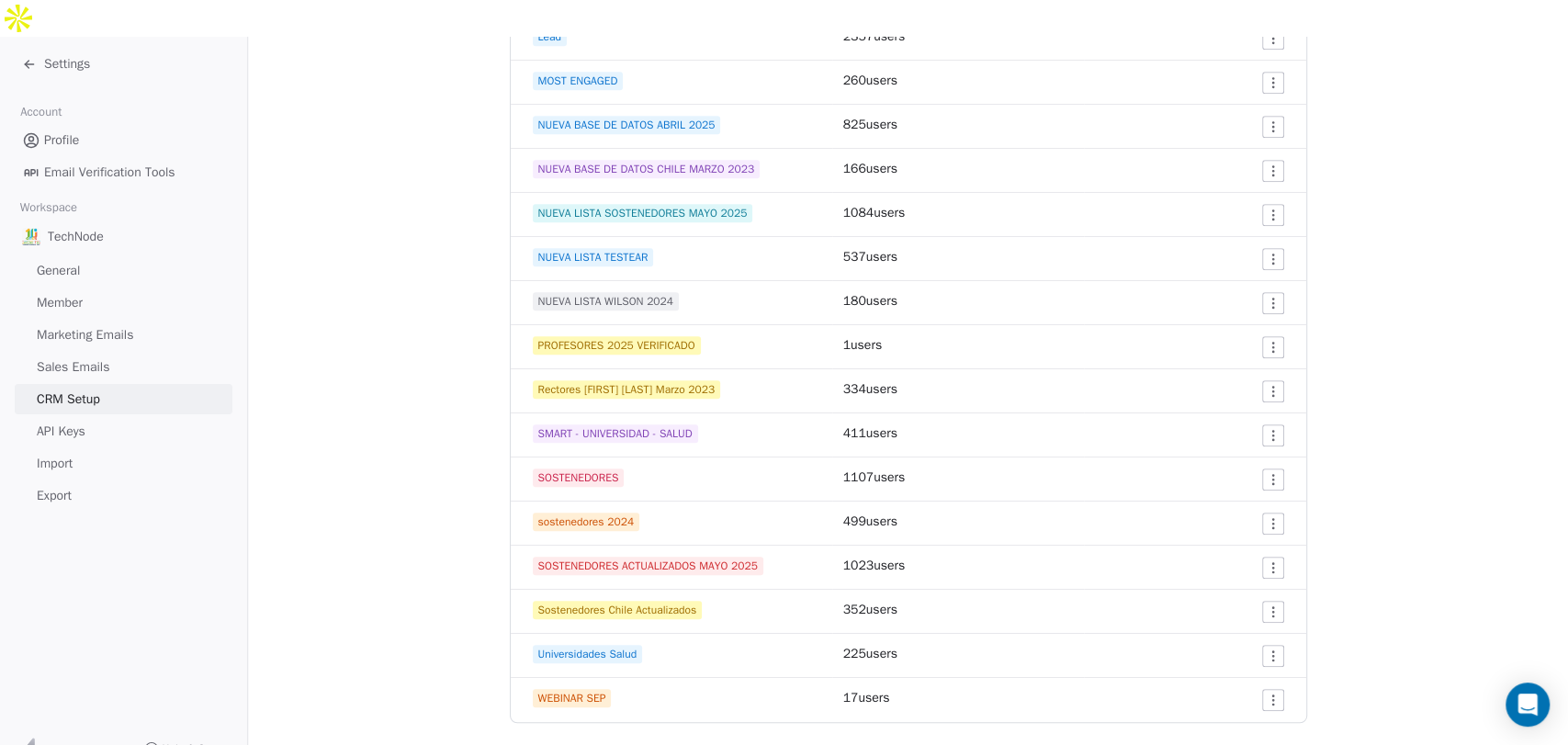 scroll, scrollTop: 865, scrollLeft: 0, axis: vertical 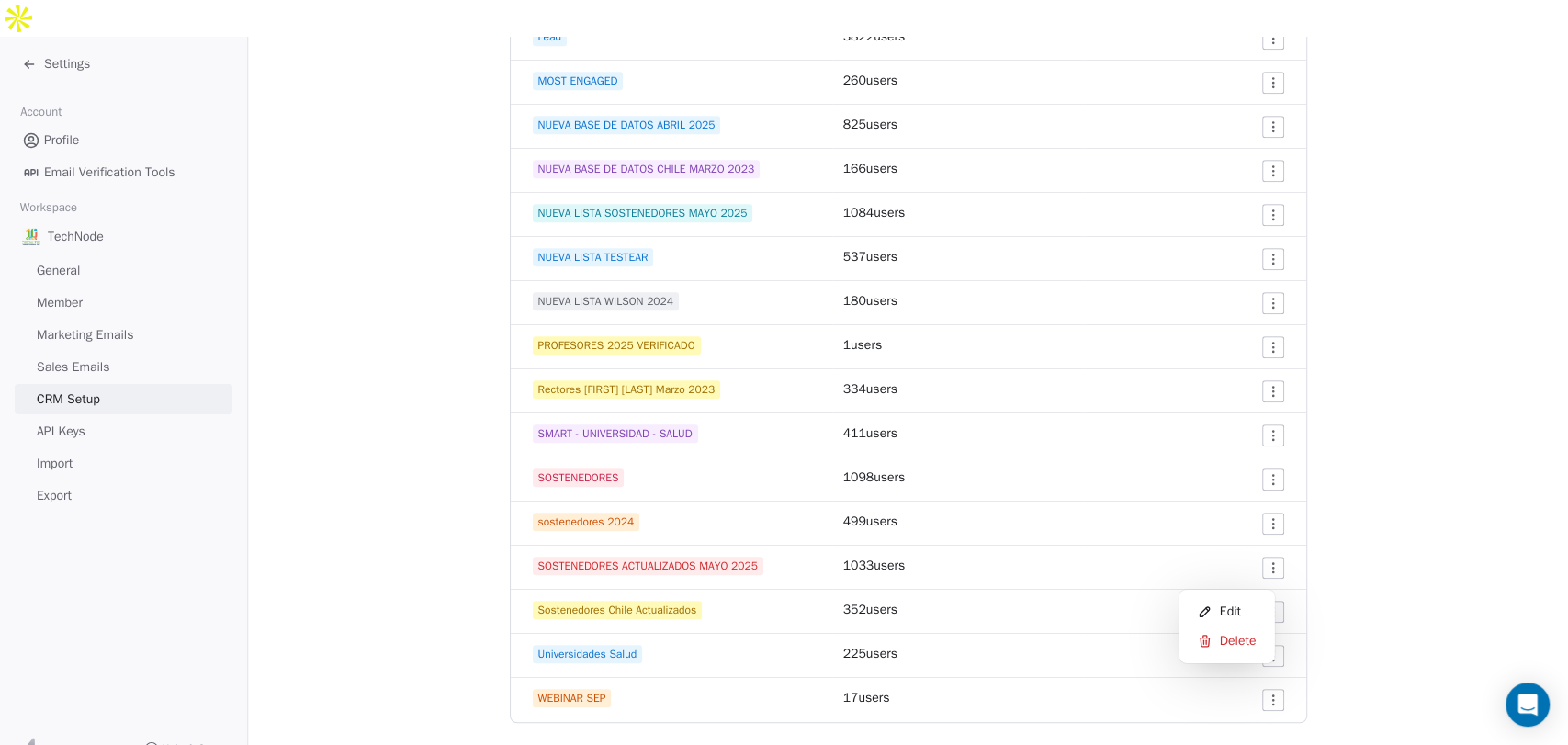 click on "Settings Account Profile Email Verification Tools Workspace TechNode General Member Marketing Emails Sales Emails CRM Setup API Keys Import Export Help & Support CRM Setup Manage people properties and other relevant settings. Contact Properties Contact Properties Tags Tags Status Status Tags Use tags to group or organize your contacts Create New Tag Tag Name # of Users Actions ABOGADOS 1024  users clicks 12/08/2024 243  users colegio educacion basica 12  users COLOMBIA 156  users COMPRAR ABRIL 24  users CONVIVENCIA ESCOLAR MAYO 2025 335  users Convivencia Escolar Wilson 38  users DIRECTORES 1034  users Engaged Campaña Seguridad Aula 0  users ENGAGED CODEMONKEY 1022  users ENGAGED SOSTENEDORES 1072  users Lead 3822  users MOST ENGAGED 260  users NUEVA BASE DE DATOS ABRIL 2025 825  users NUEVA BASE DE DATOS CHILE MARZO 2023 166  users NUEVA LISTA SOSTENEDORES MAYO 2025 1084  users NUEVA LISTA  TESTEAR 537  users NUEVA LISTA WILSON 2024 180  users PROFESORES 2025 VERIFICADO 1  users 334  users 411  users 1098" at bounding box center (784, 390) 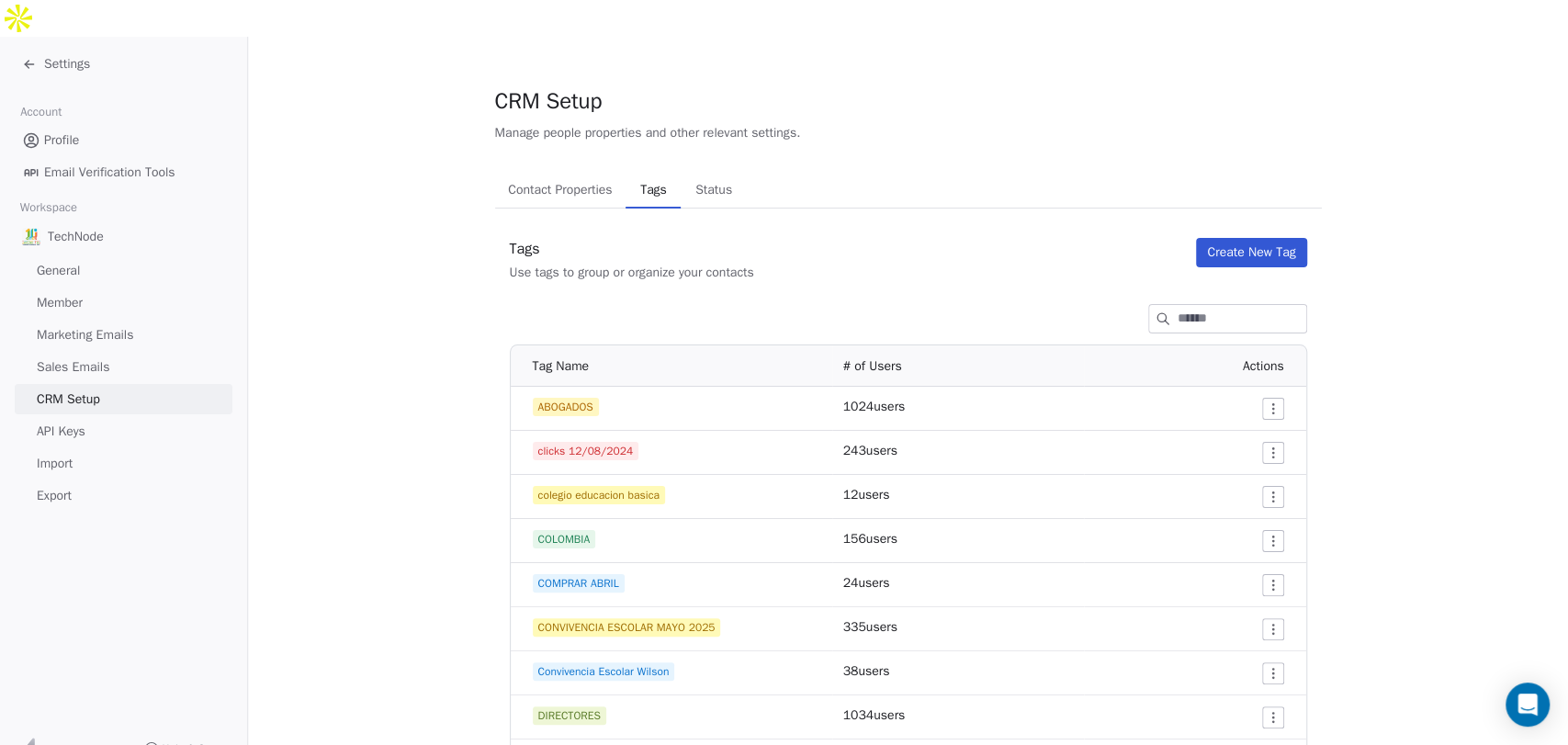 scroll, scrollTop: 0, scrollLeft: 0, axis: both 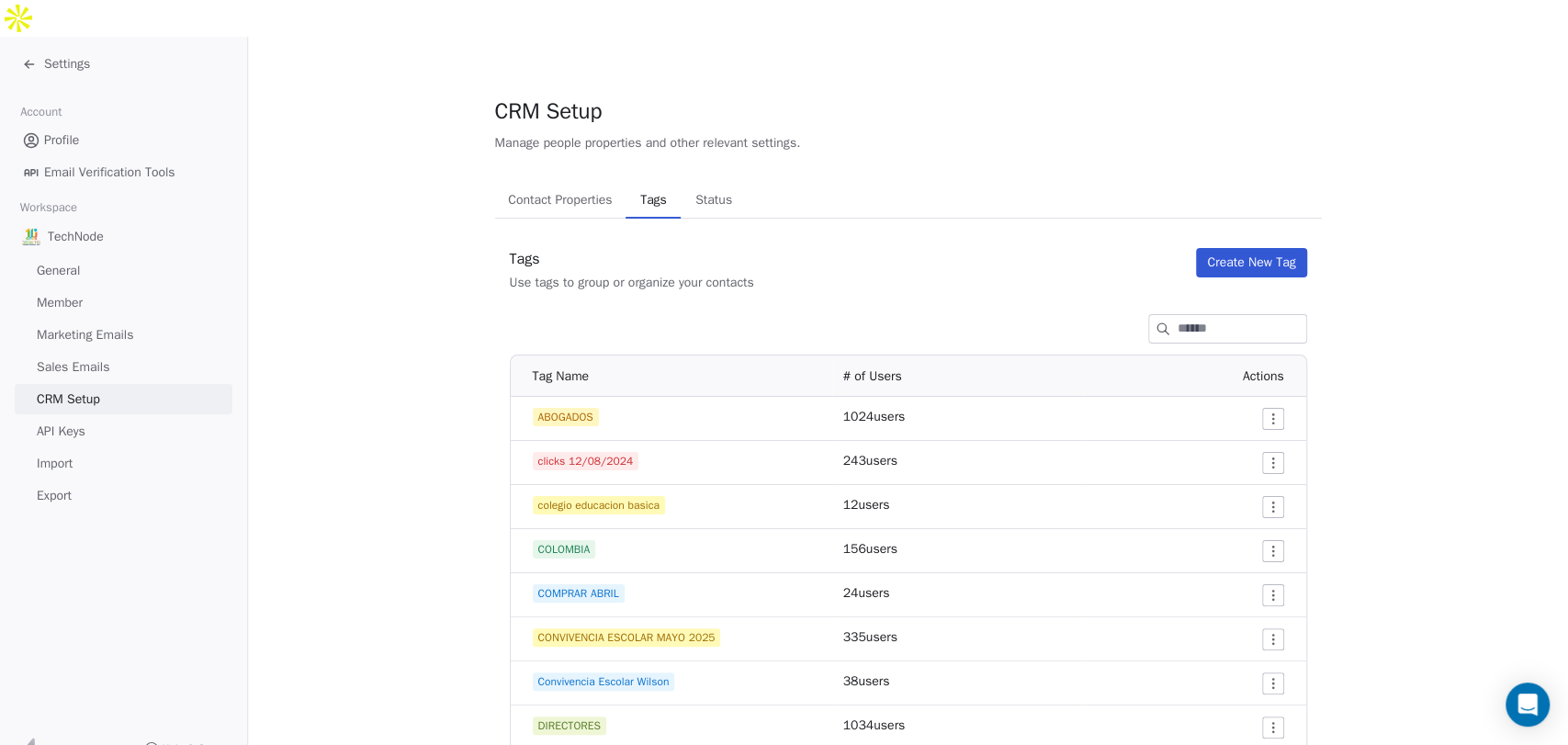 click 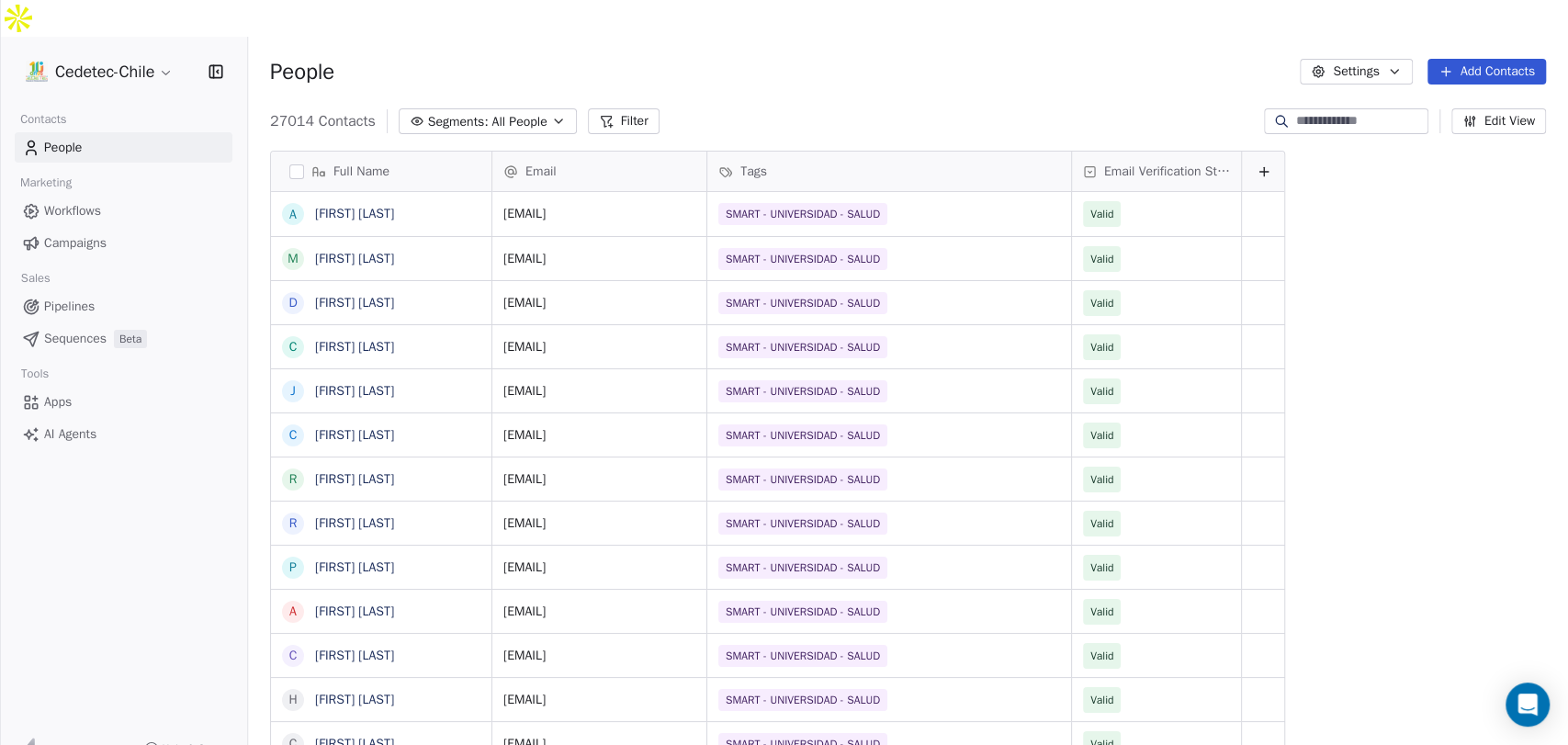 scroll, scrollTop: 15, scrollLeft: 17, axis: both 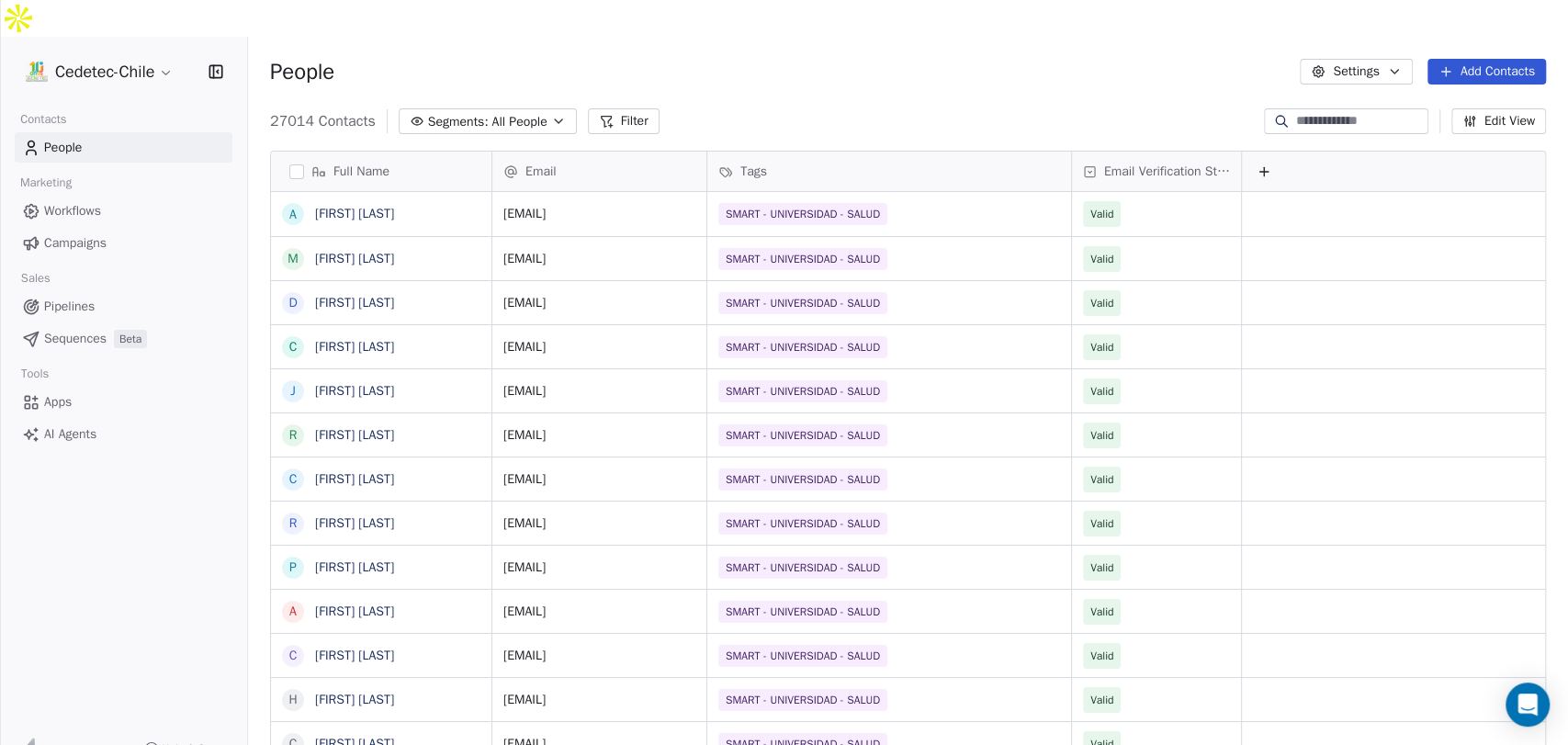 click on "All People" at bounding box center [519, 121] 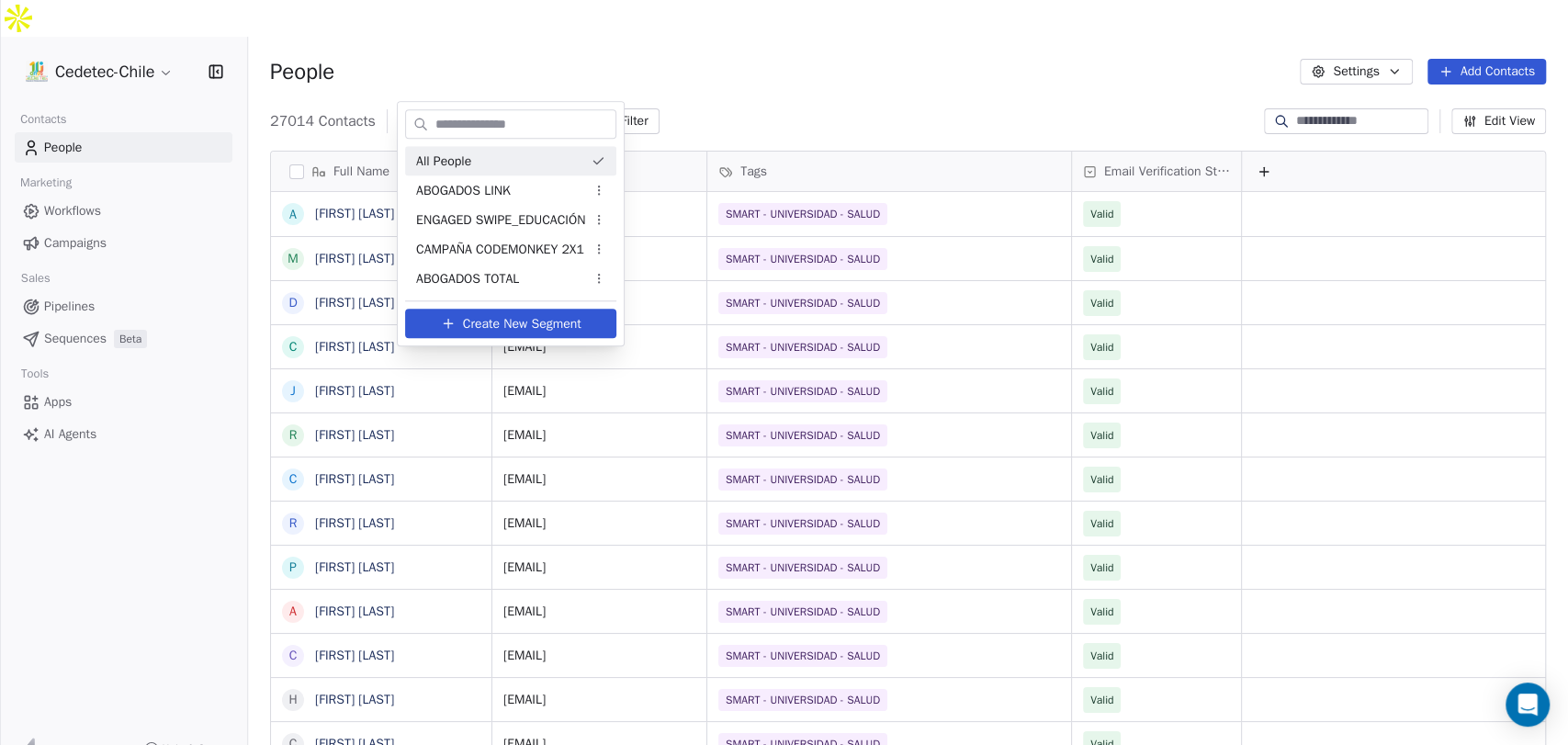 click on "Cedetec-Chile Contacts People Marketing Workflows Campaigns Sales Pipelines Sequences Beta Tools Apps AI Agents Help & Support People Settings  Add Contacts 27014 Contacts Segments: All People Filter  Edit View Tag Add to Sequence Export Full Name A Anyelina Aragon M Maria Jesus Poblete Velozo D David Gomez Tapia C Carlos González Morales J Jorge Tabilo Alvarez R Roberto Varas Ventura C Claudio Jara R Rodrigo Vidal Rojas P Pablo E Pinto A Alvaro Ramis Olivos C Carolina Farias H Héctor Navarrete C Carlos Kotoulek P Patricio Cruz Silva M María Inés Domper N Nelson Becker Barria C Claudia Mora Méndez F Fernanda Kri Amar J Julio Castro Sepulveda V Vivien Wurman J Jose Maripani C Claudio Ruff Escobar A Alberto Loyola S Sandra Salinas Sánchez H Humberto Gaete Bascour N Nelson Vasquez T Teodoro Ribera Neumann E Evandro Fuentealba Sánchez C Christian Corvalan D Daniel Soto J José Antonio Ordenes Guzmán R Ricardo Sobarzo P Pilar Romaguera Gracia Email Tags Email Verification Status aaragon@ipla.cl Valid" at bounding box center [784, 390] 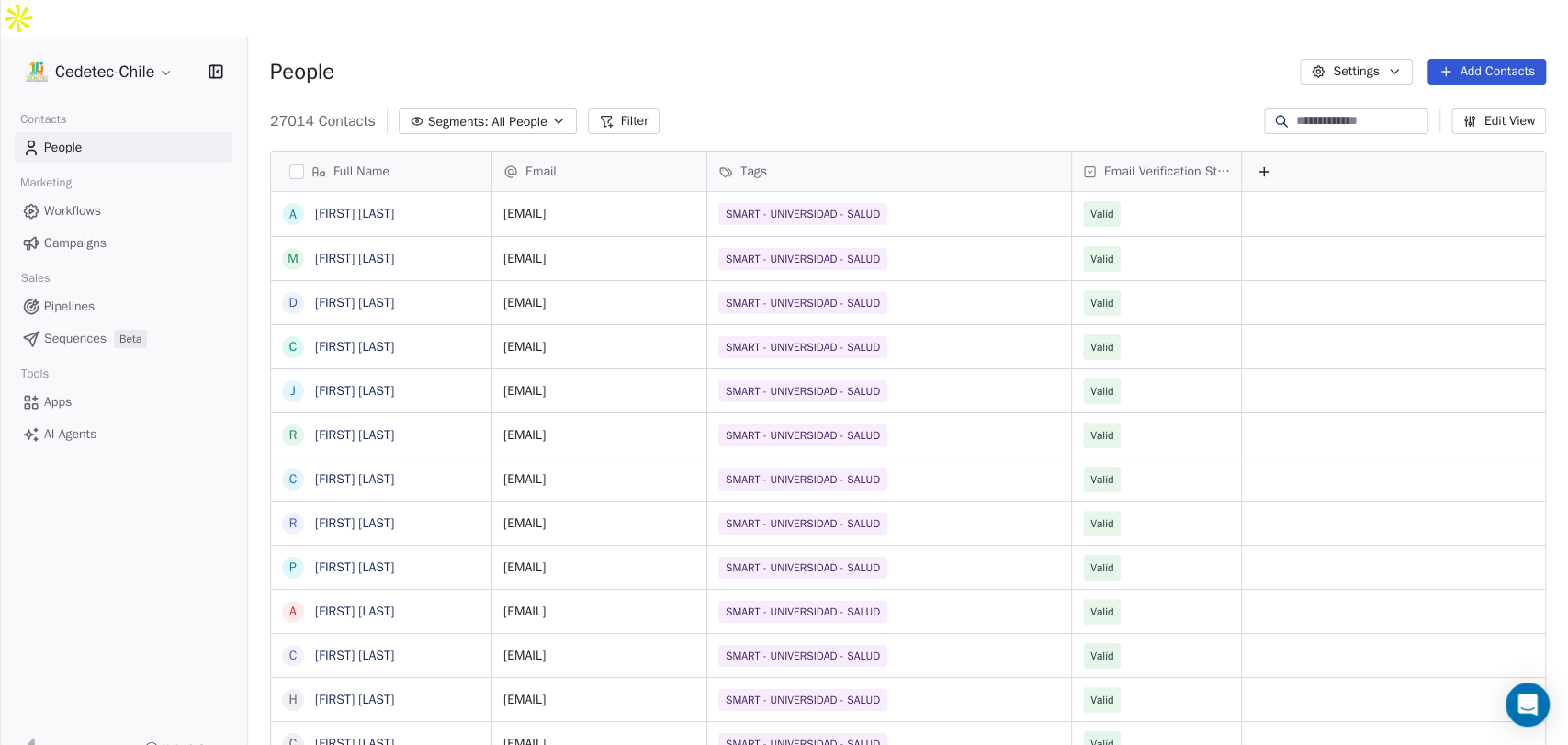 click on "Tags" at bounding box center (753, 172) 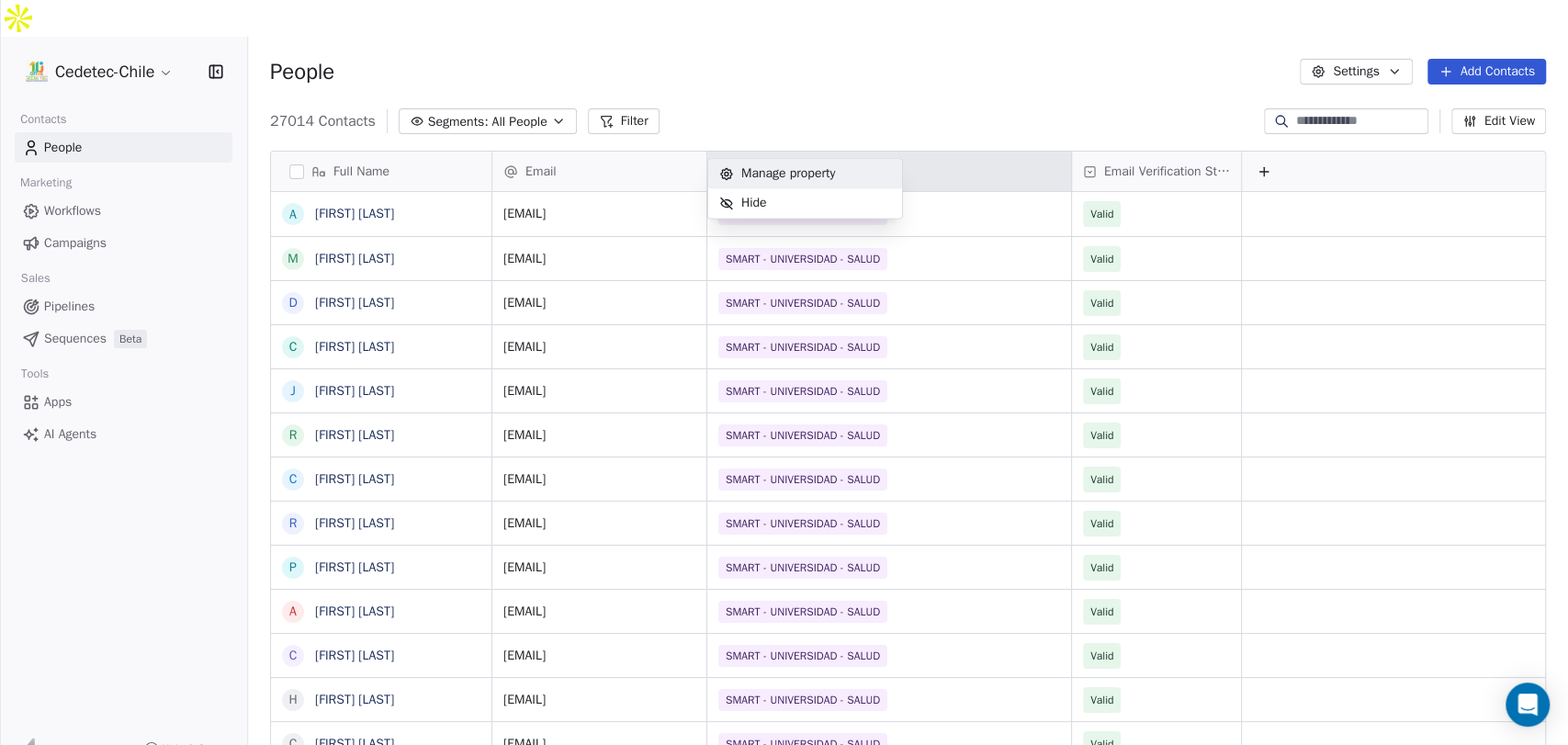 click on "Manage property" at bounding box center (788, 174) 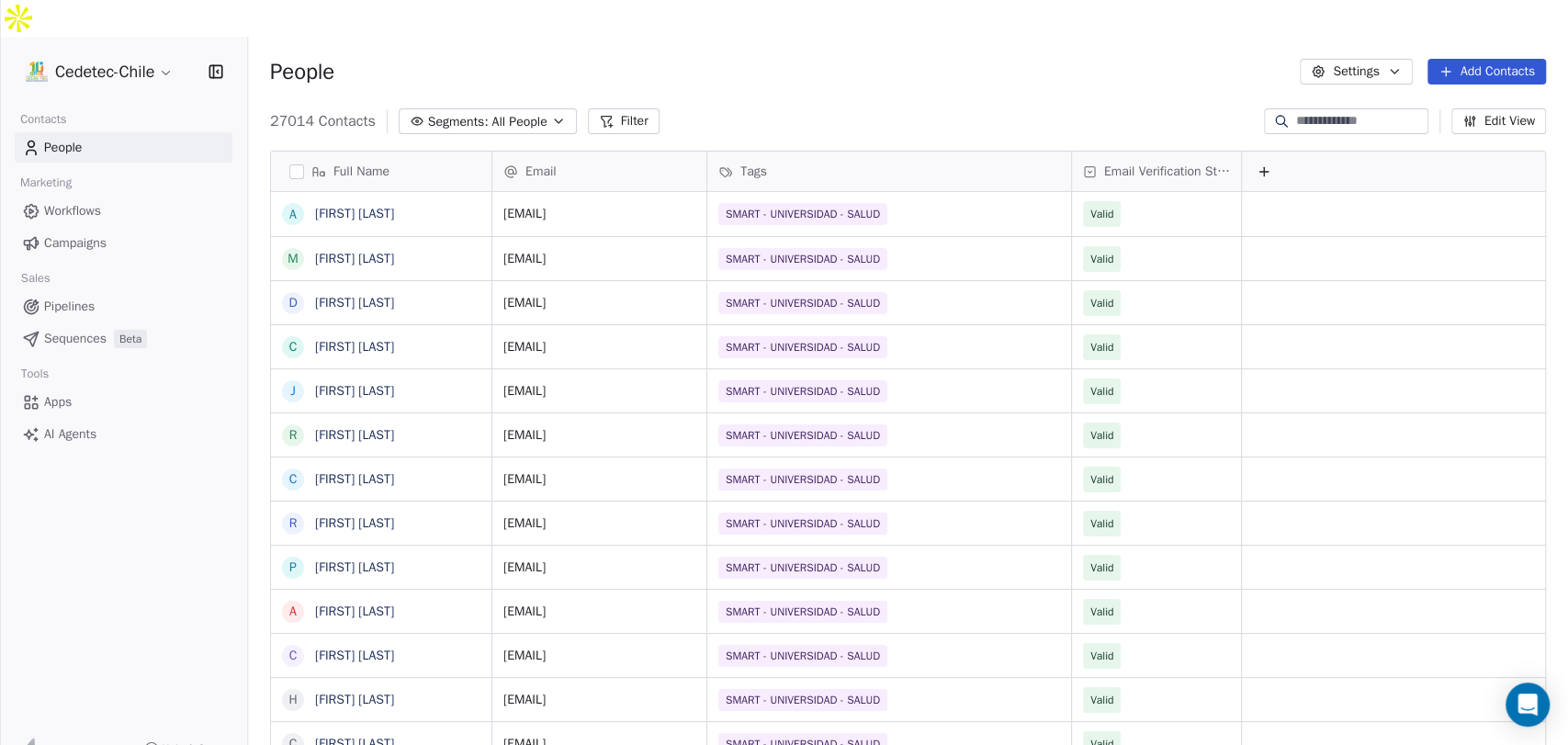 scroll, scrollTop: 15, scrollLeft: 17, axis: both 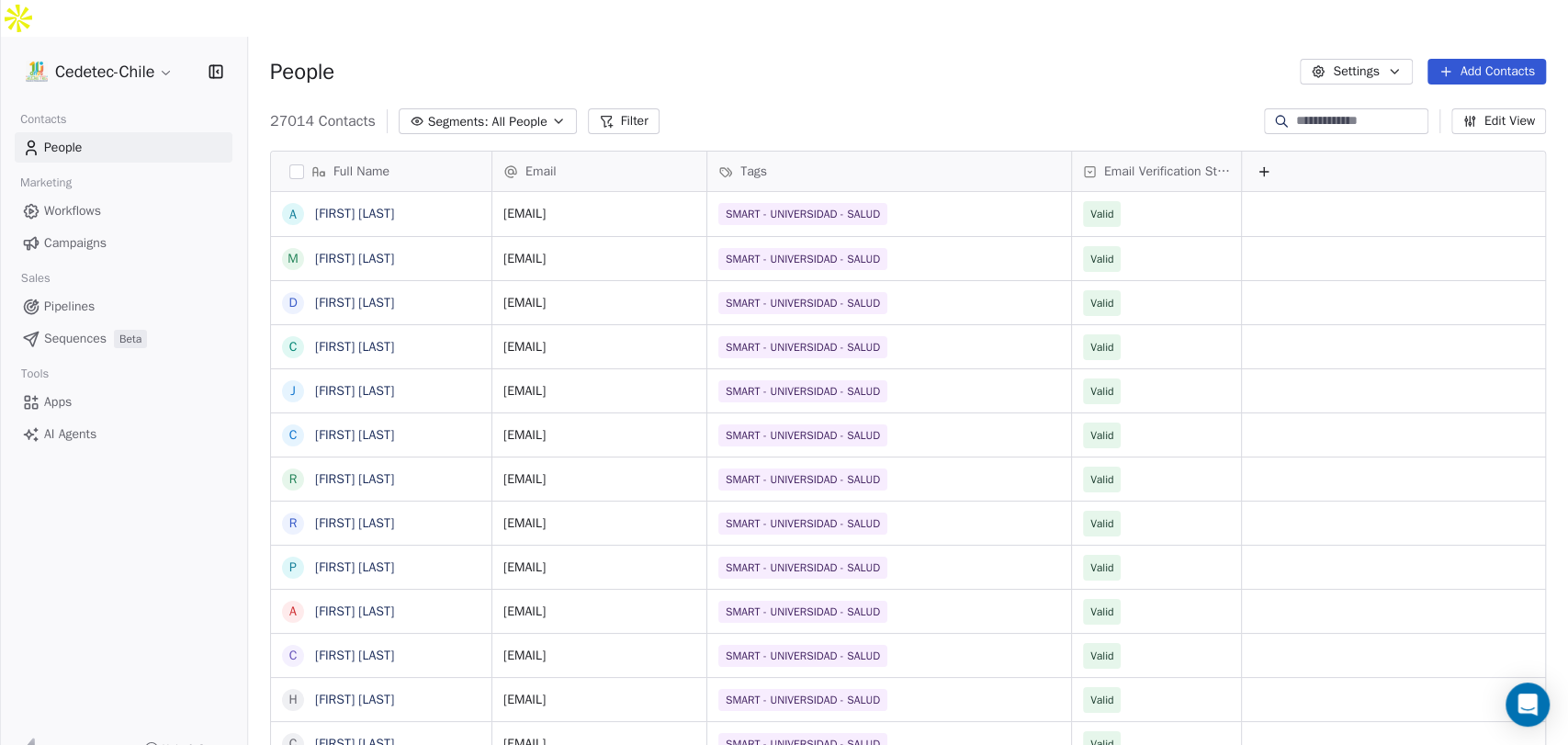 click on "Edit View" at bounding box center [1498, 121] 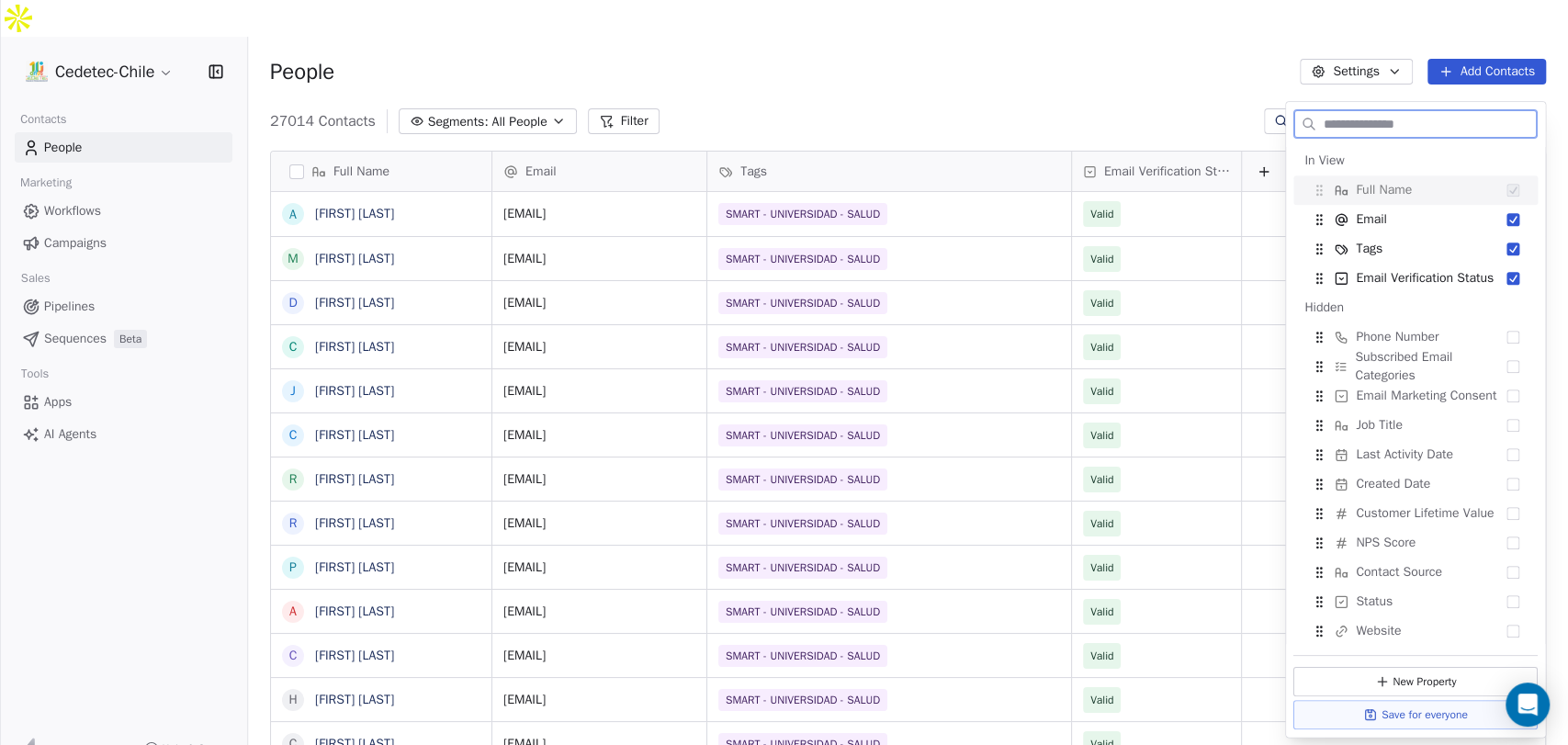 click 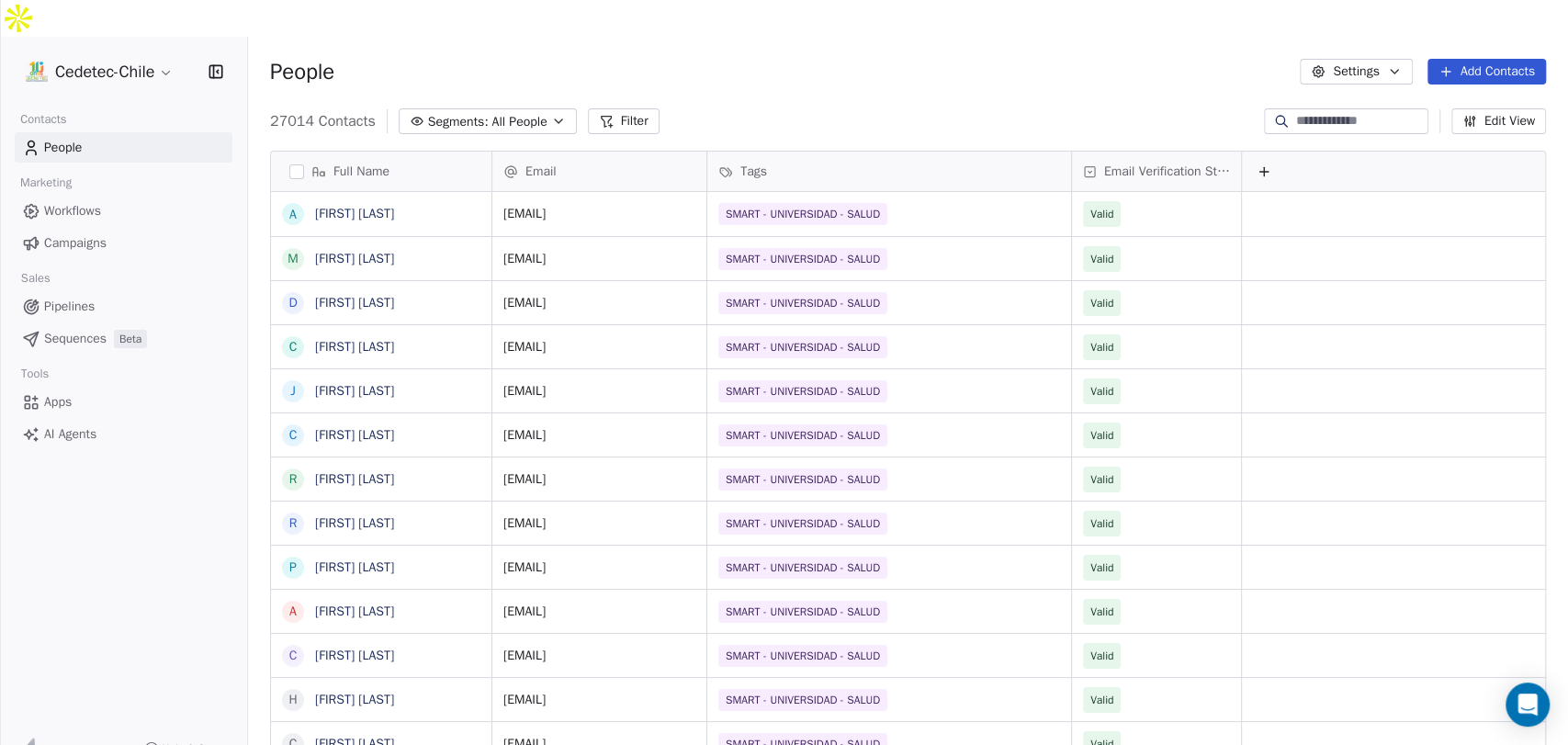 click at bounding box center [1360, 121] 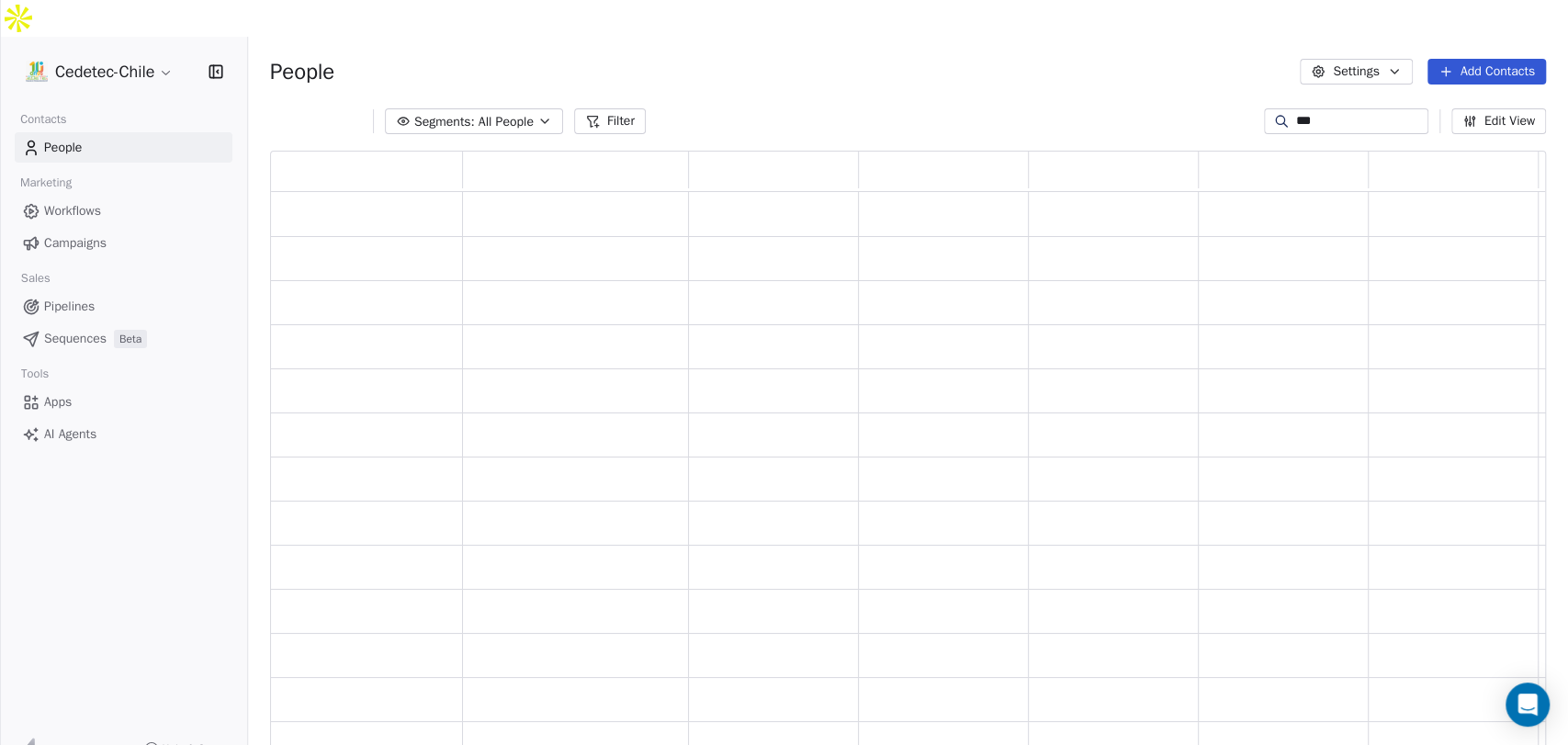 scroll, scrollTop: 15, scrollLeft: 17, axis: both 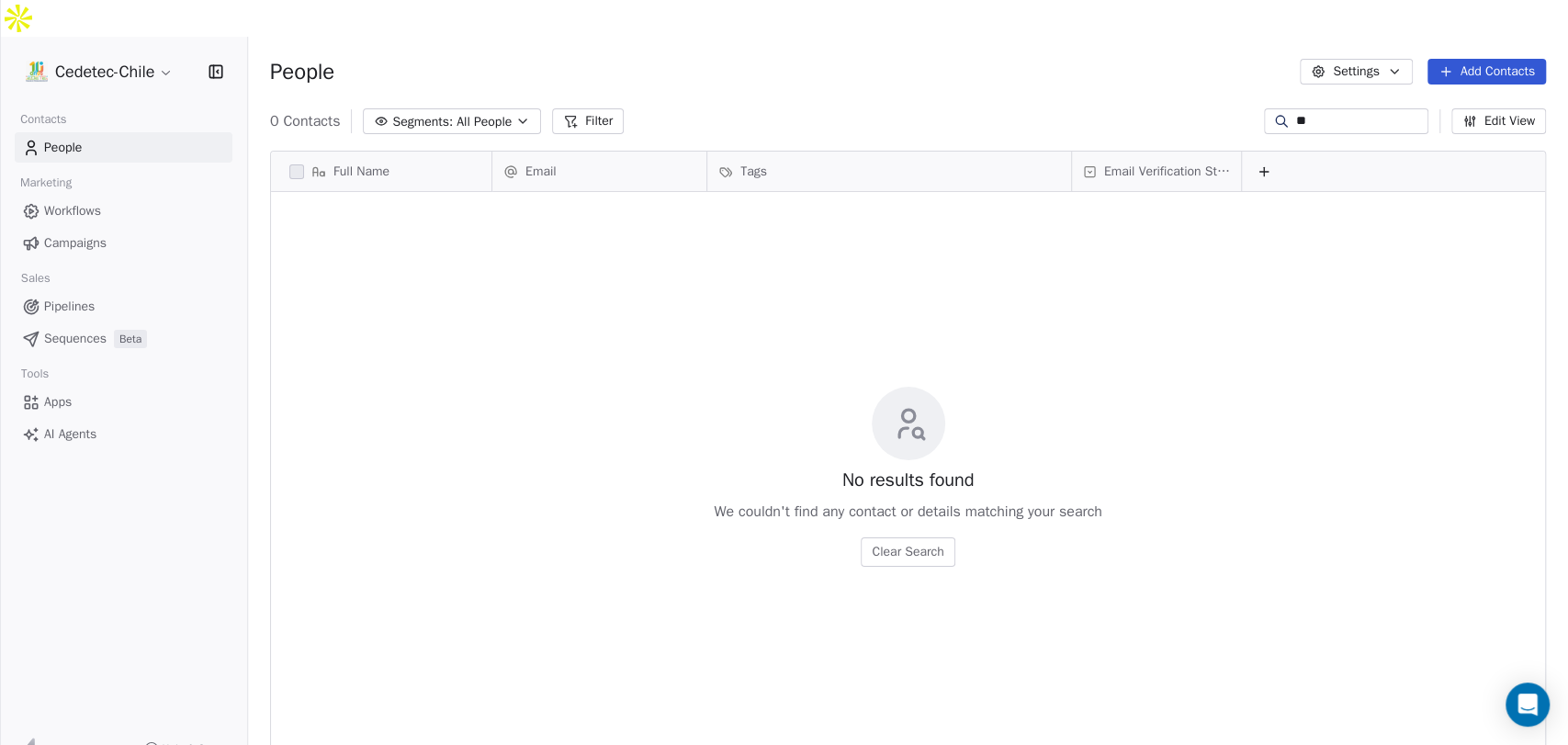 type on "*" 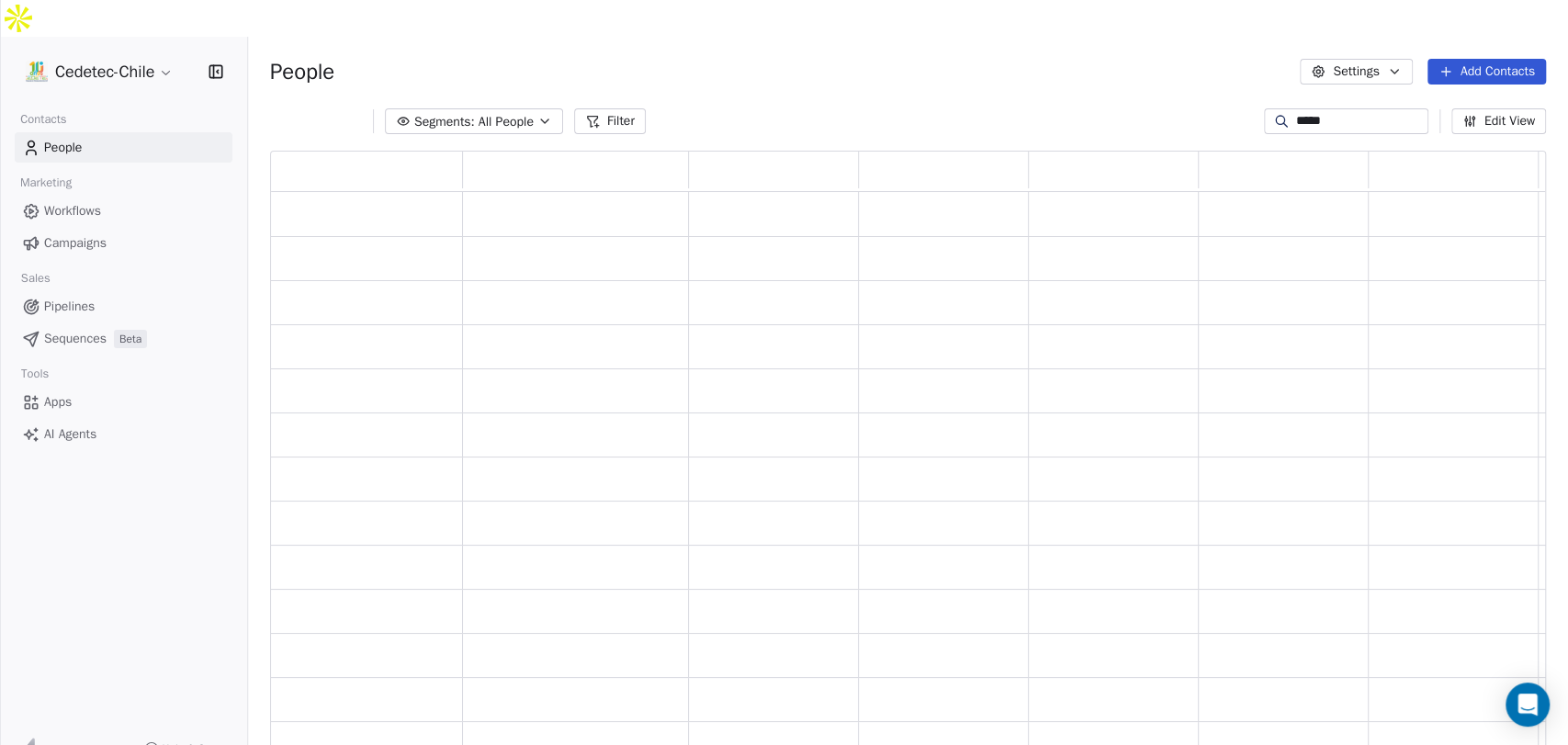 scroll, scrollTop: 15, scrollLeft: 17, axis: both 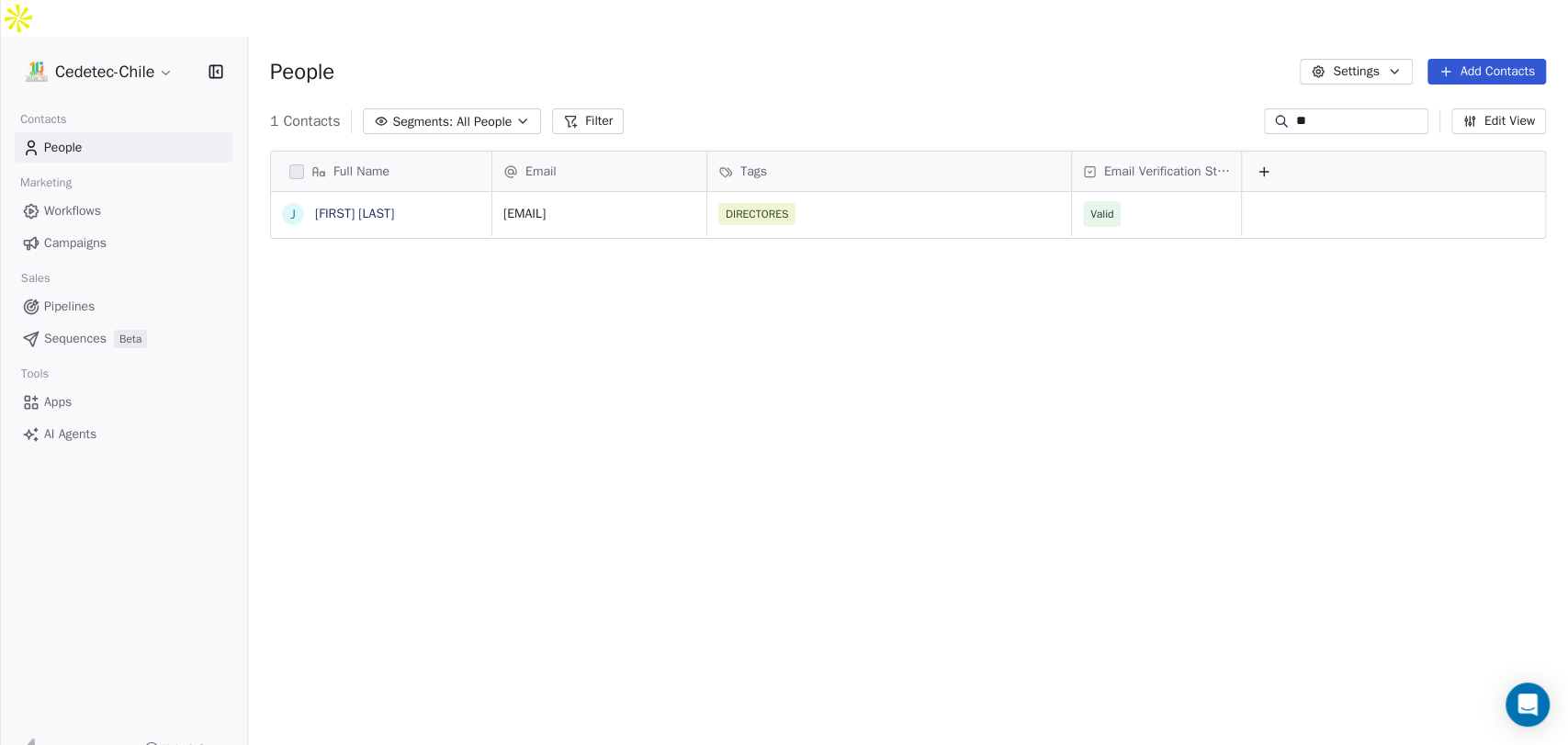 type on "*" 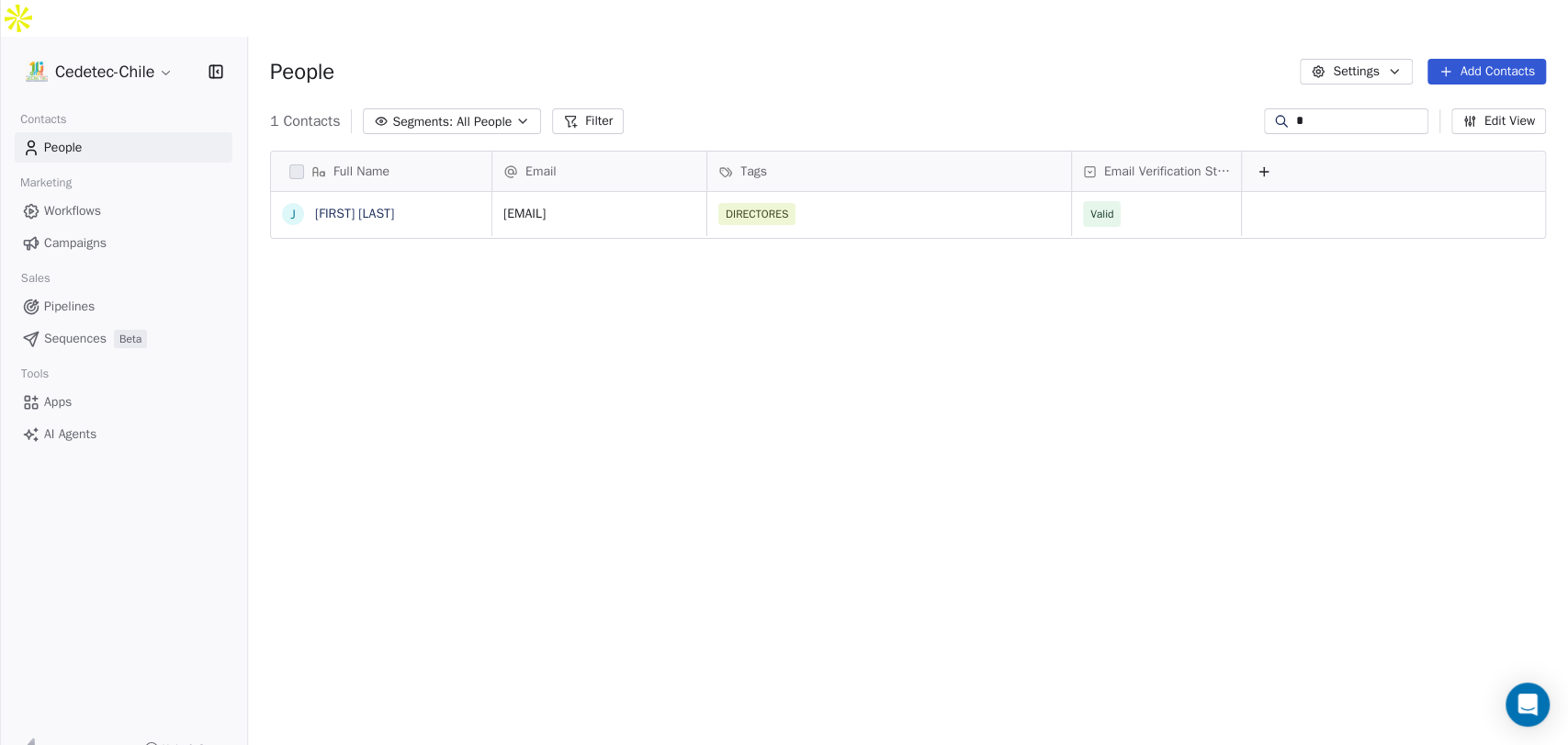 type 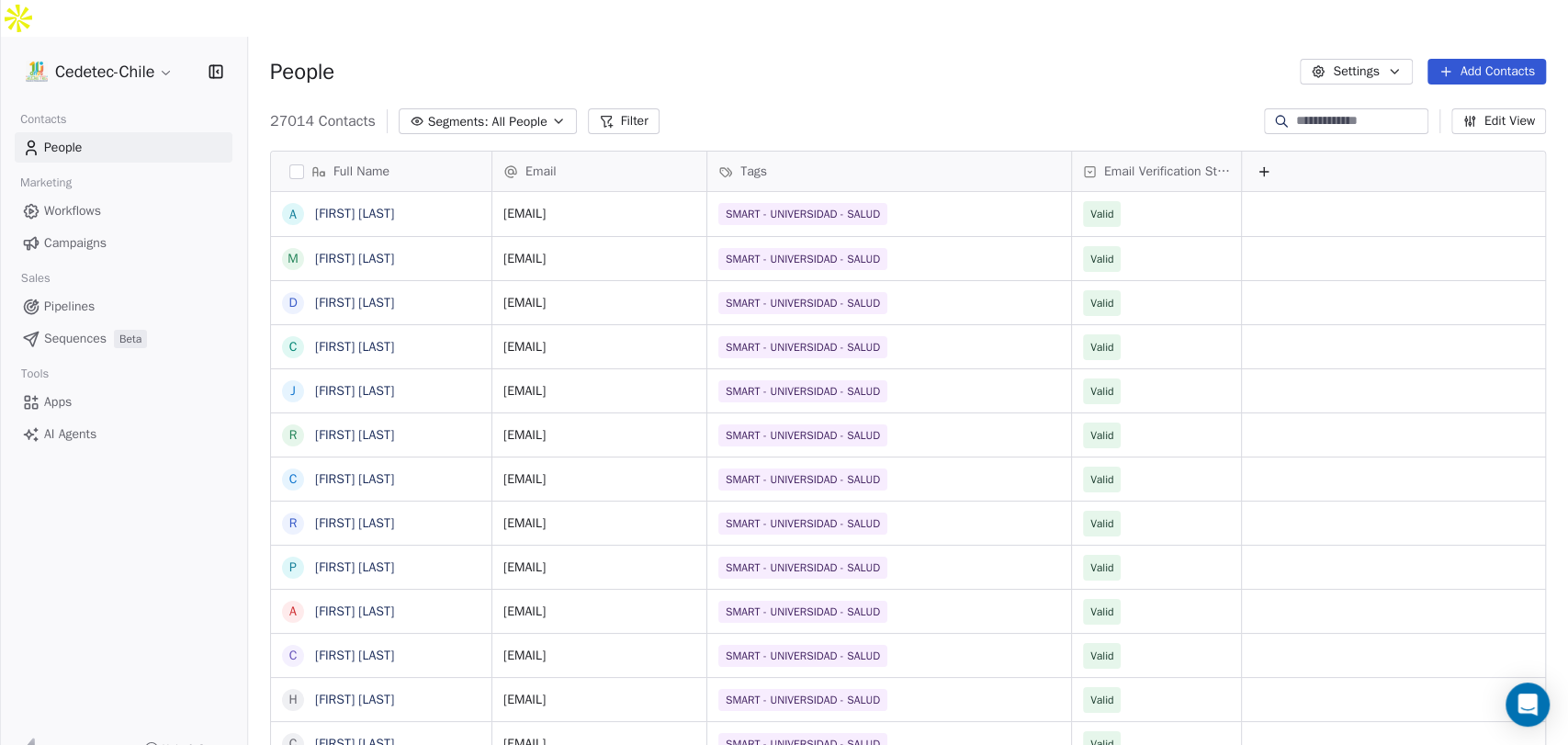 click on "Workflows" at bounding box center (73, 210) 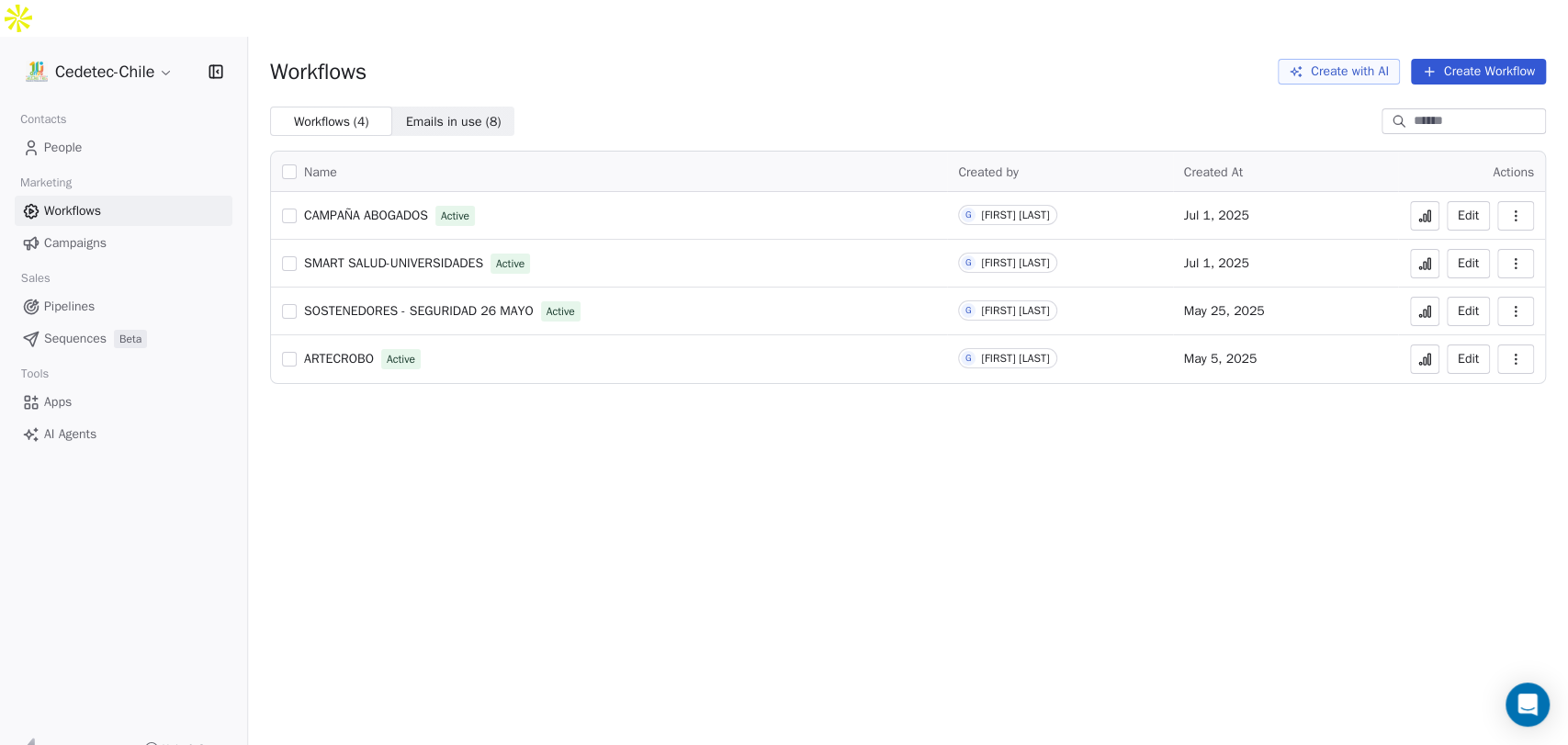 click on "Contacts" at bounding box center [43, 119] 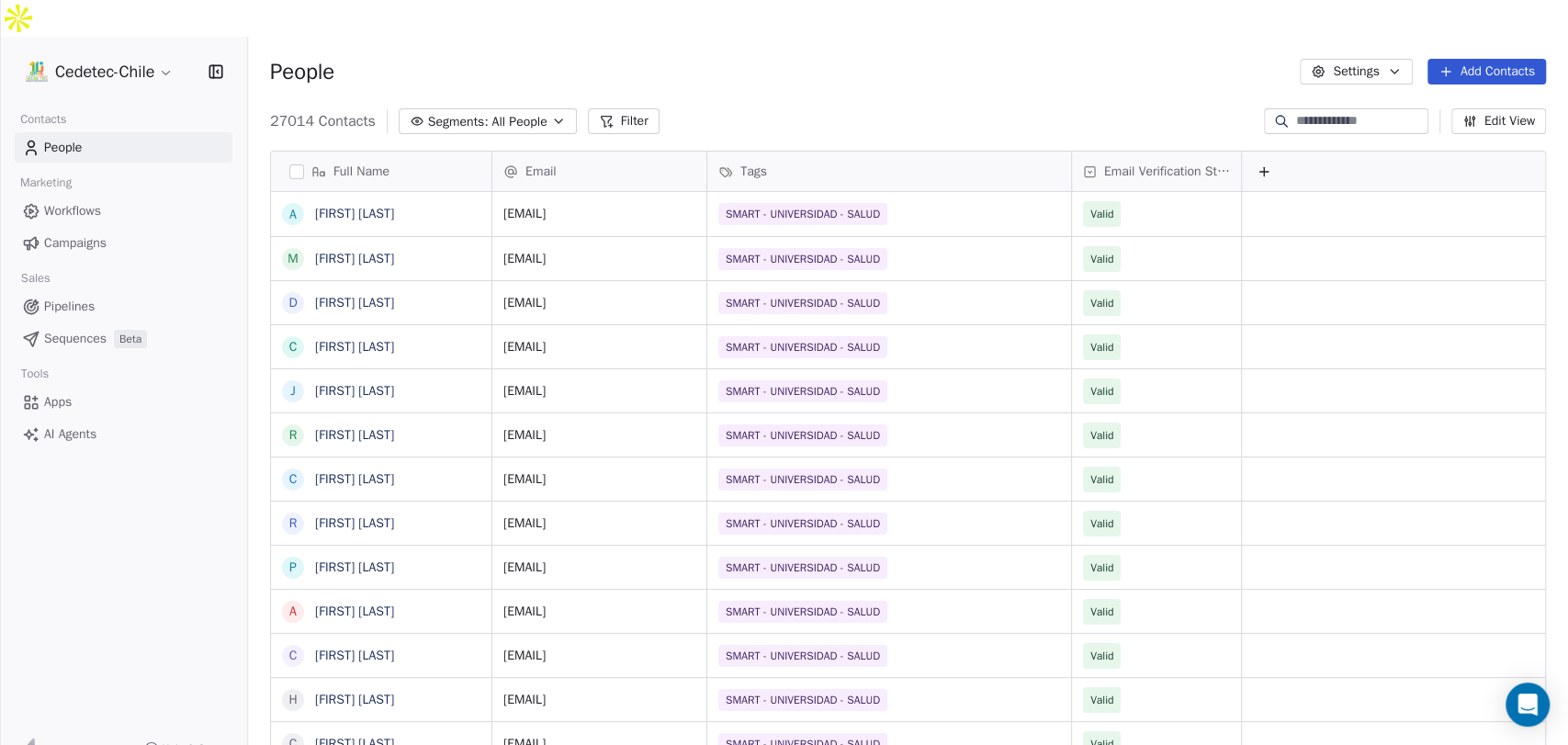 scroll, scrollTop: 15, scrollLeft: 17, axis: both 